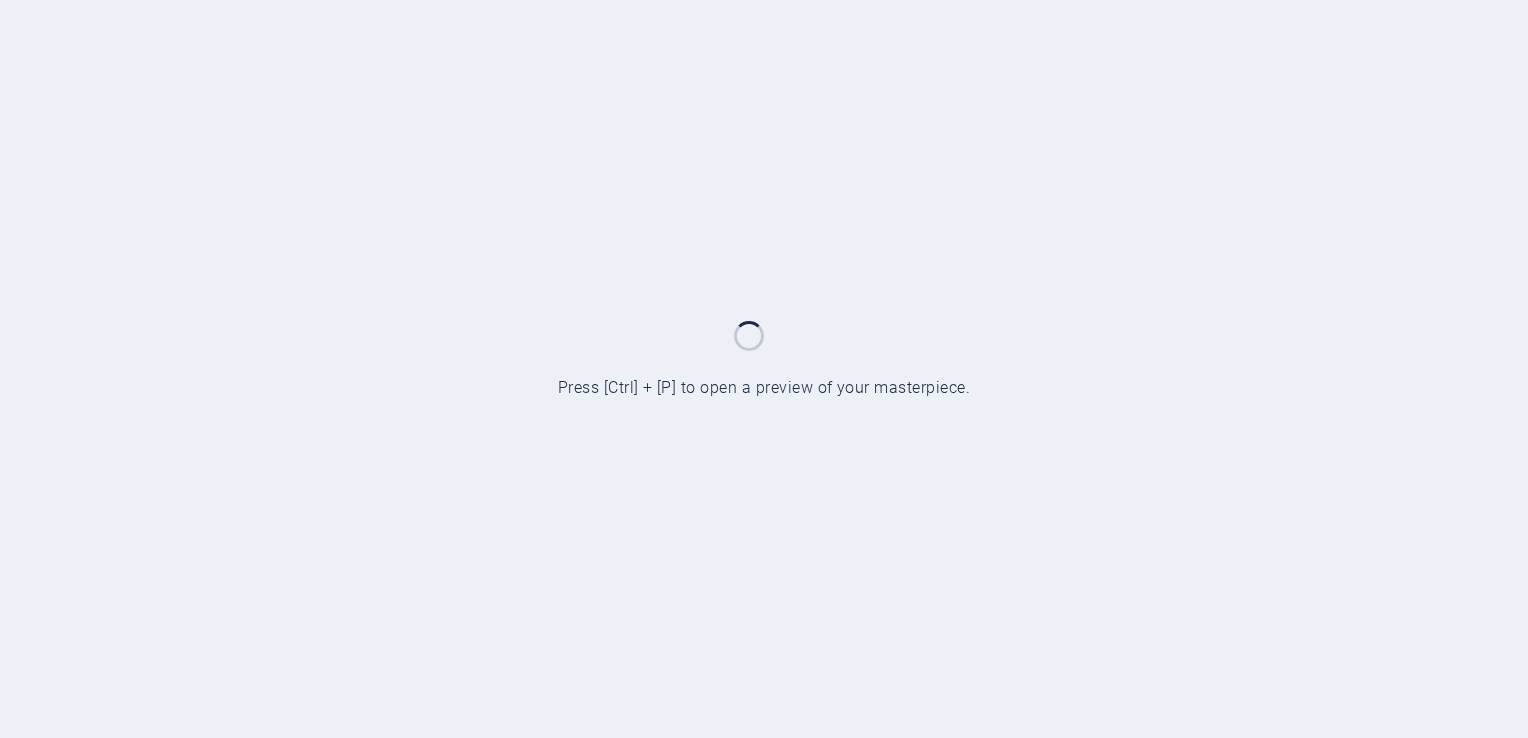 scroll, scrollTop: 0, scrollLeft: 0, axis: both 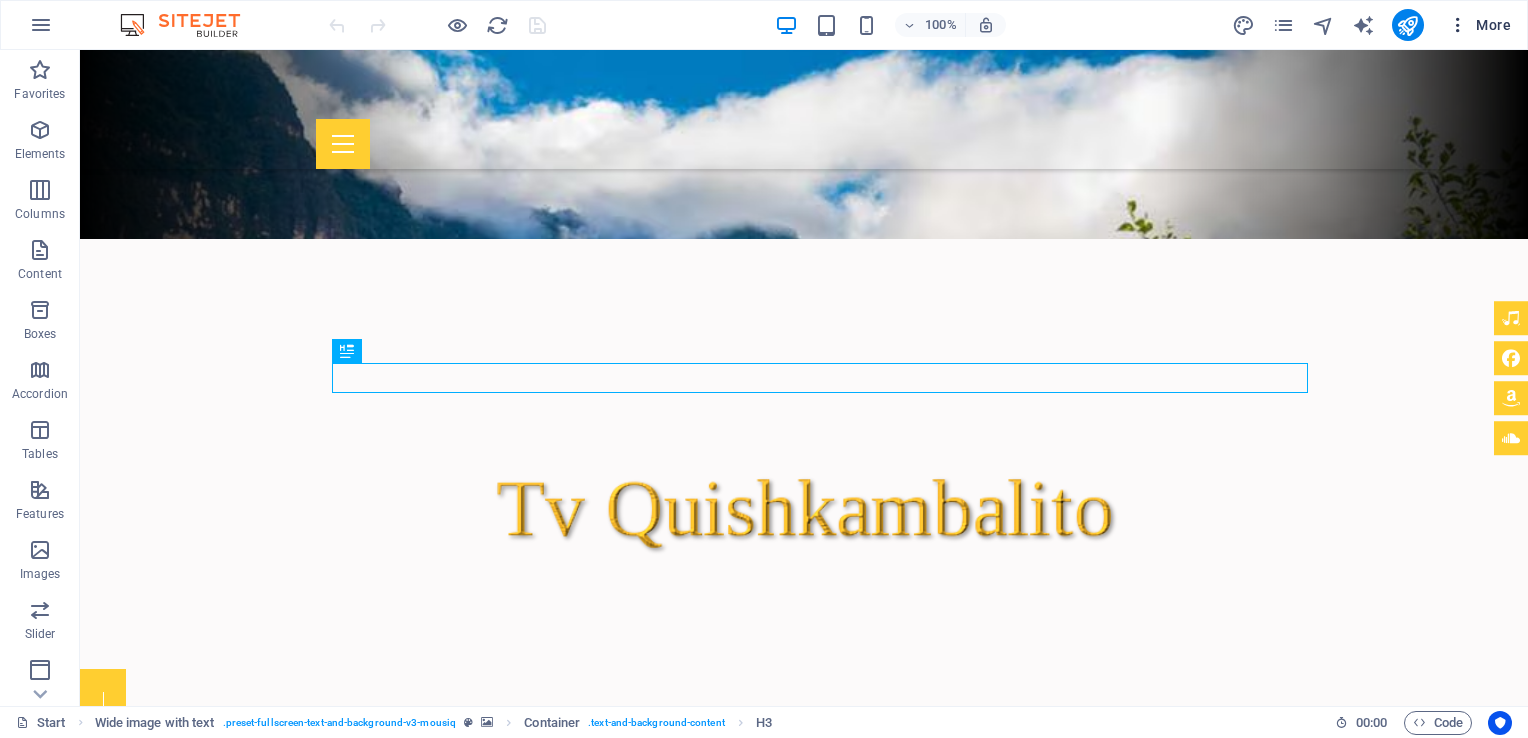 click at bounding box center [1458, 25] 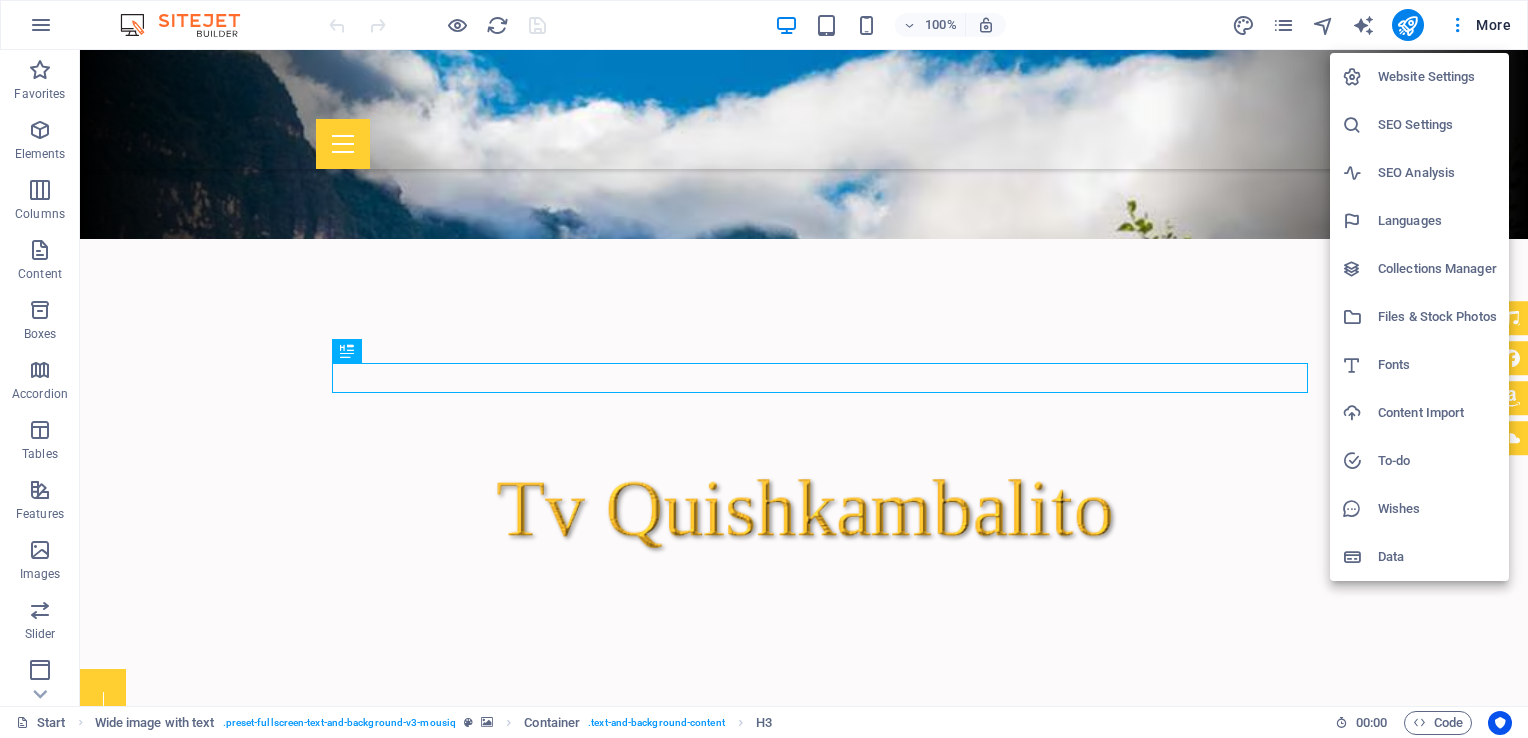 click at bounding box center (764, 369) 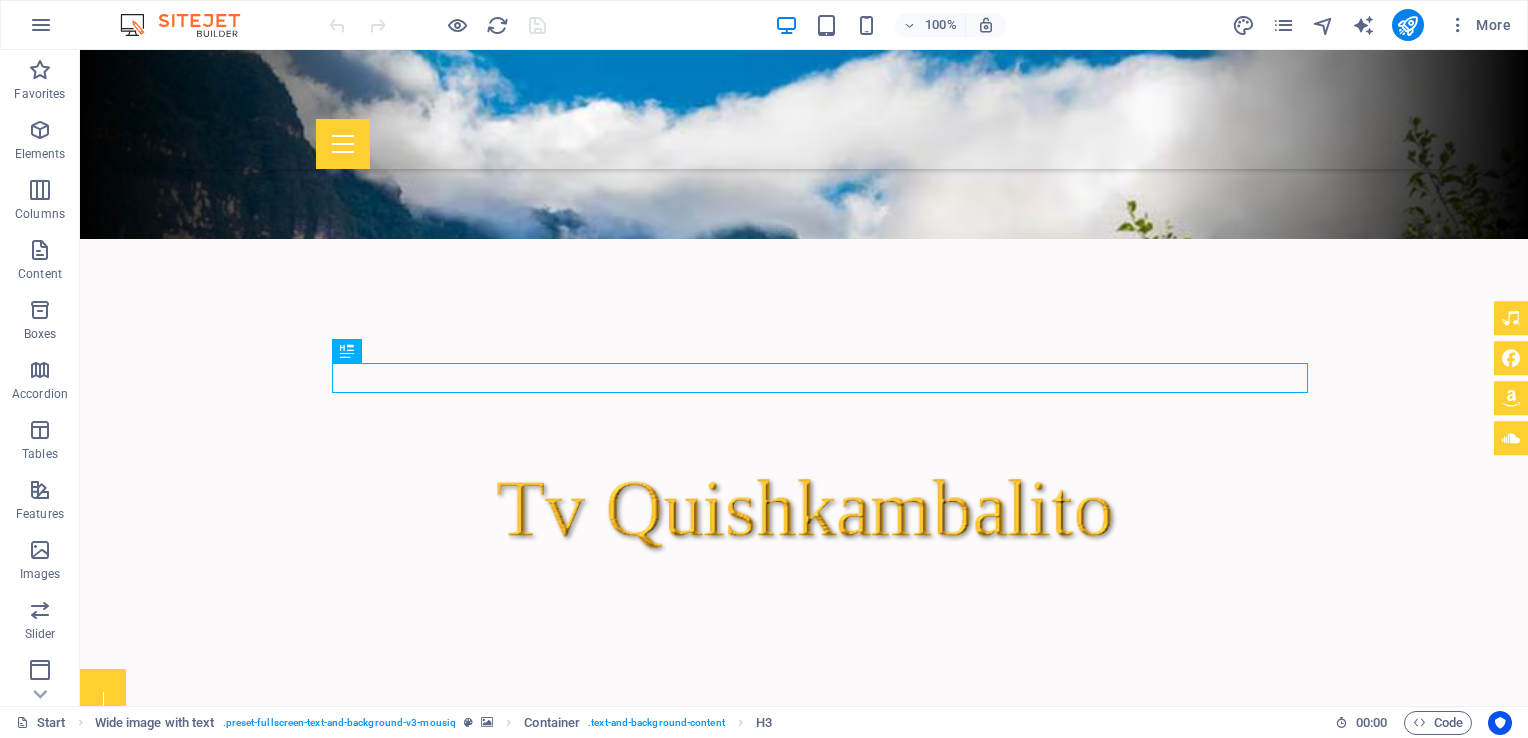 click at bounding box center (41, 25) 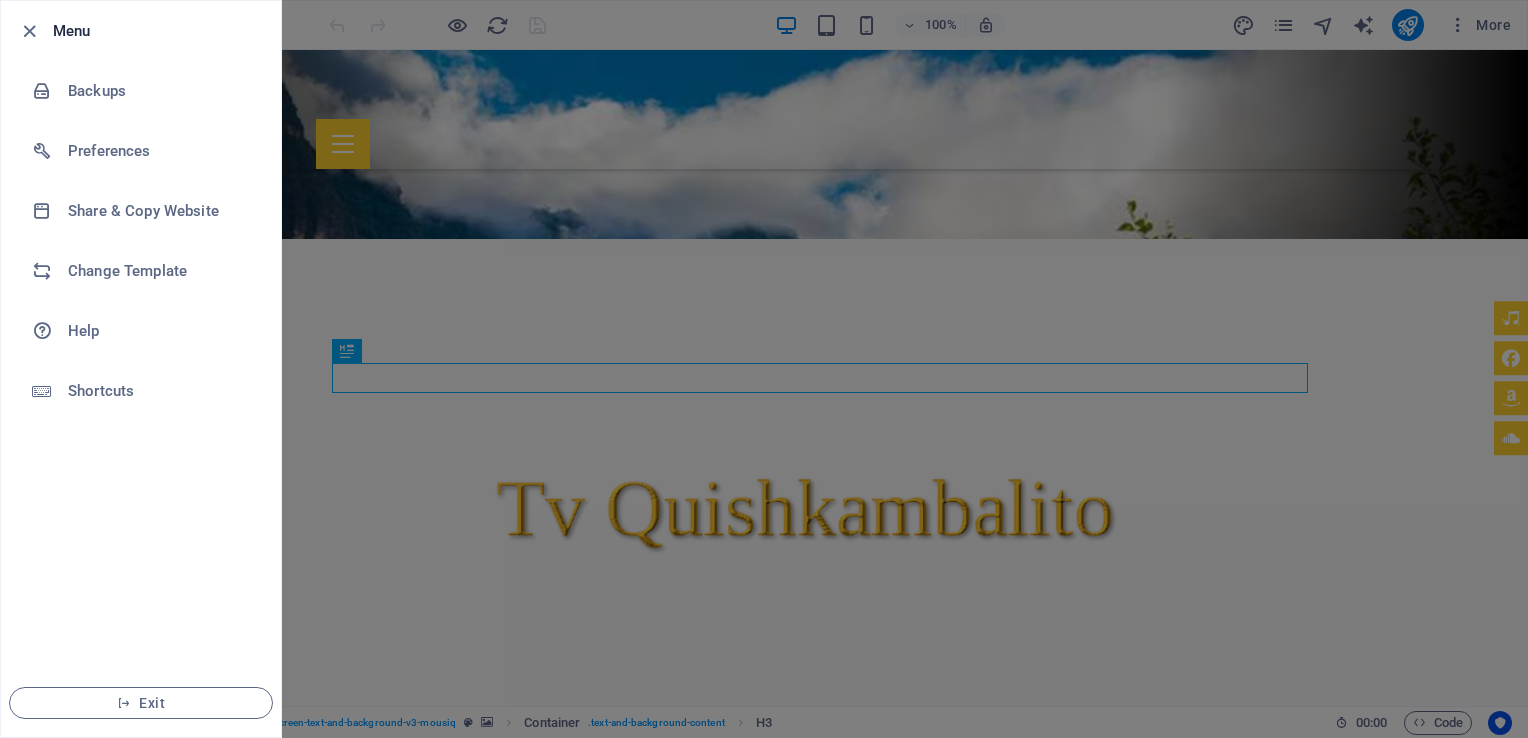 drag, startPoint x: 128, startPoint y: 698, endPoint x: 53, endPoint y: 536, distance: 178.5189 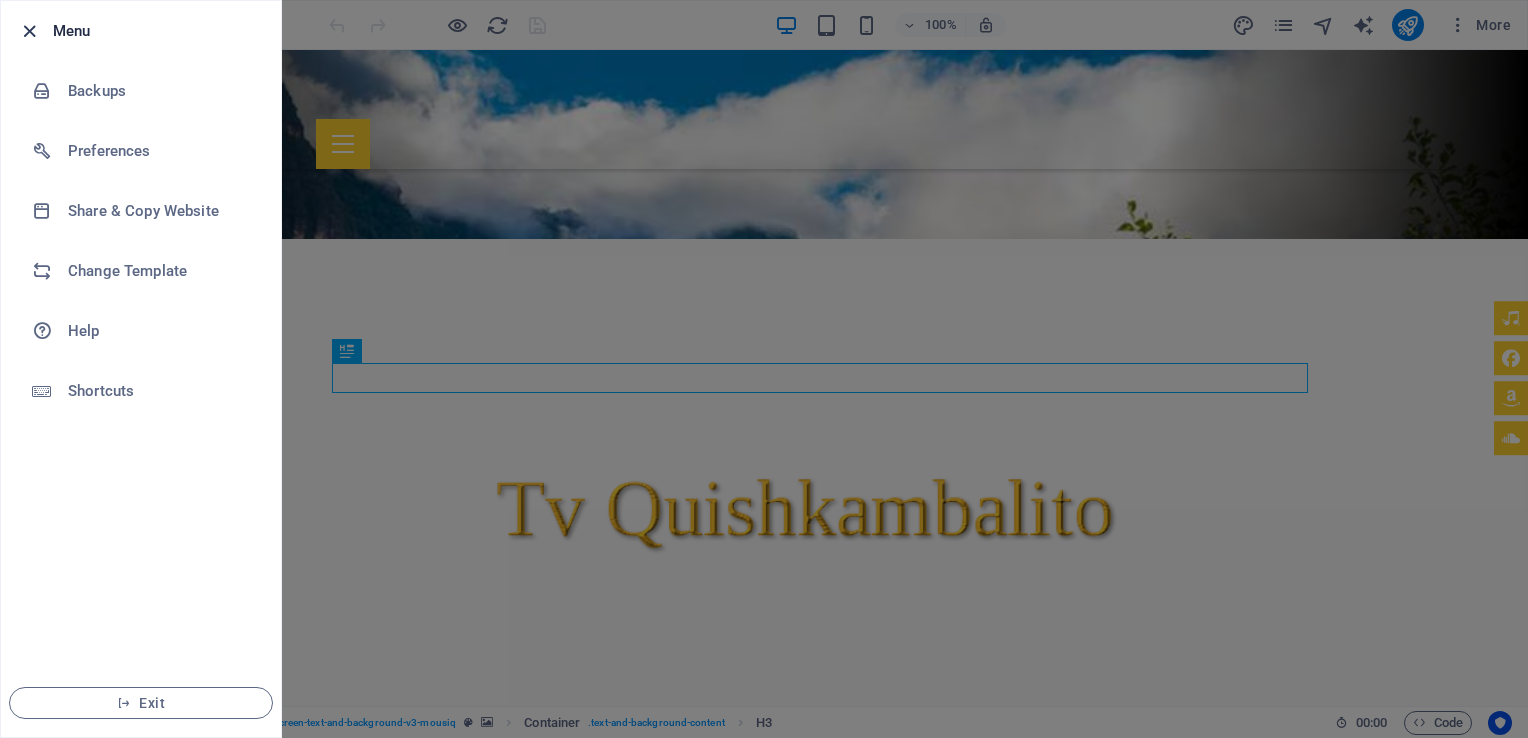 click at bounding box center (29, 31) 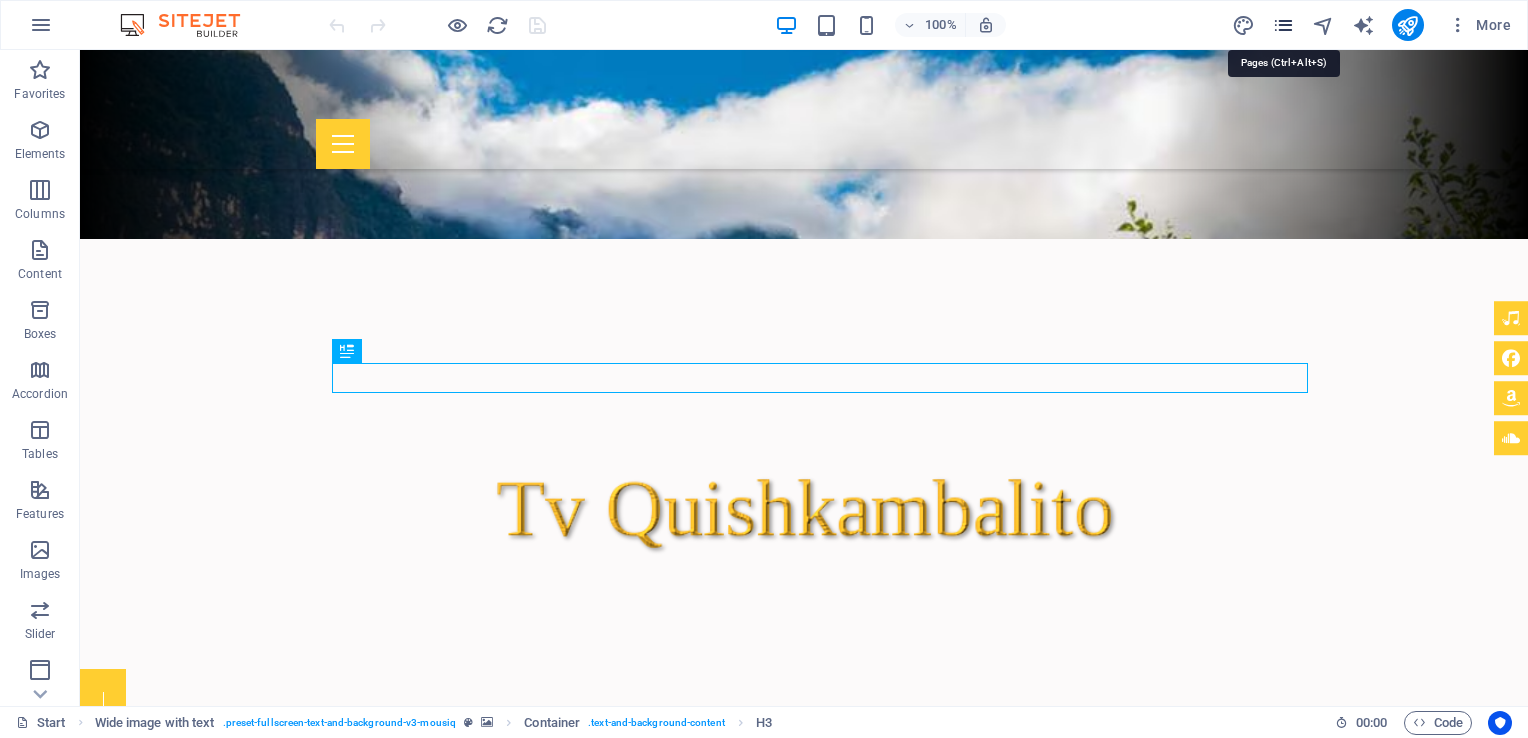 click at bounding box center [1283, 25] 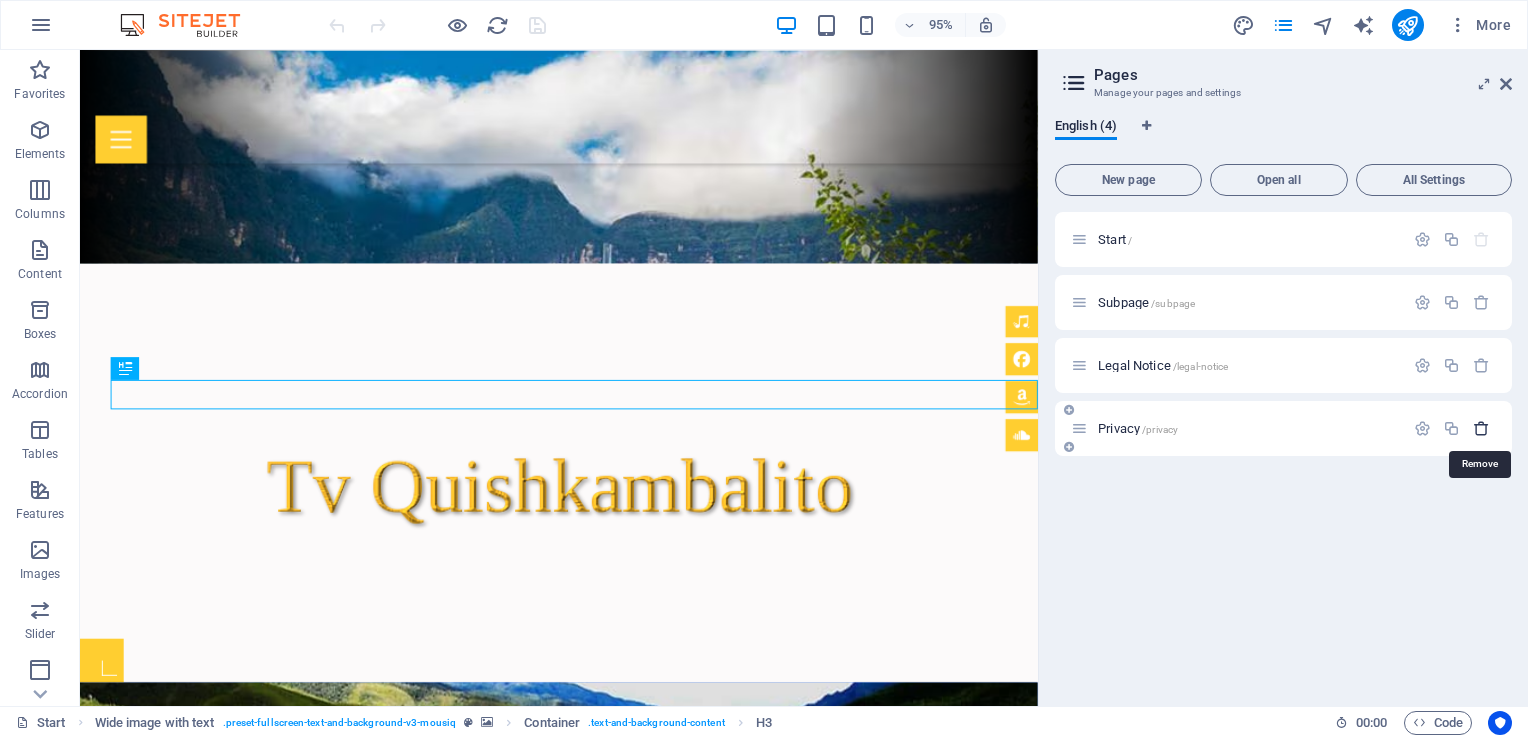 click at bounding box center [1481, 428] 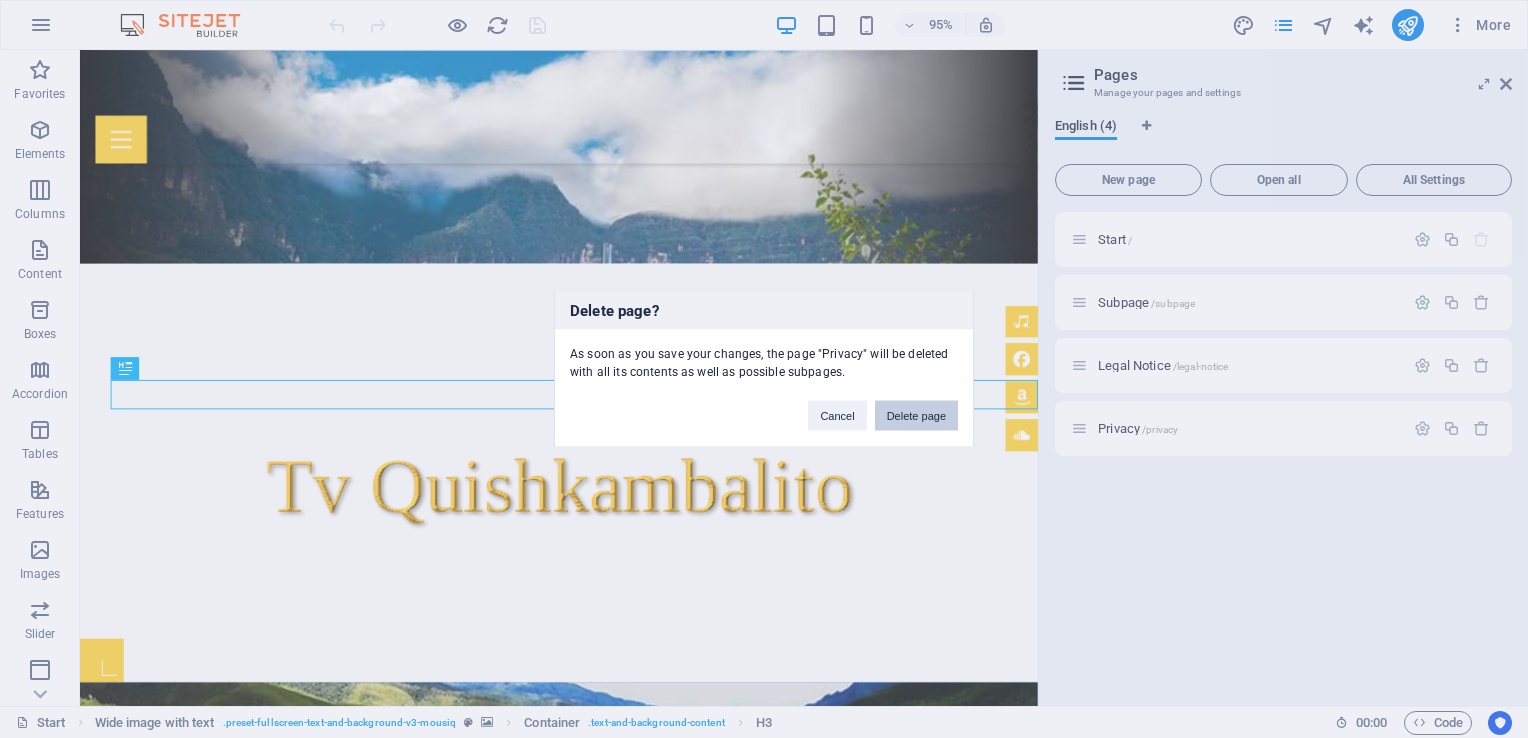 click on "Delete page" at bounding box center [916, 416] 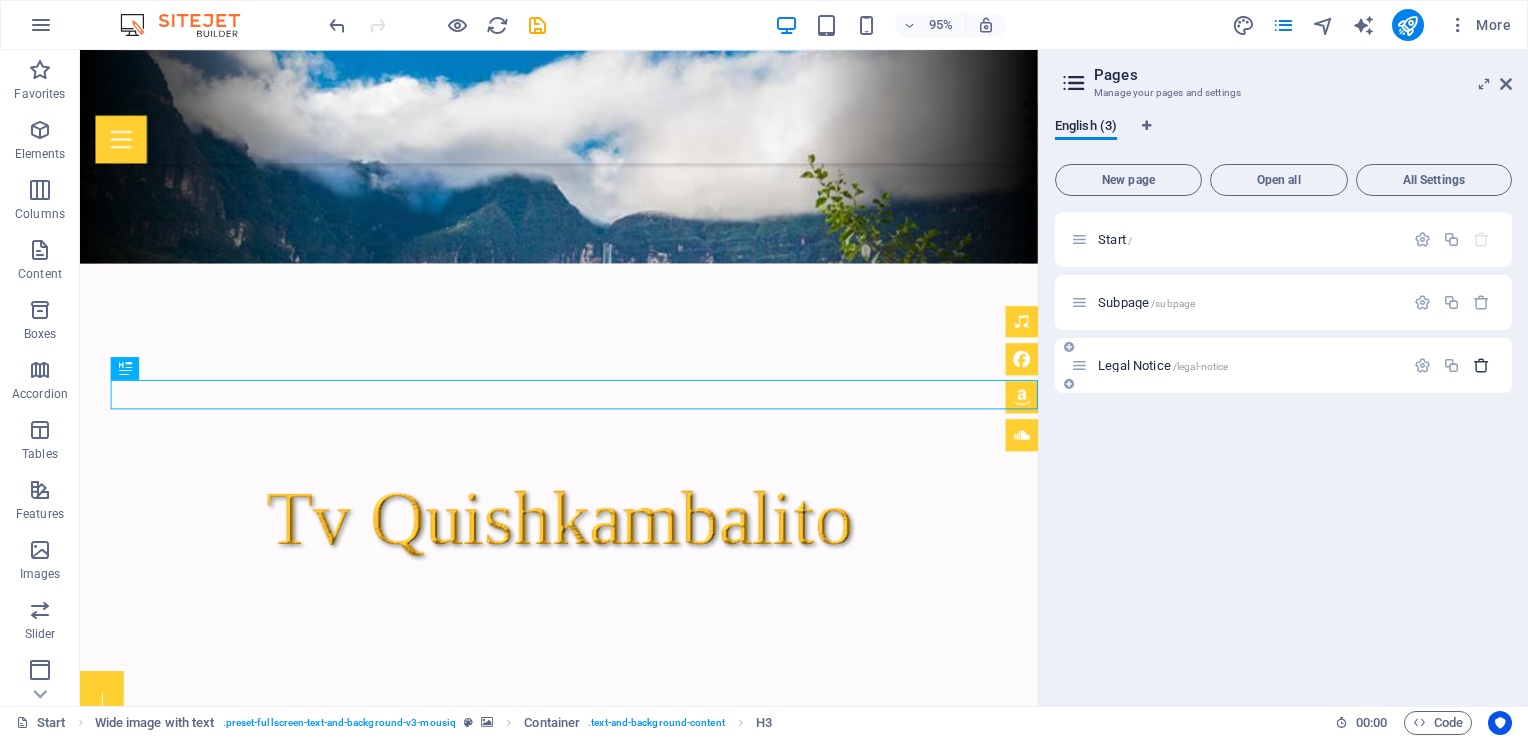 click at bounding box center (1481, 365) 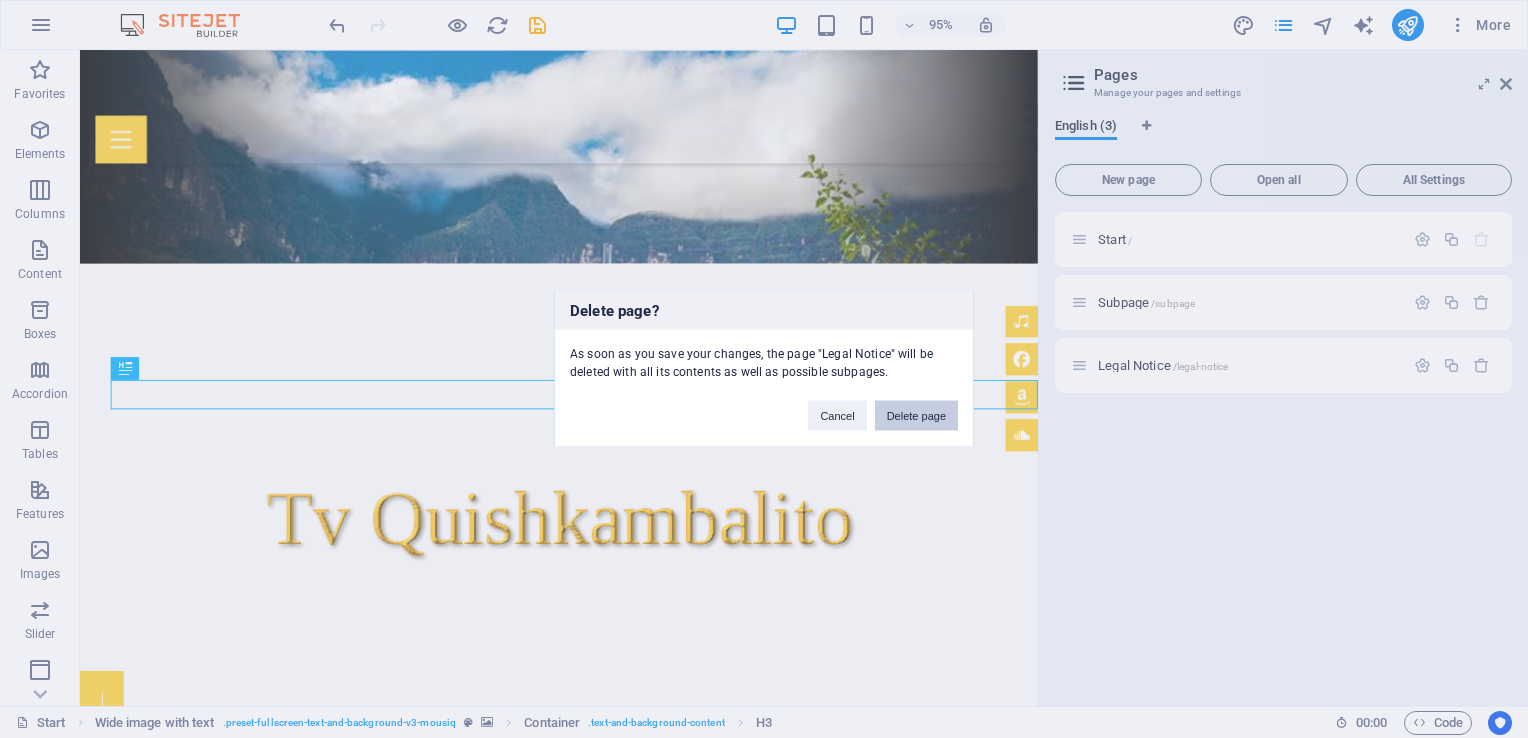 click on "Delete page" at bounding box center (916, 416) 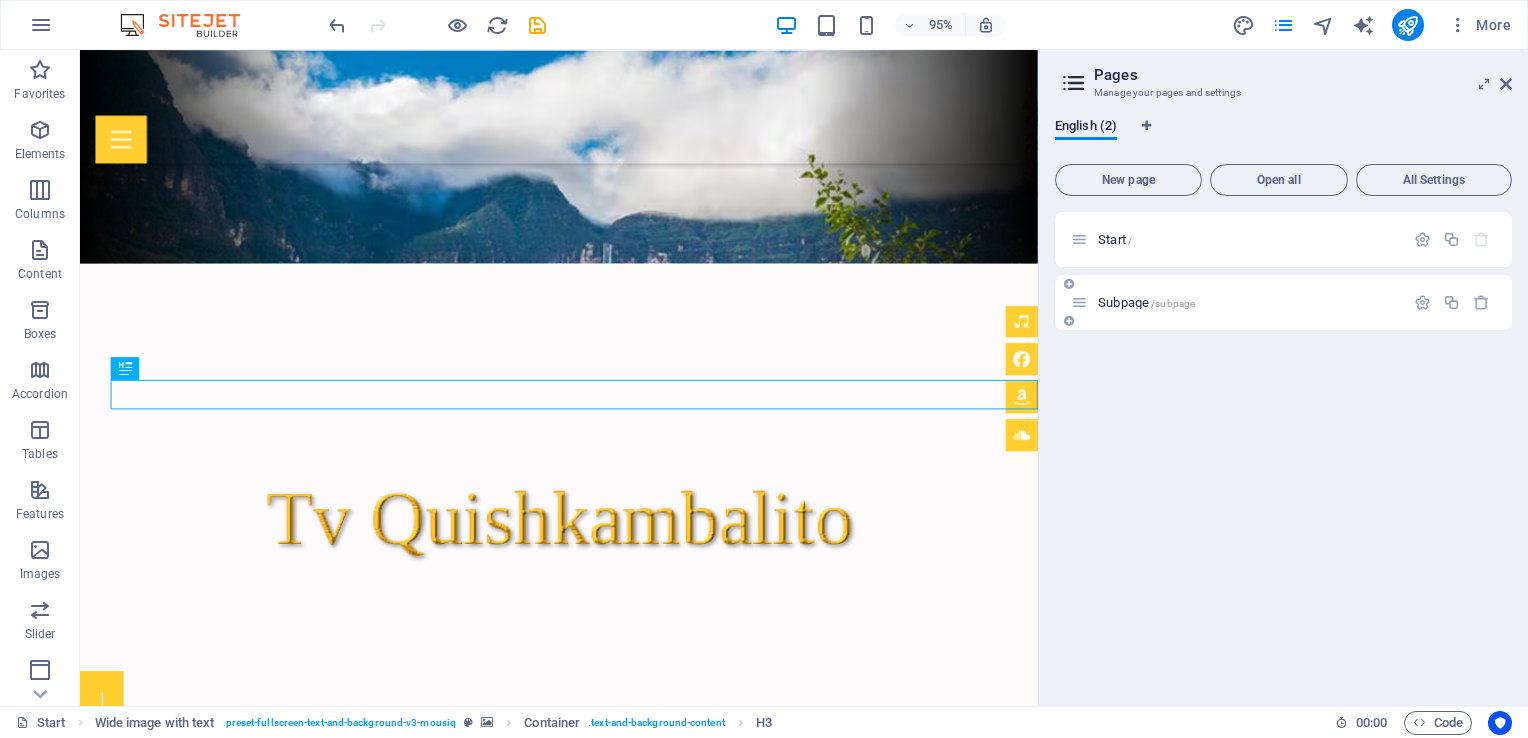 click on "Subpage /subpage" at bounding box center (1283, 302) 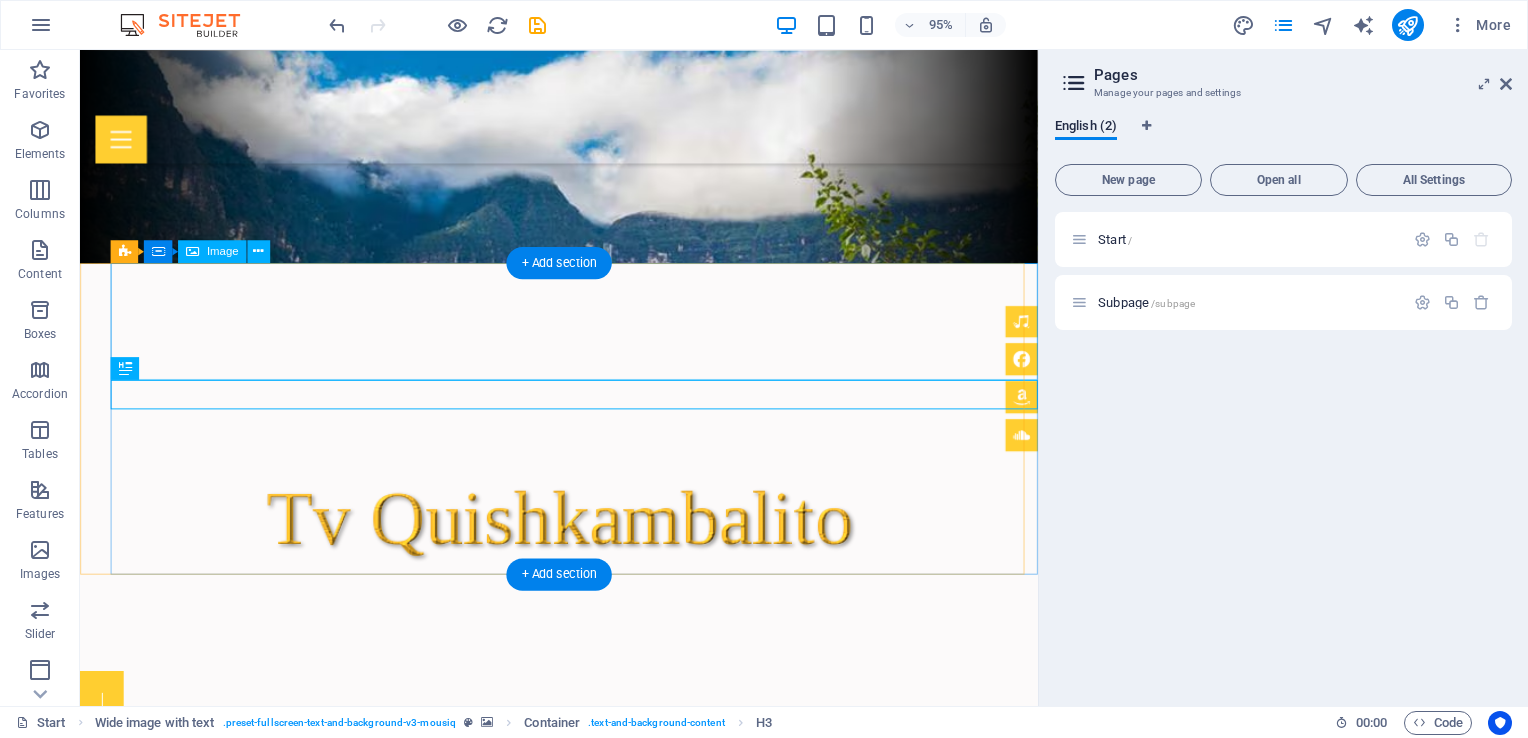 click at bounding box center (600, 1138) 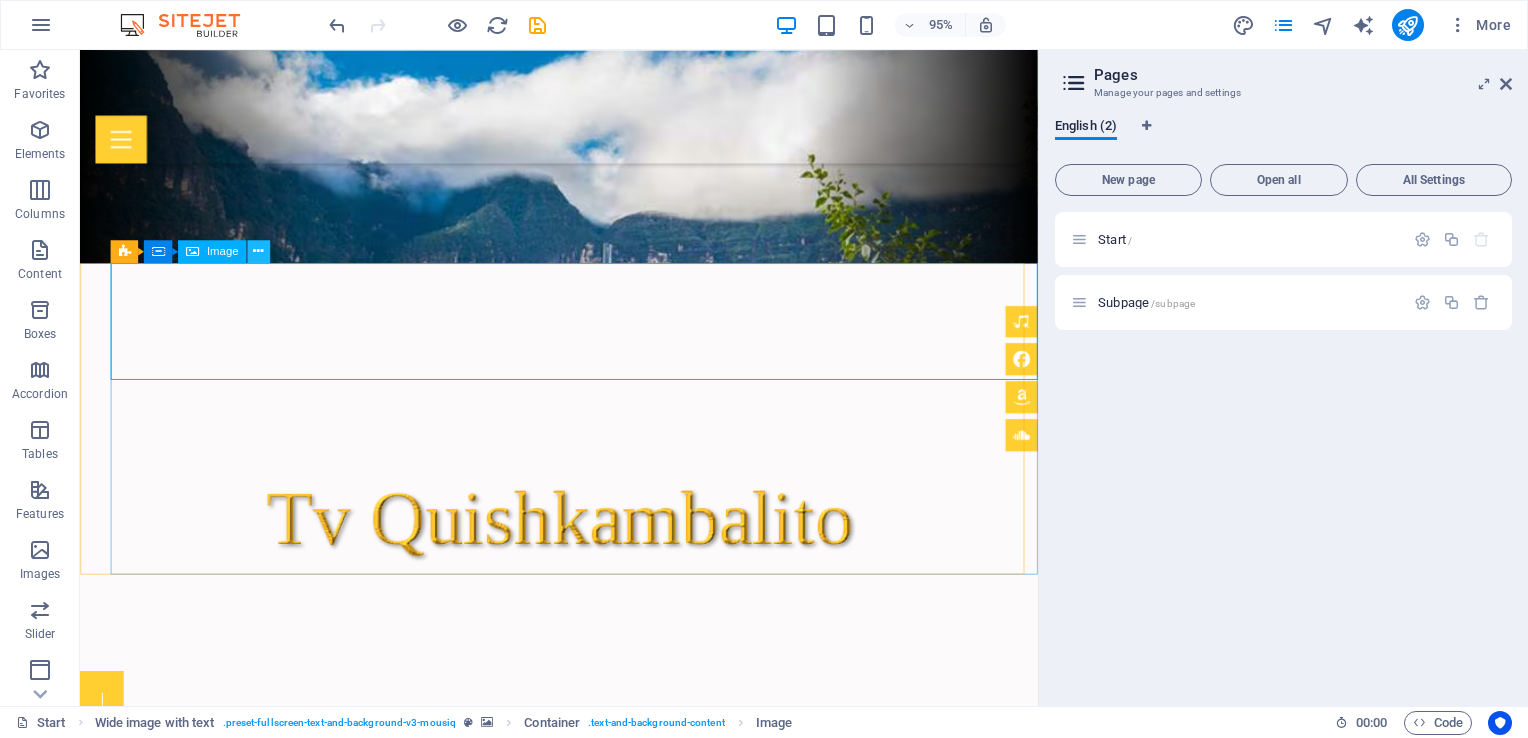 click at bounding box center [258, 251] 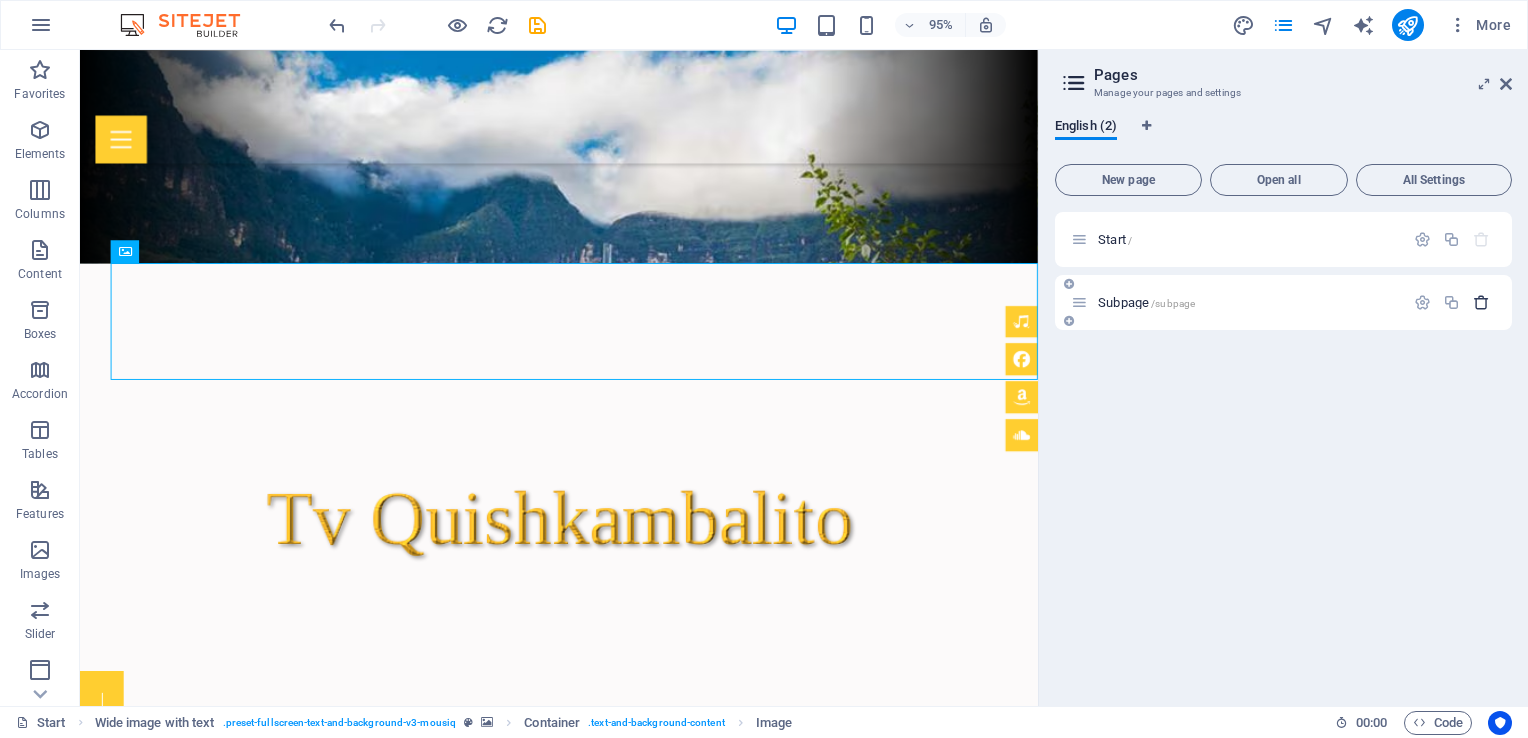 click at bounding box center (1481, 302) 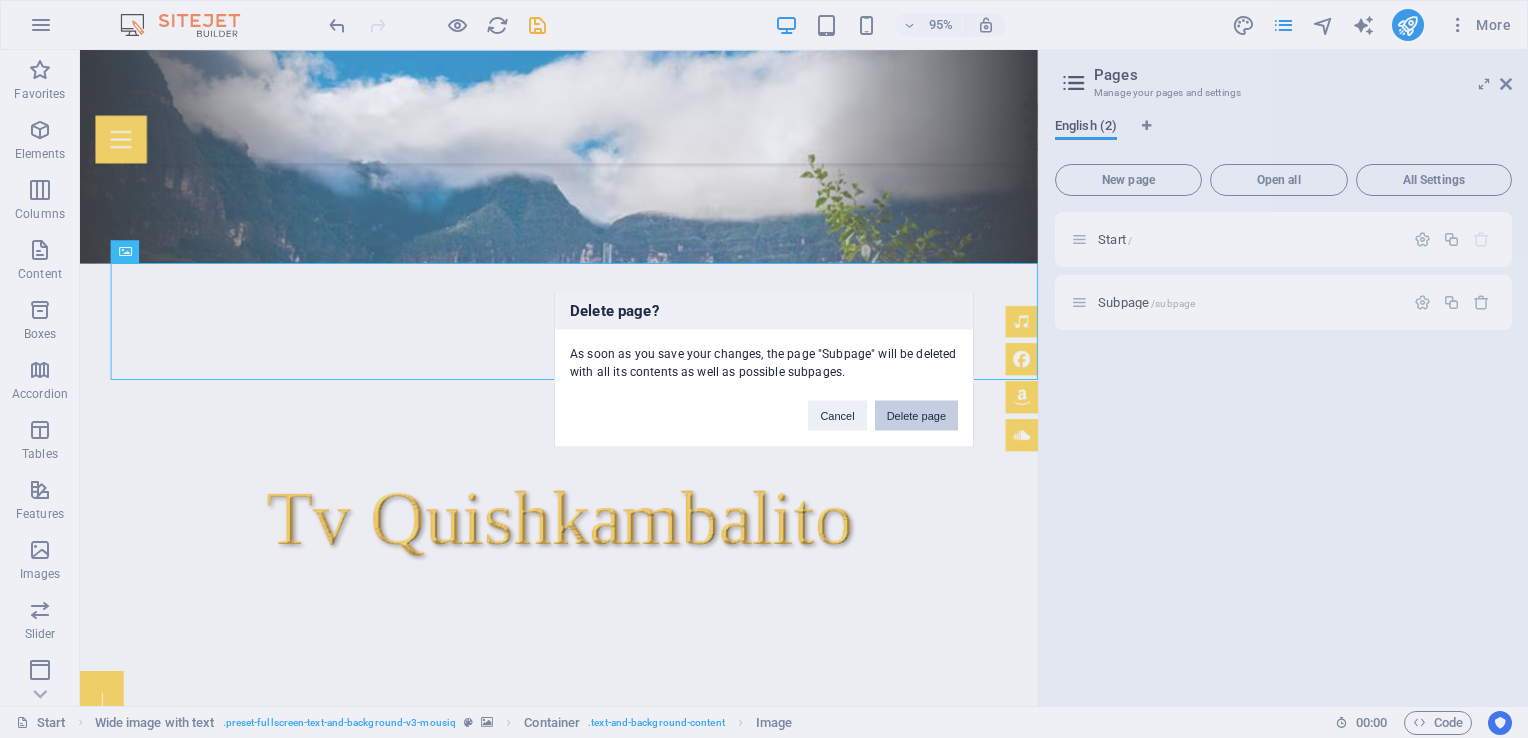 click on "Delete page" at bounding box center [916, 416] 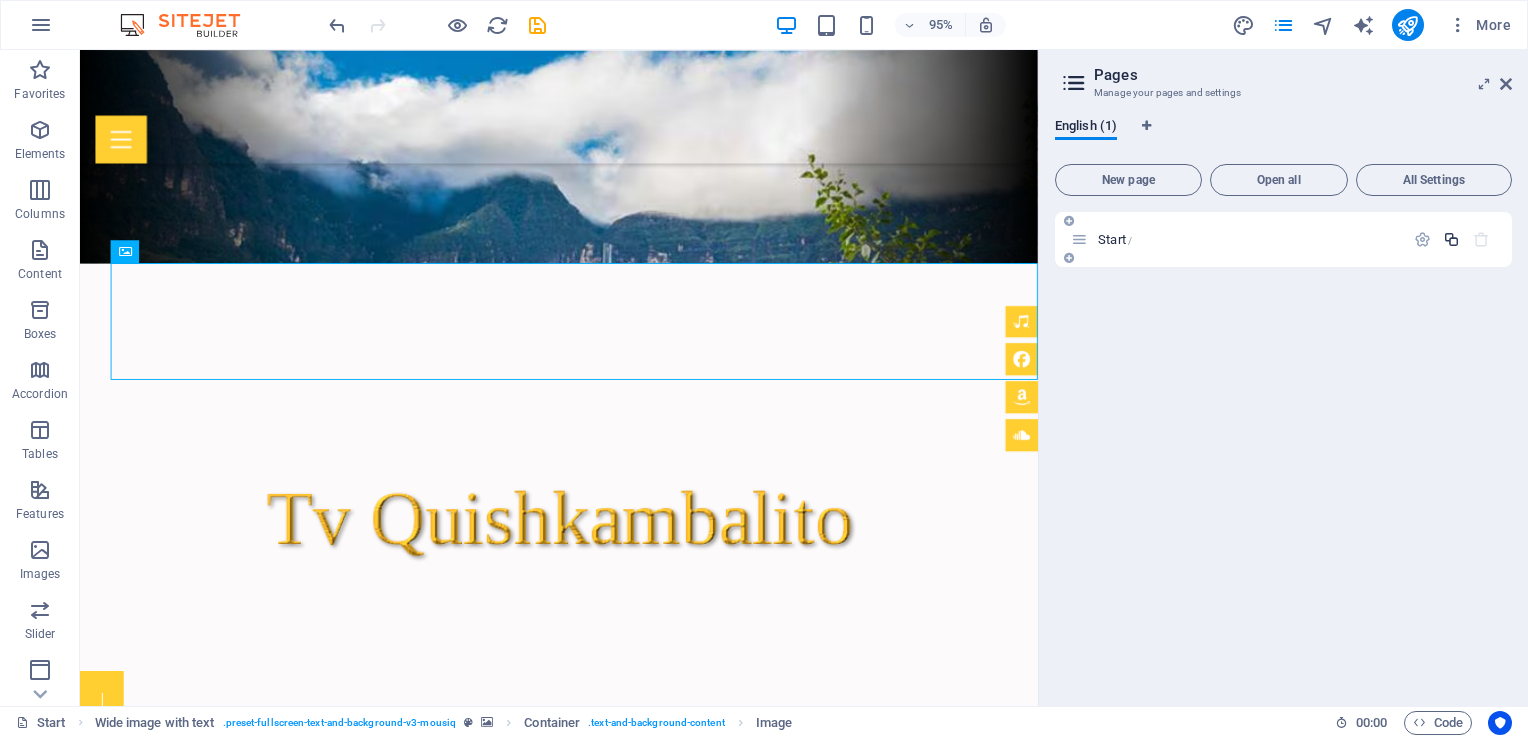 click at bounding box center [1451, 239] 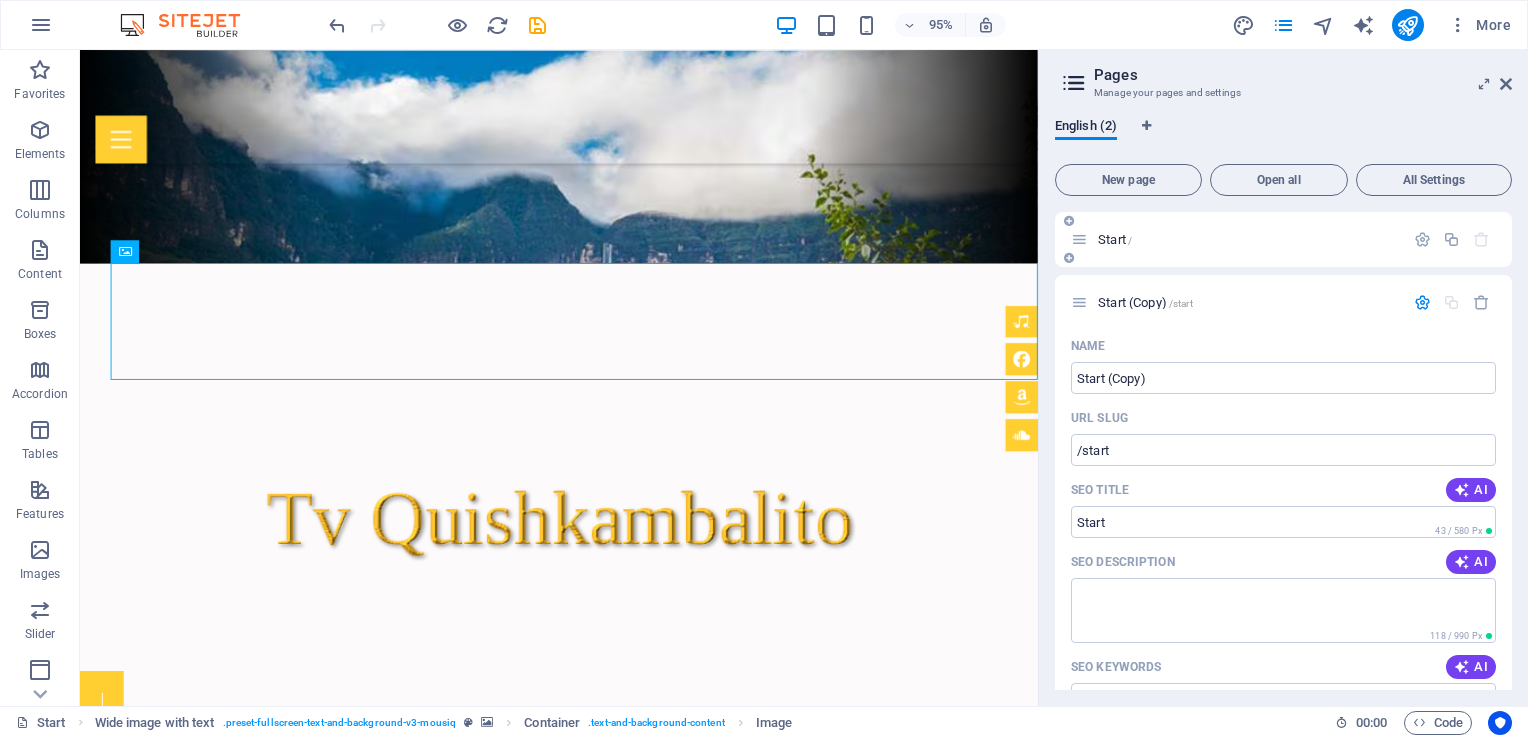 click on "Start /" at bounding box center [1283, 239] 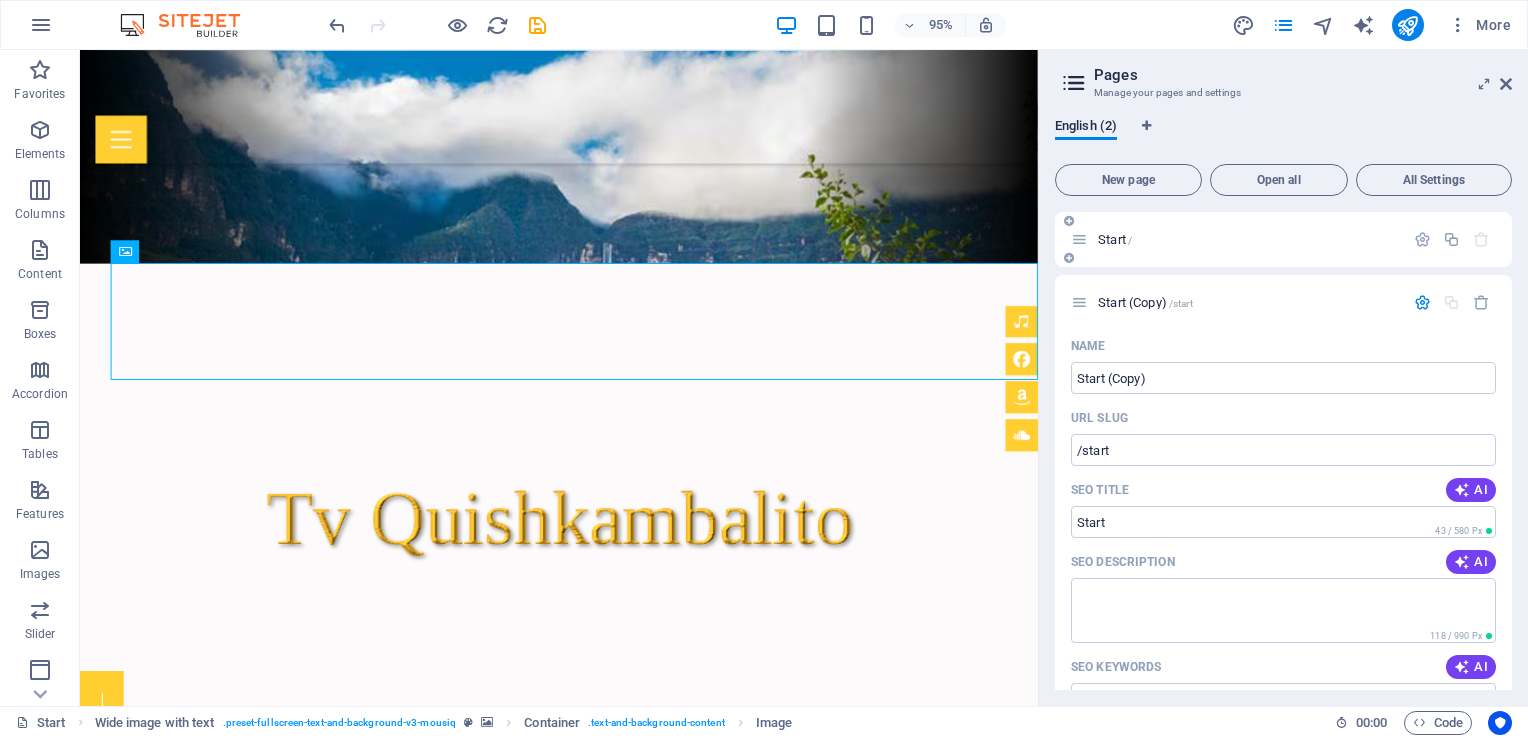 click at bounding box center [1079, 239] 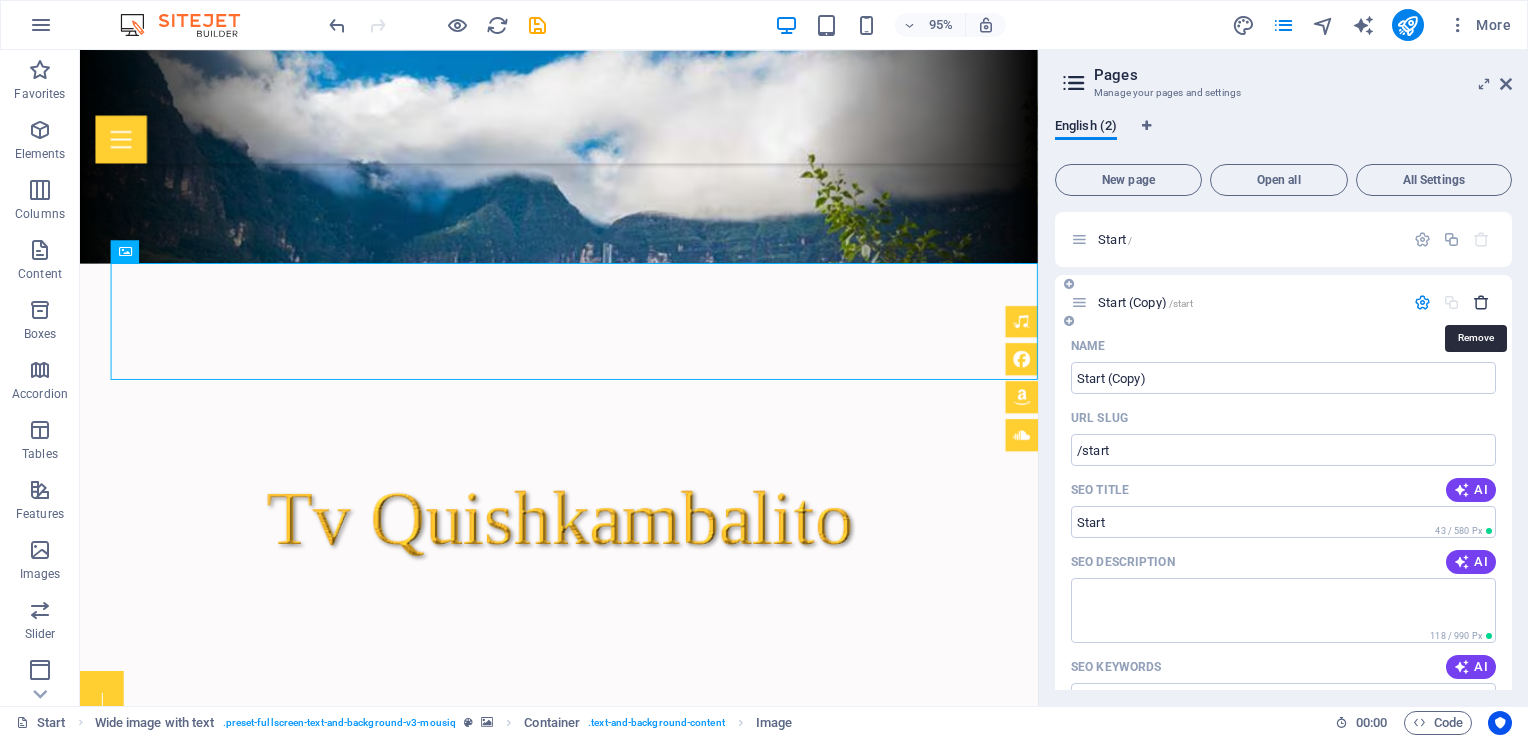 click at bounding box center (1481, 302) 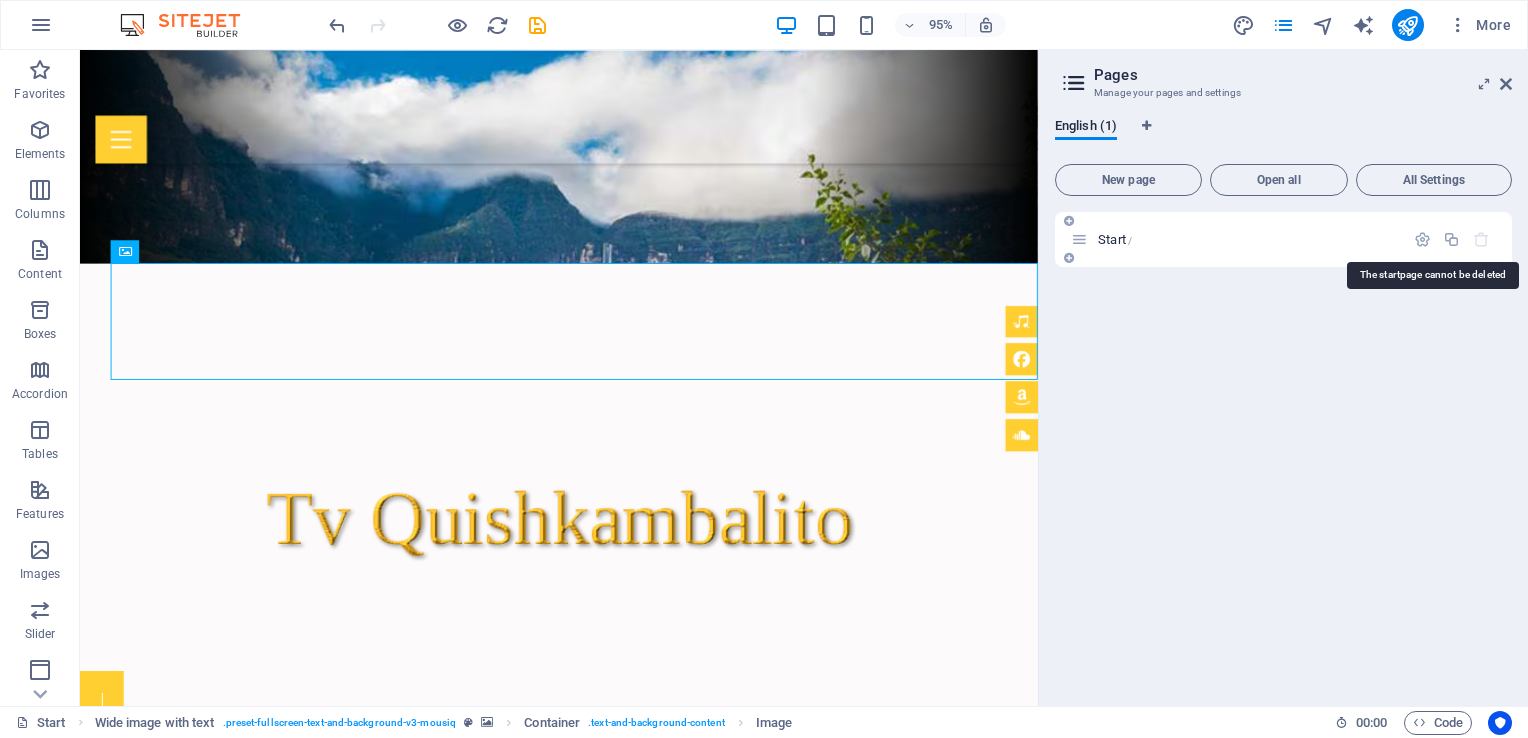 click at bounding box center (1481, 239) 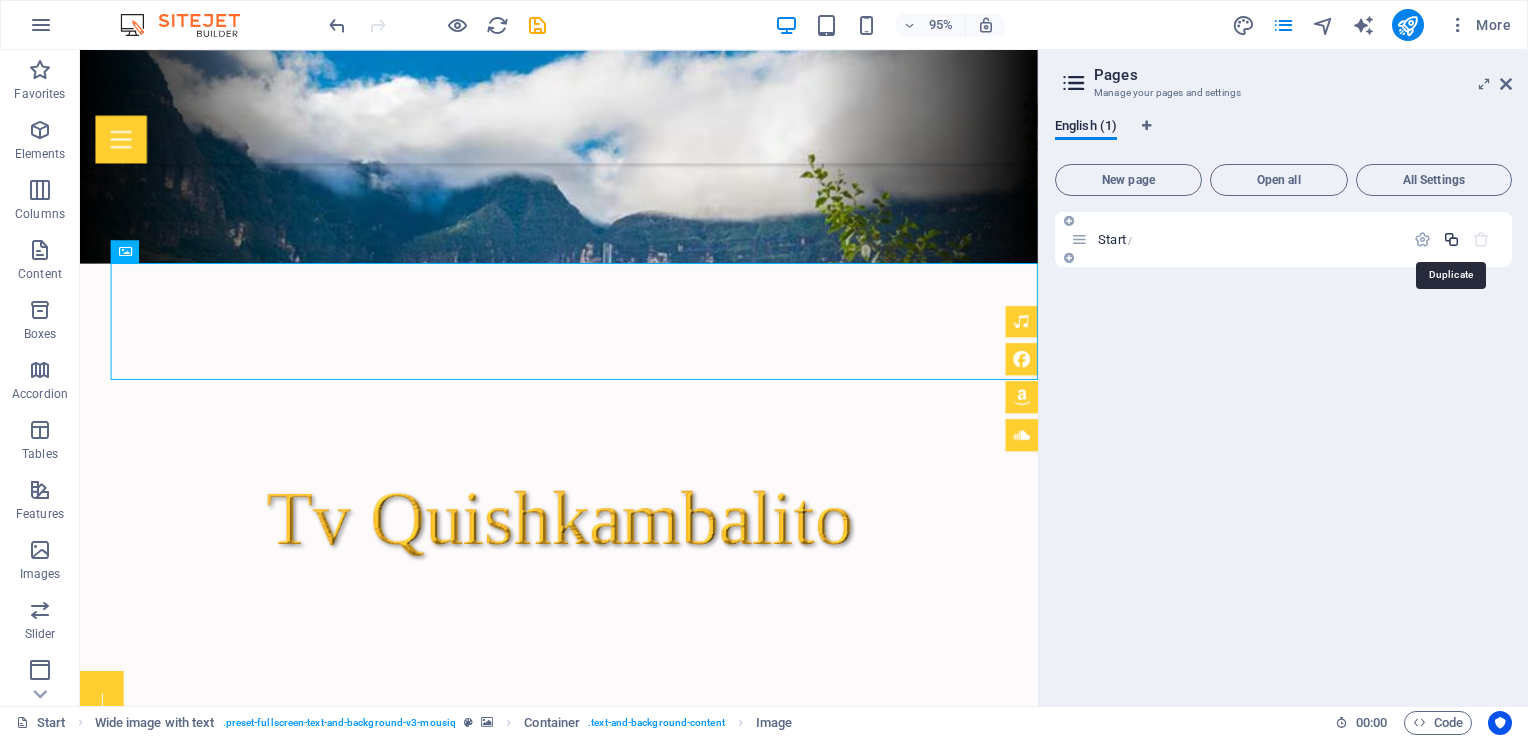 click at bounding box center (1451, 239) 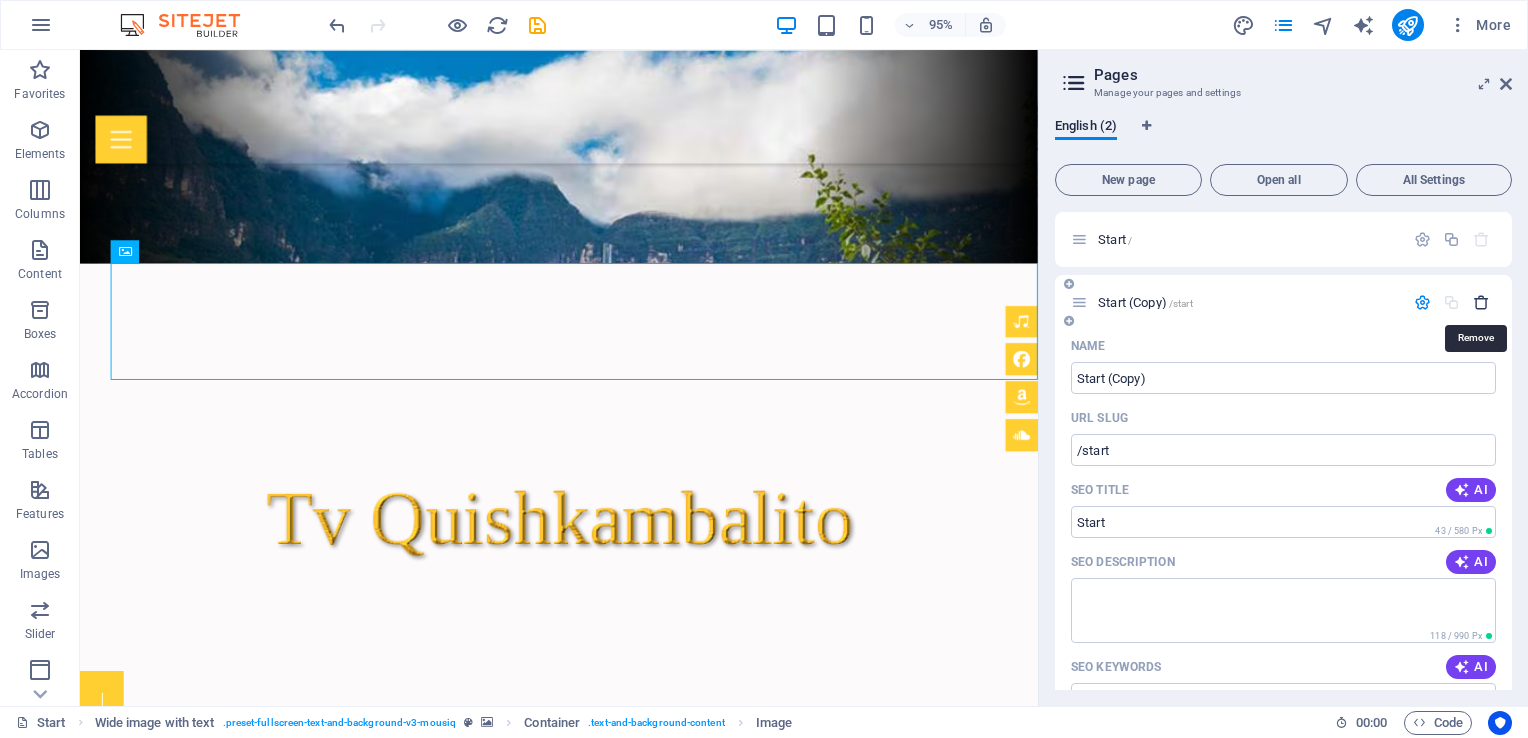 click at bounding box center [1481, 302] 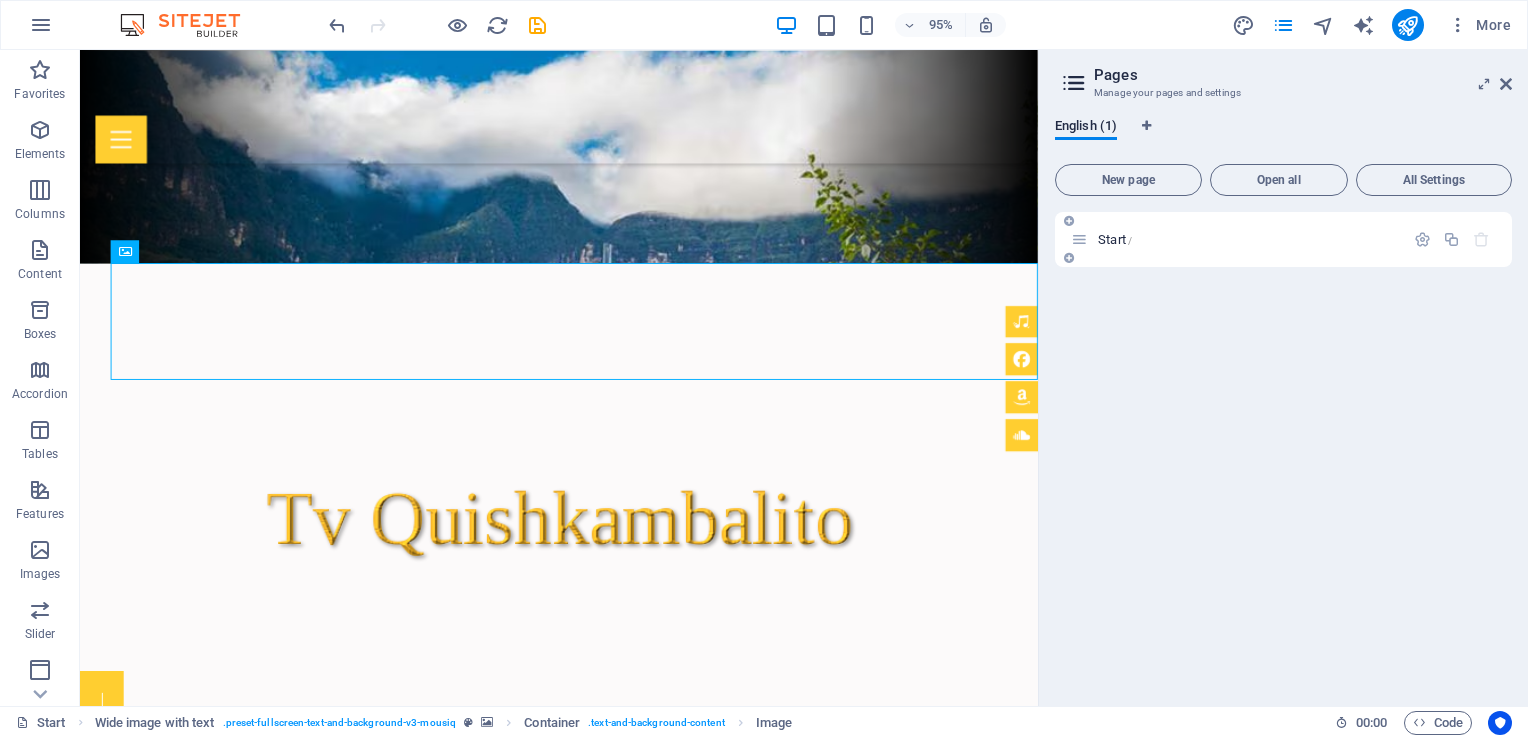click at bounding box center (1079, 239) 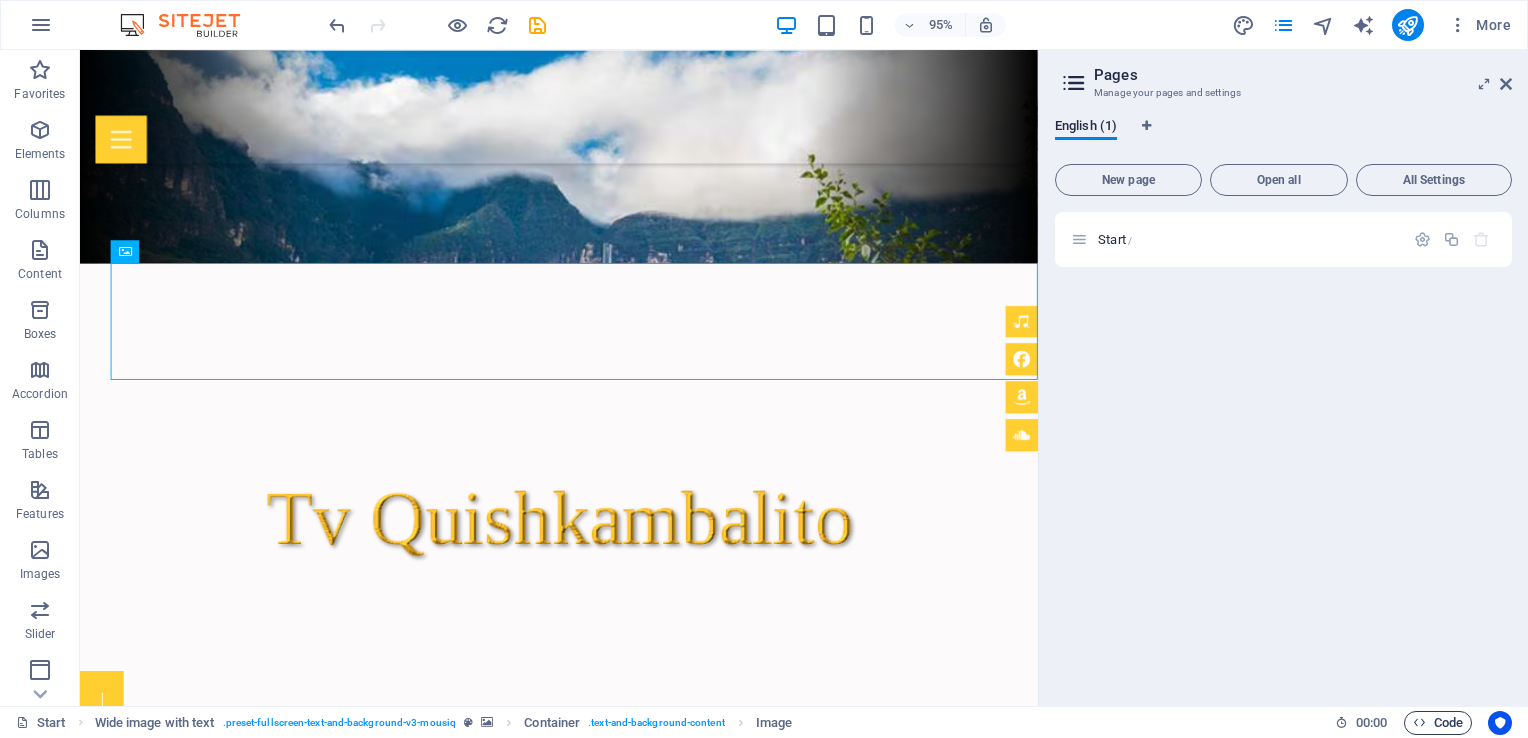 click on "Code" at bounding box center (1438, 723) 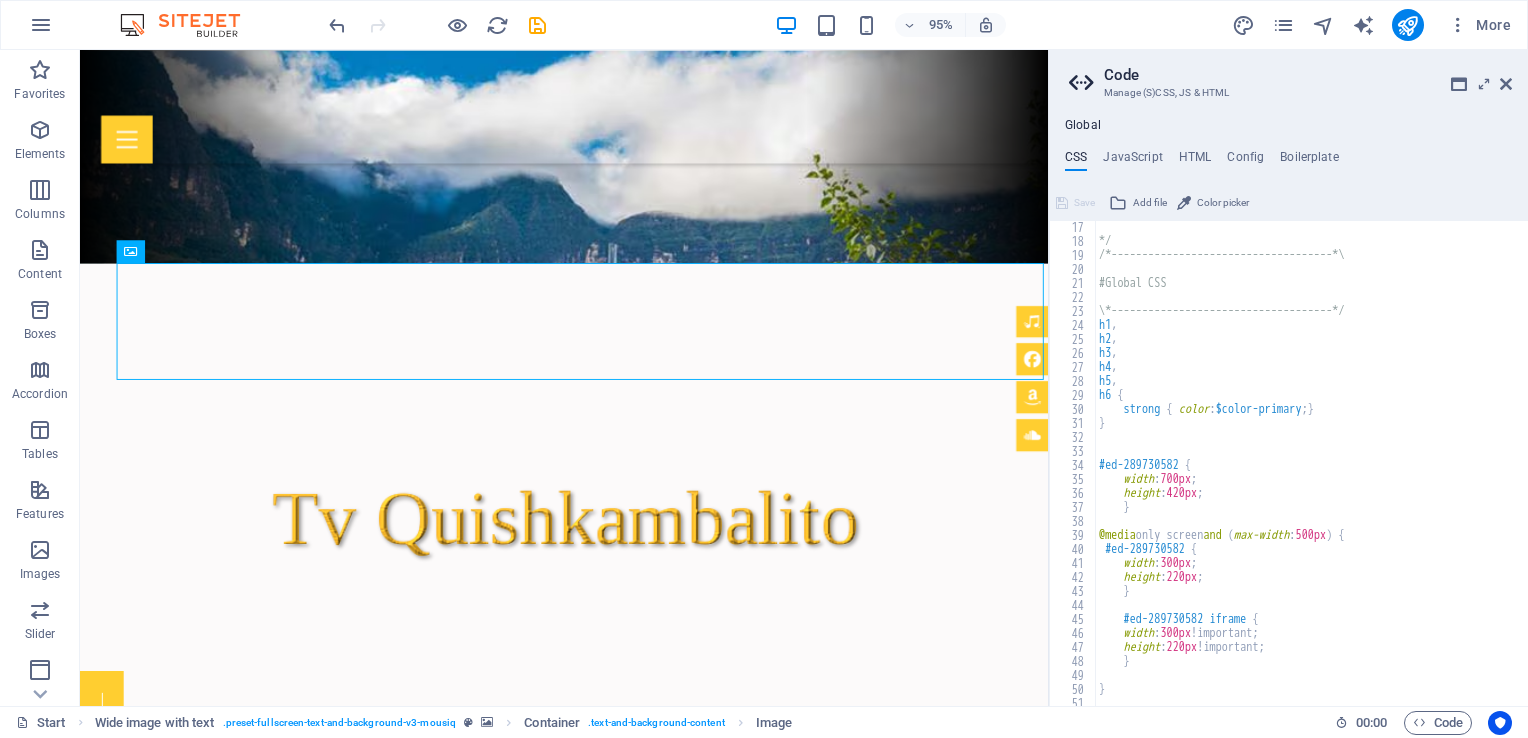 scroll, scrollTop: 224, scrollLeft: 0, axis: vertical 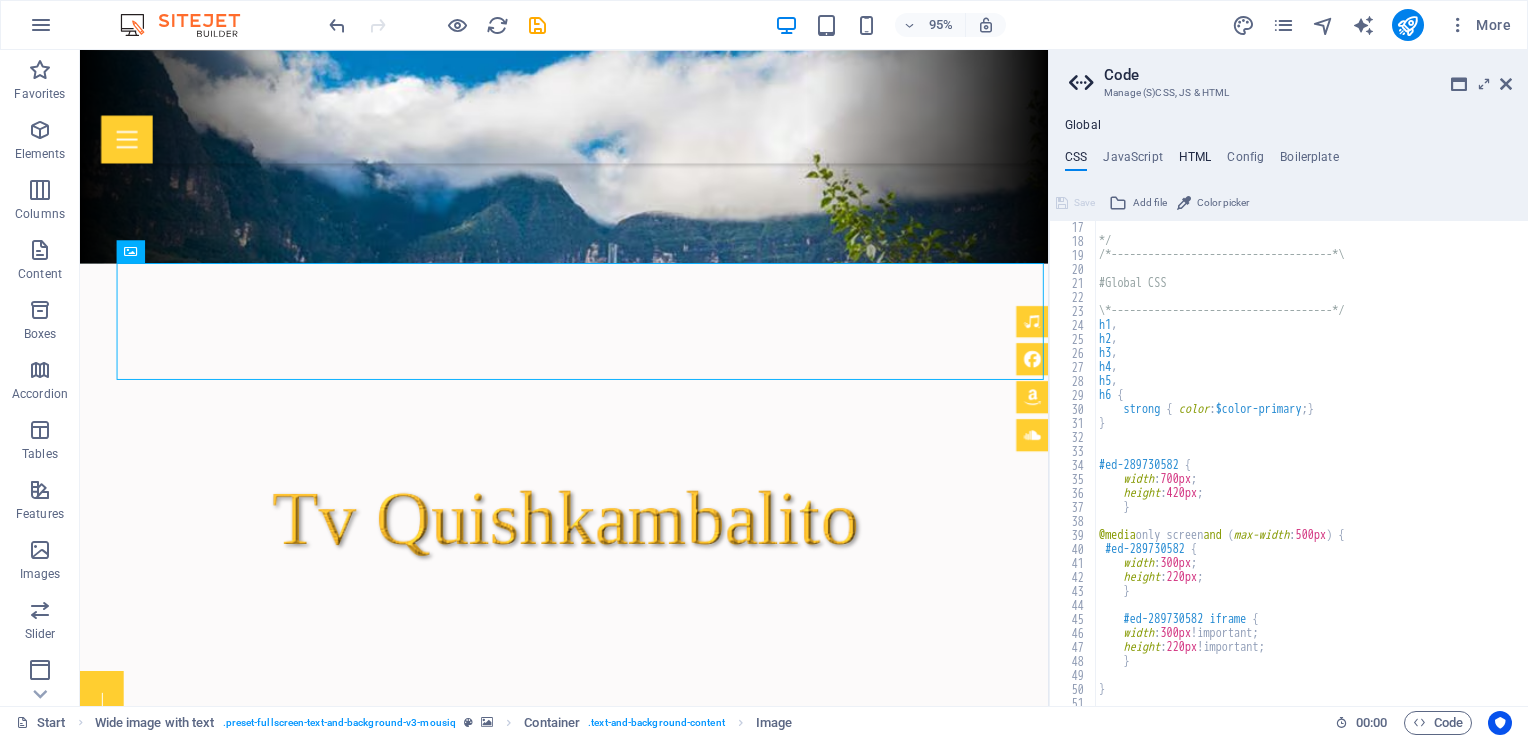 click on "HTML" at bounding box center [1195, 161] 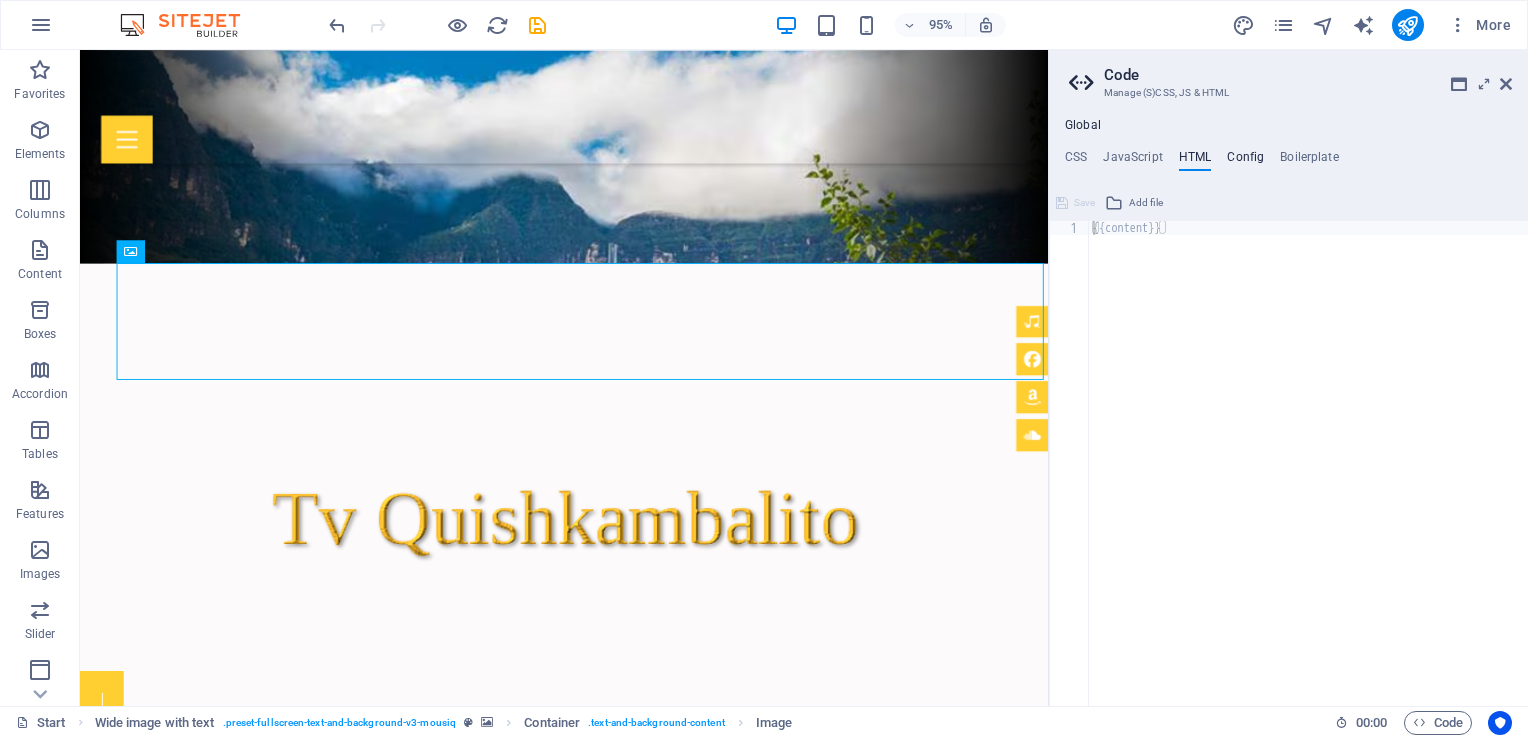 click on "Config" at bounding box center (1245, 161) 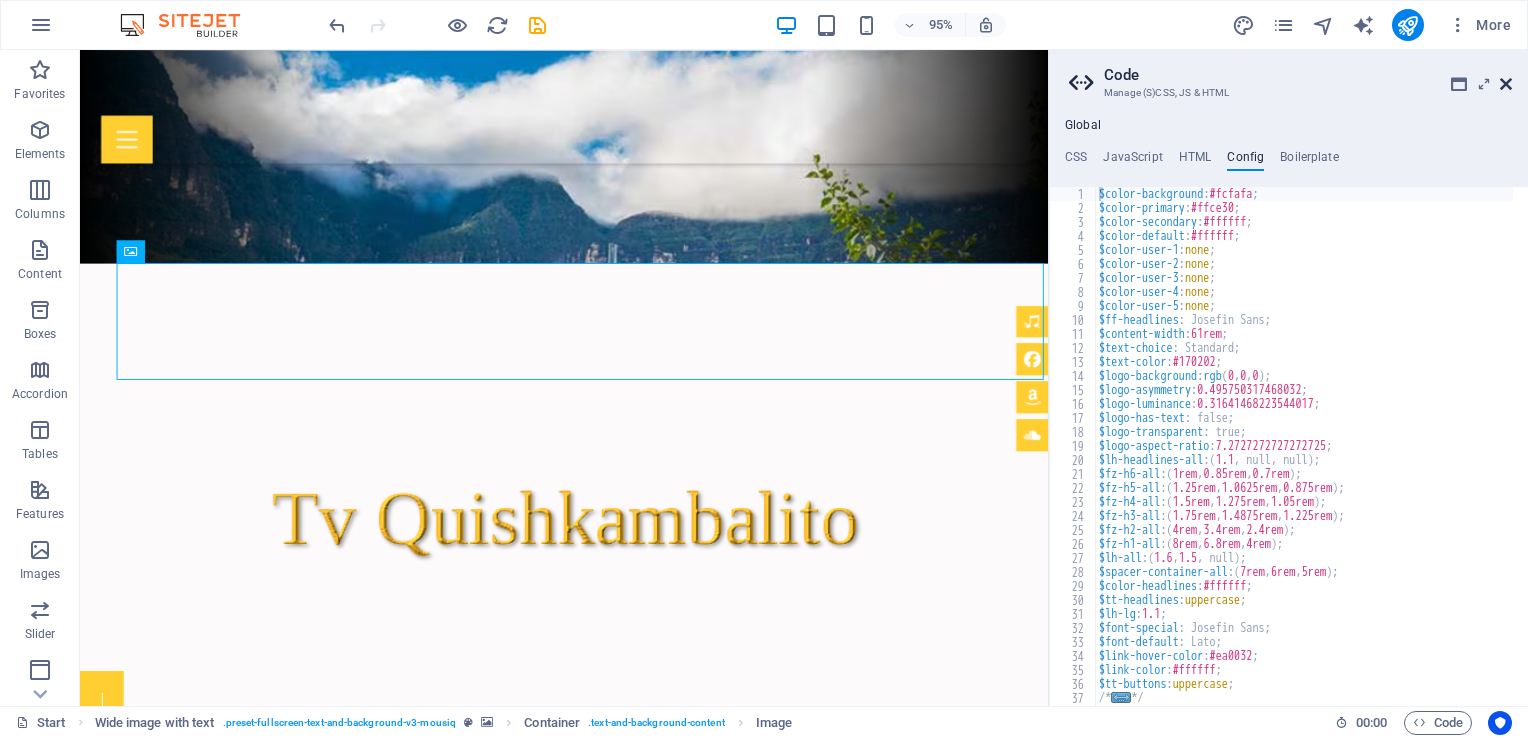 click at bounding box center [1506, 84] 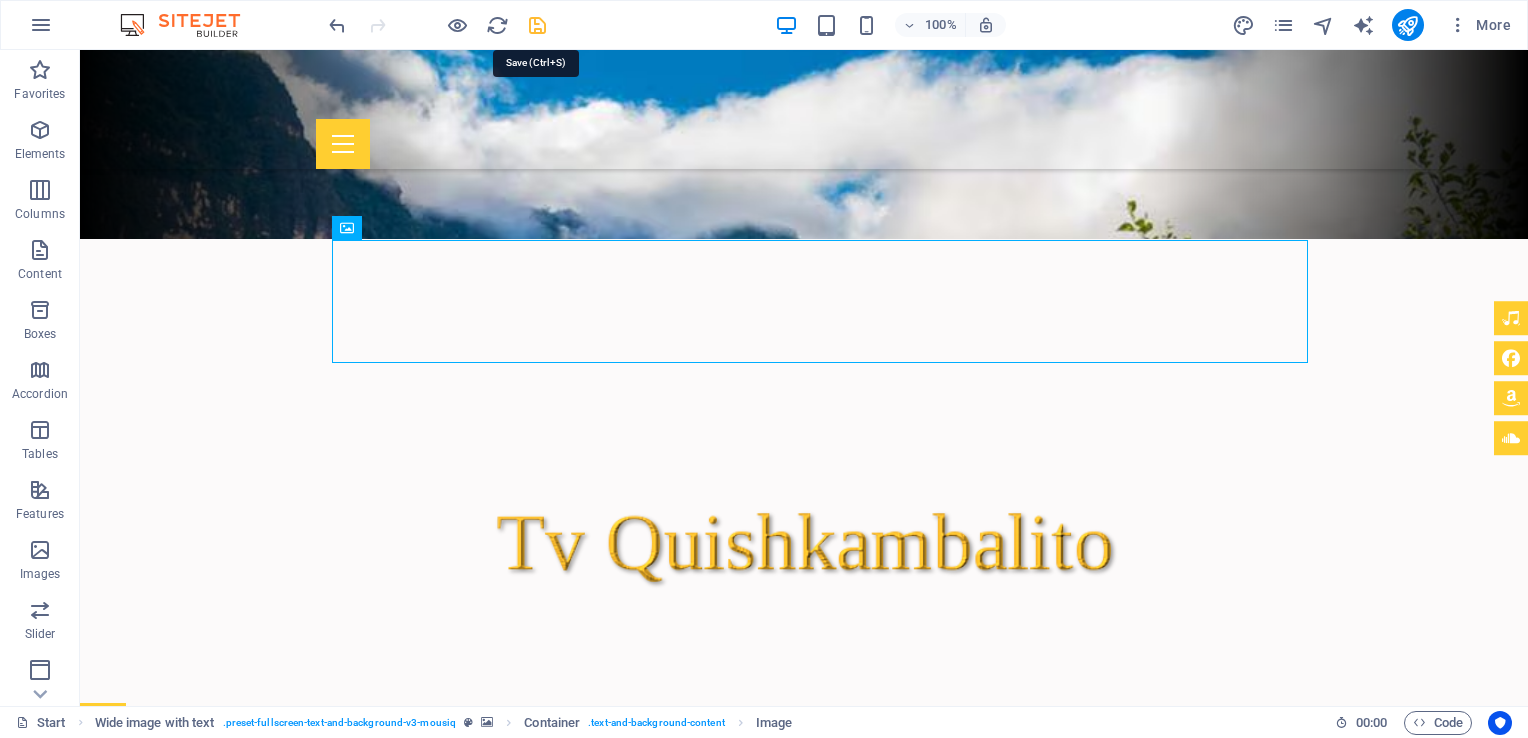 click at bounding box center (537, 25) 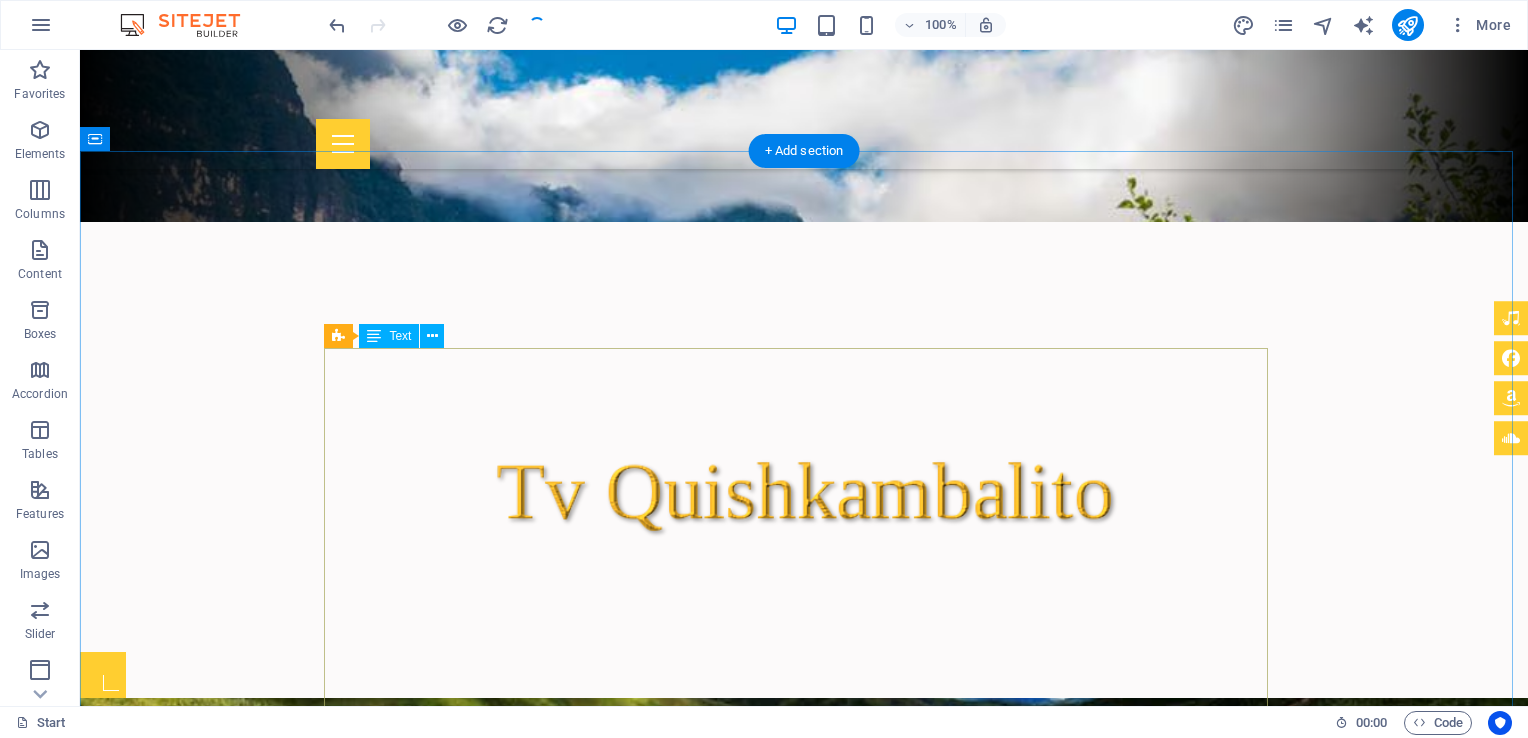 scroll, scrollTop: 0, scrollLeft: 0, axis: both 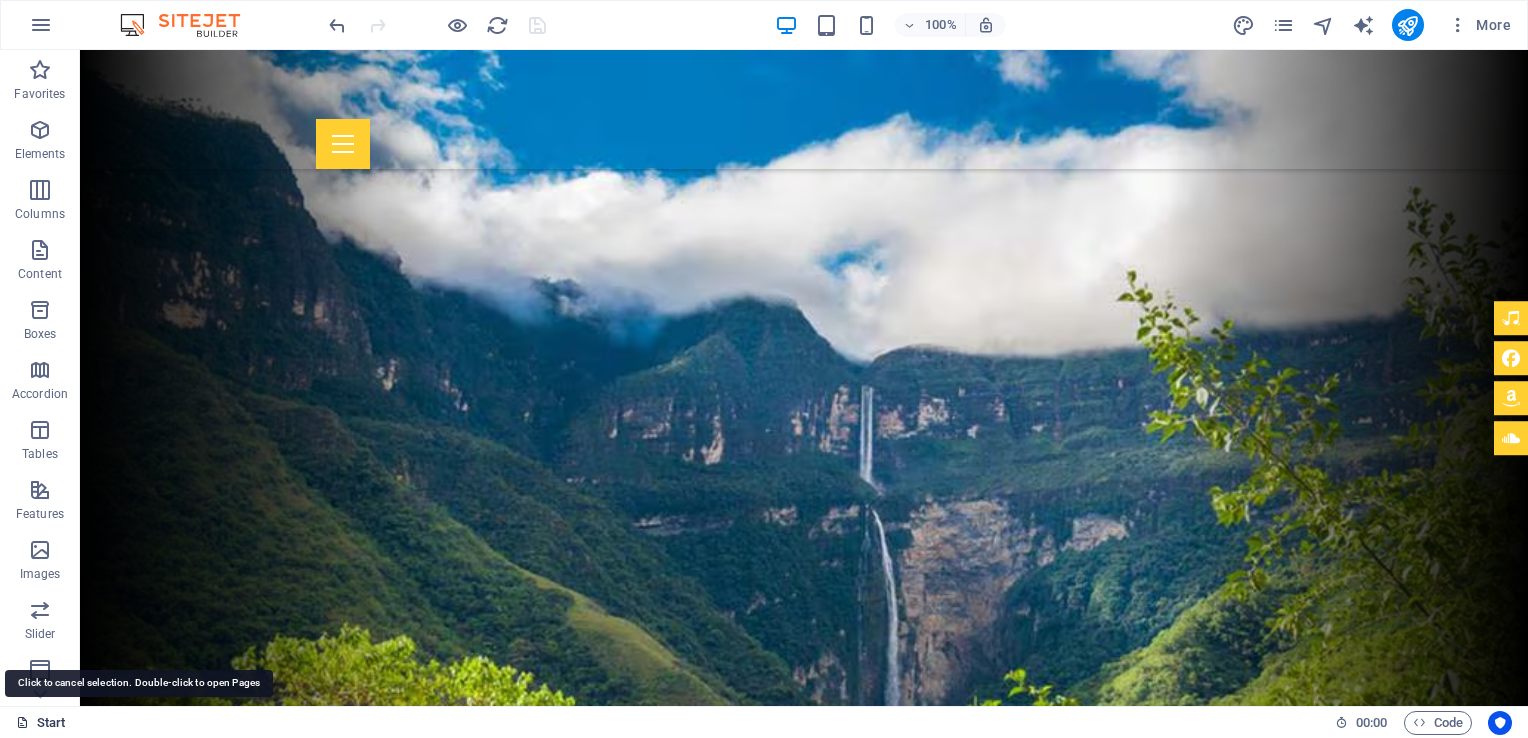click on "Start" at bounding box center [41, 723] 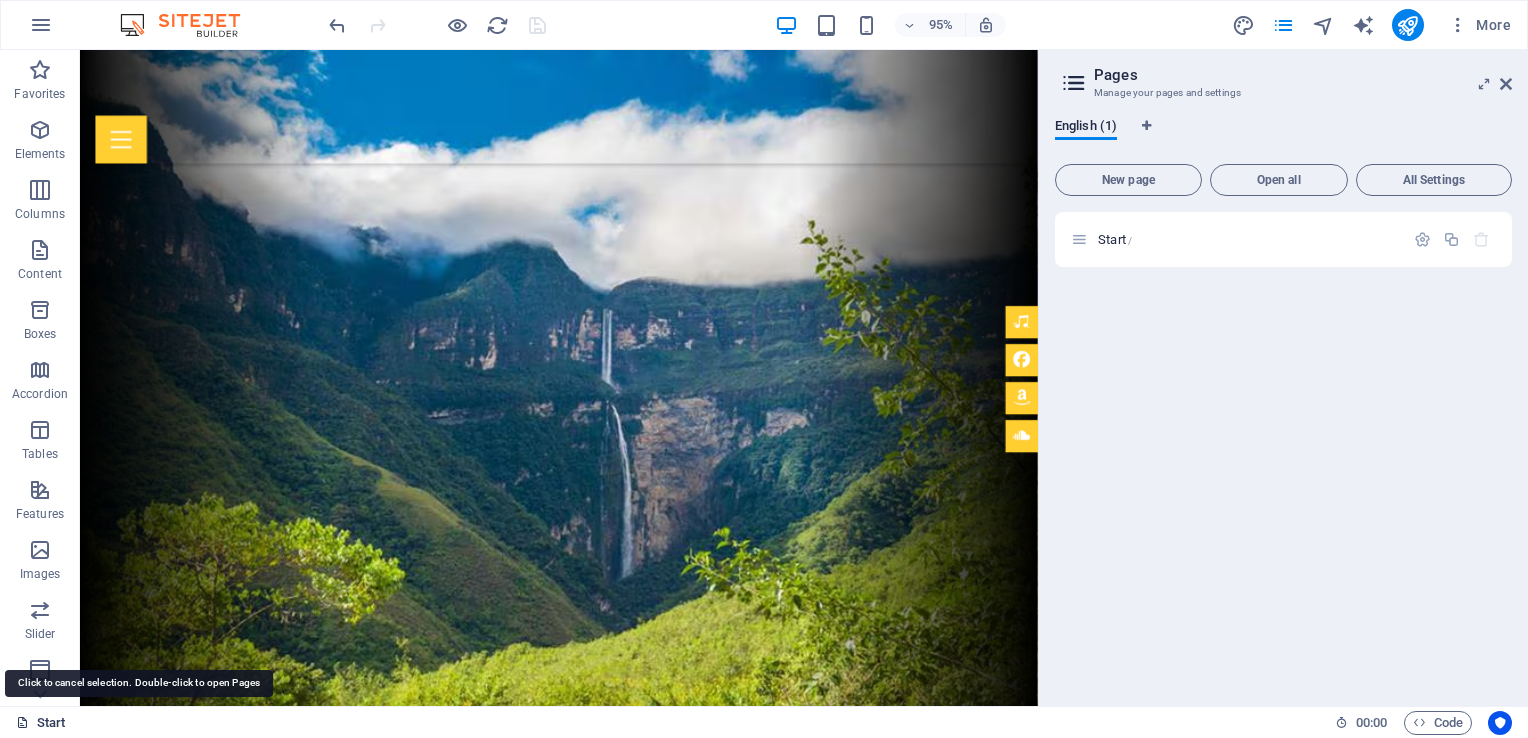 click on "Start" at bounding box center (41, 723) 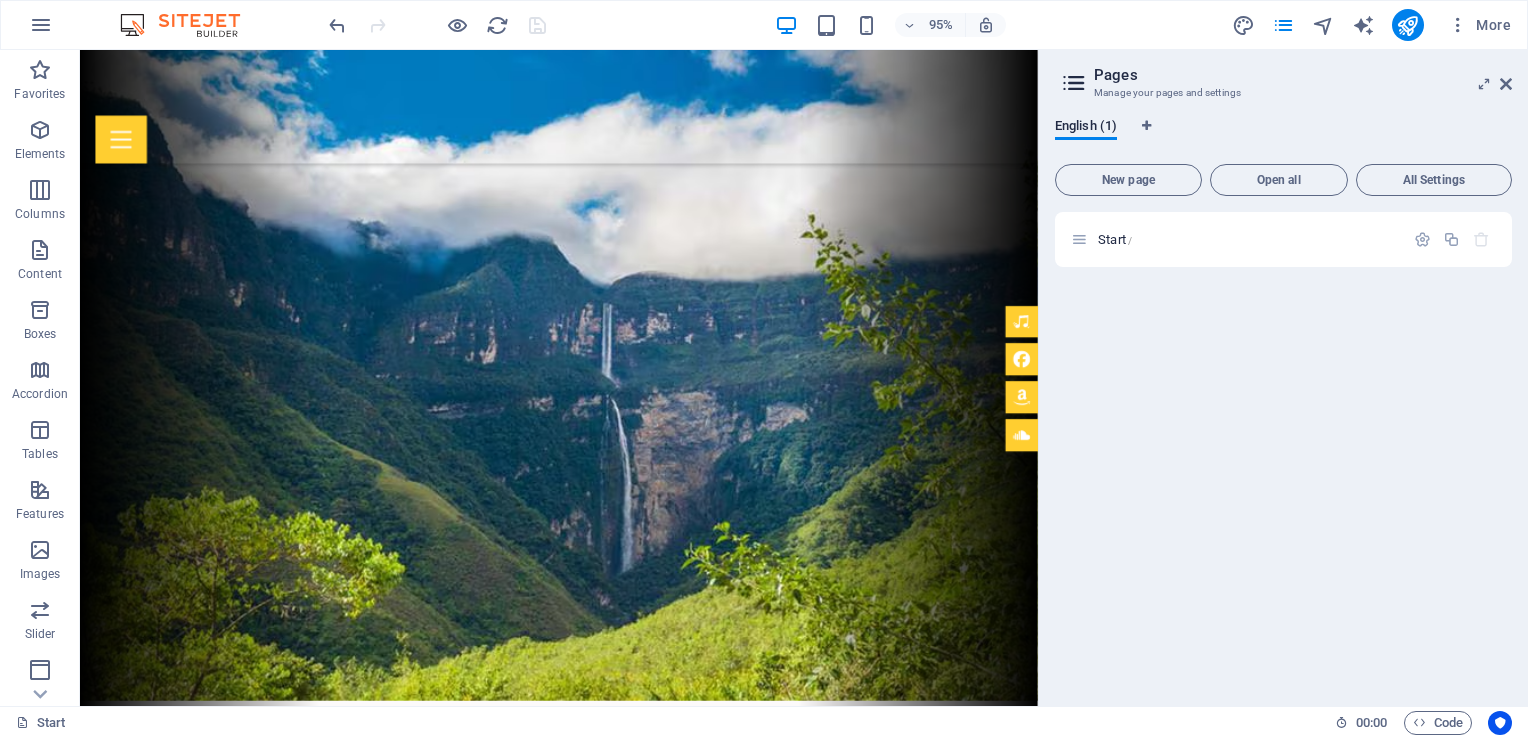 scroll, scrollTop: 591, scrollLeft: 0, axis: vertical 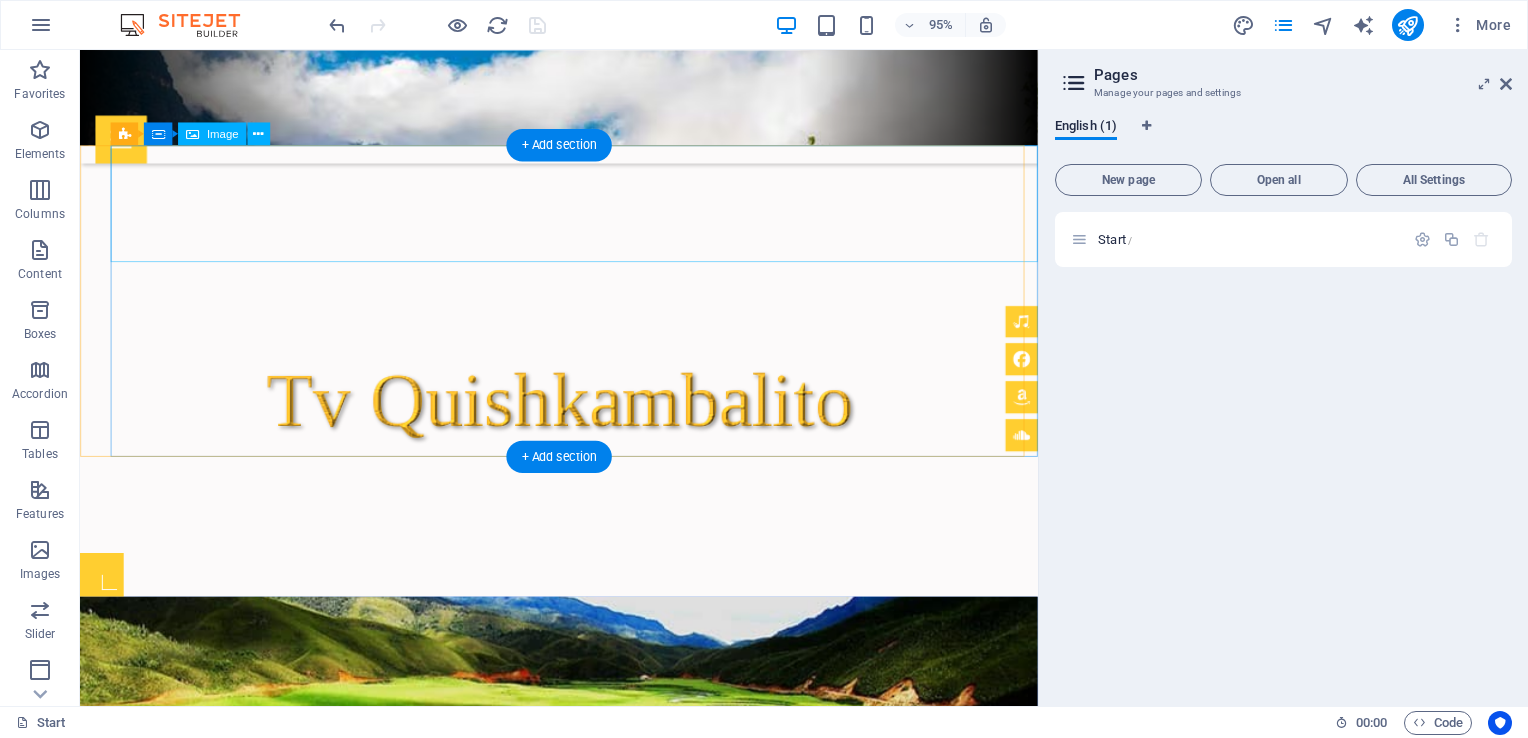 click at bounding box center [600, 1014] 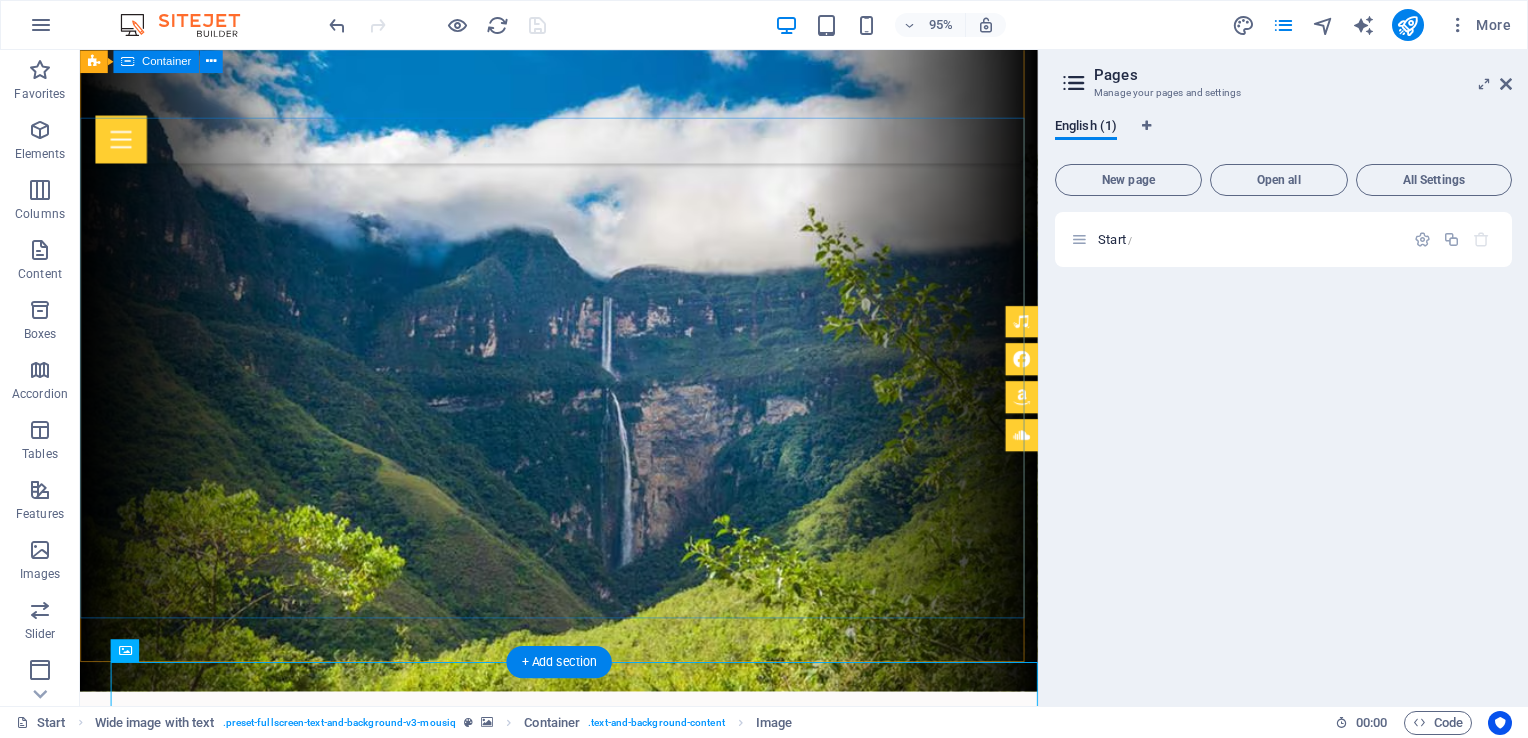 scroll, scrollTop: 0, scrollLeft: 0, axis: both 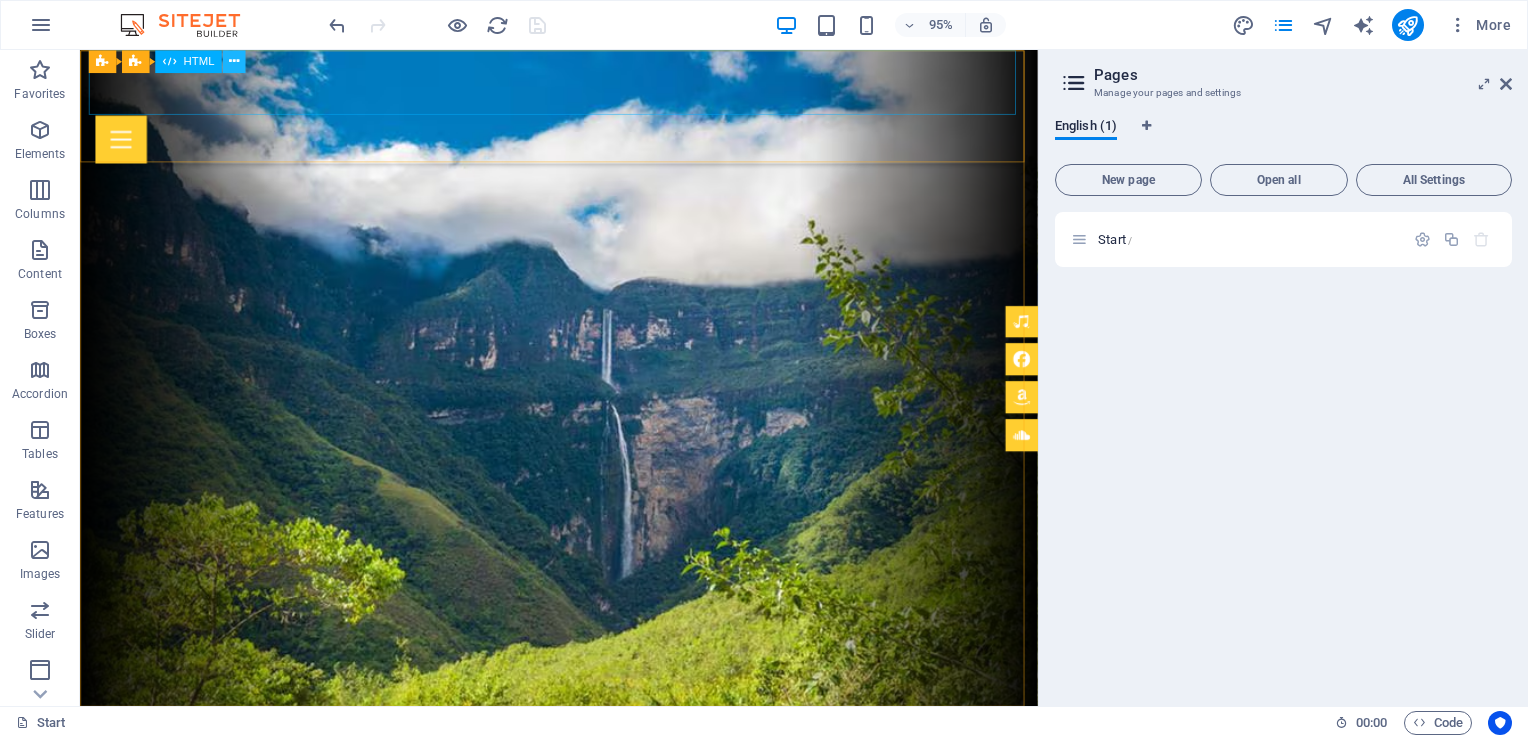 click at bounding box center [234, 61] 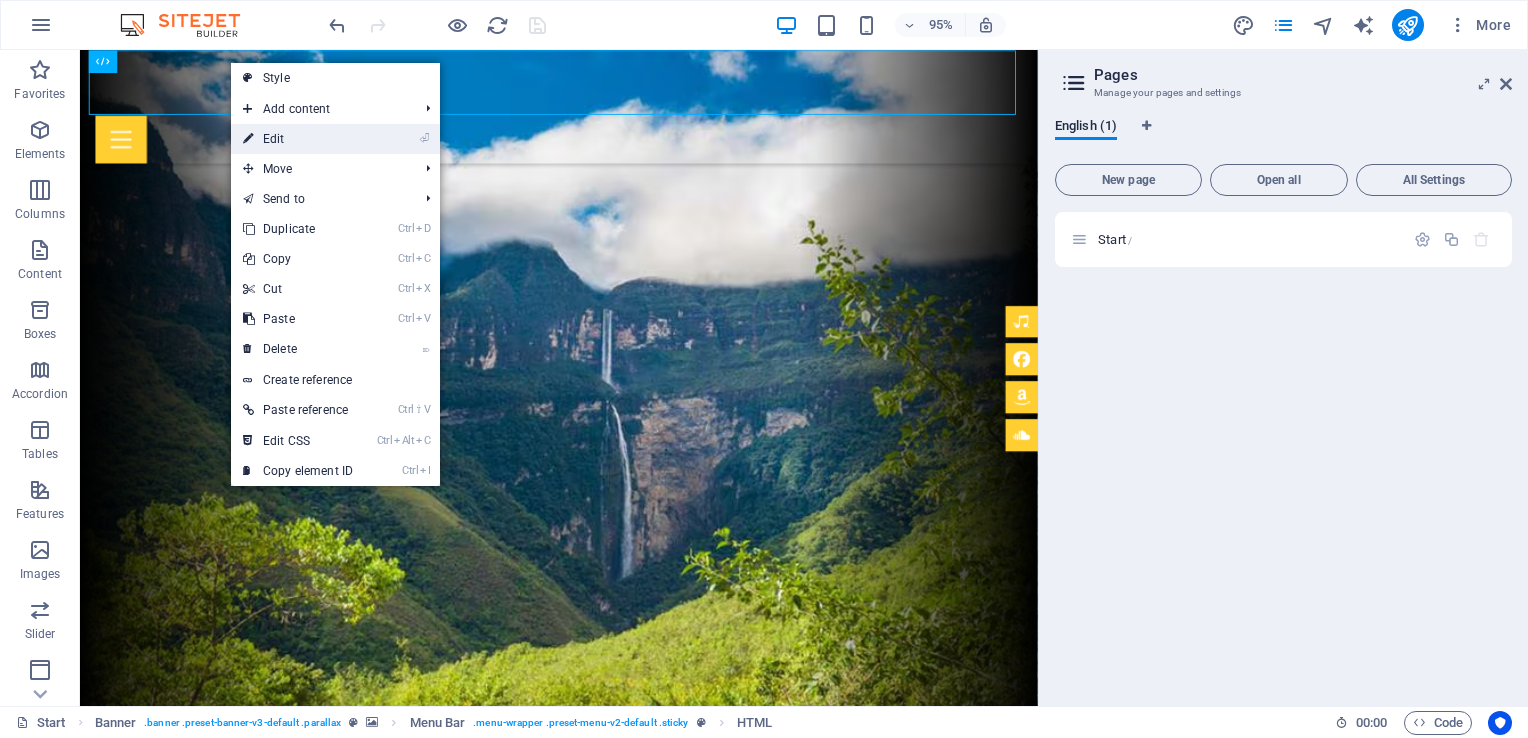 click on "⏎  Edit" at bounding box center (298, 139) 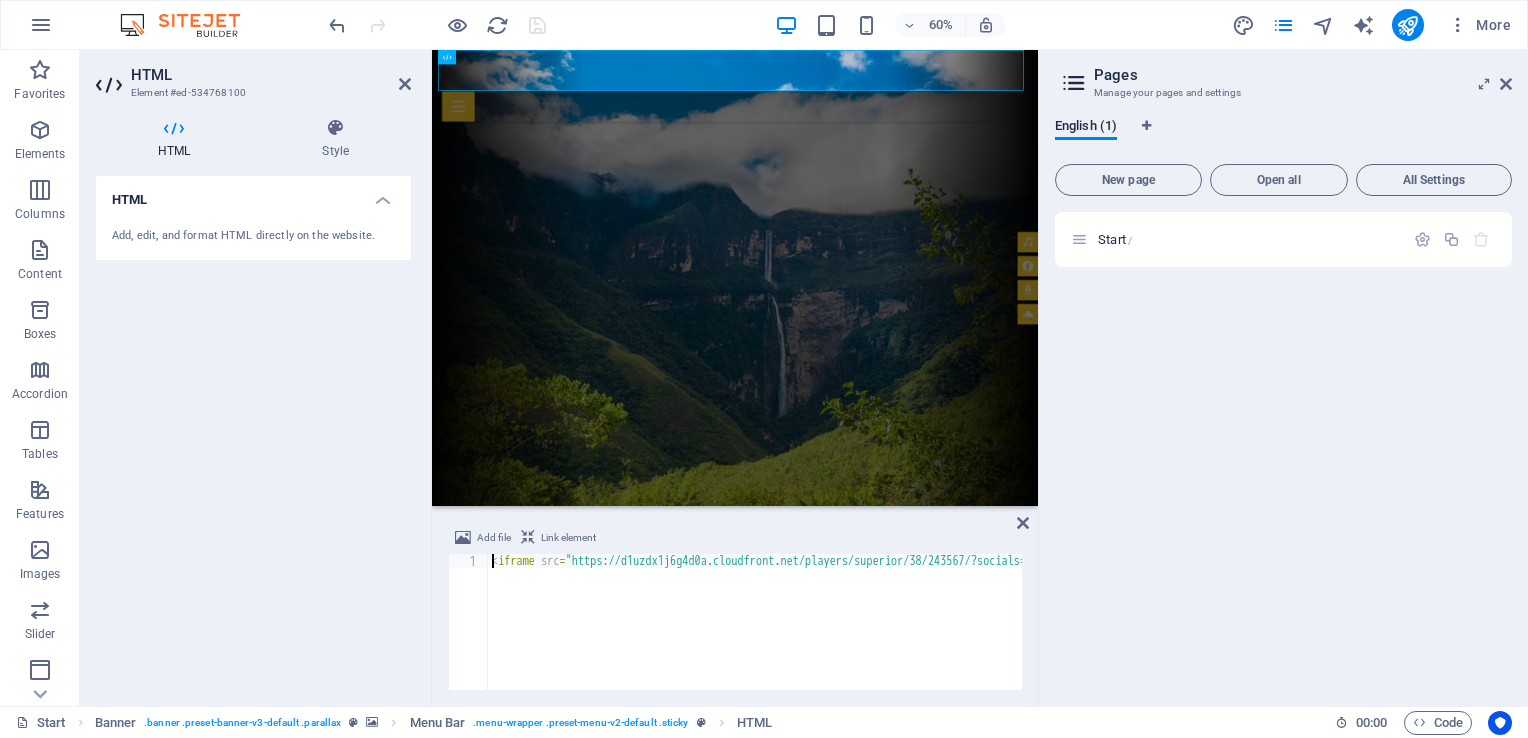 scroll, scrollTop: 0, scrollLeft: 1784, axis: horizontal 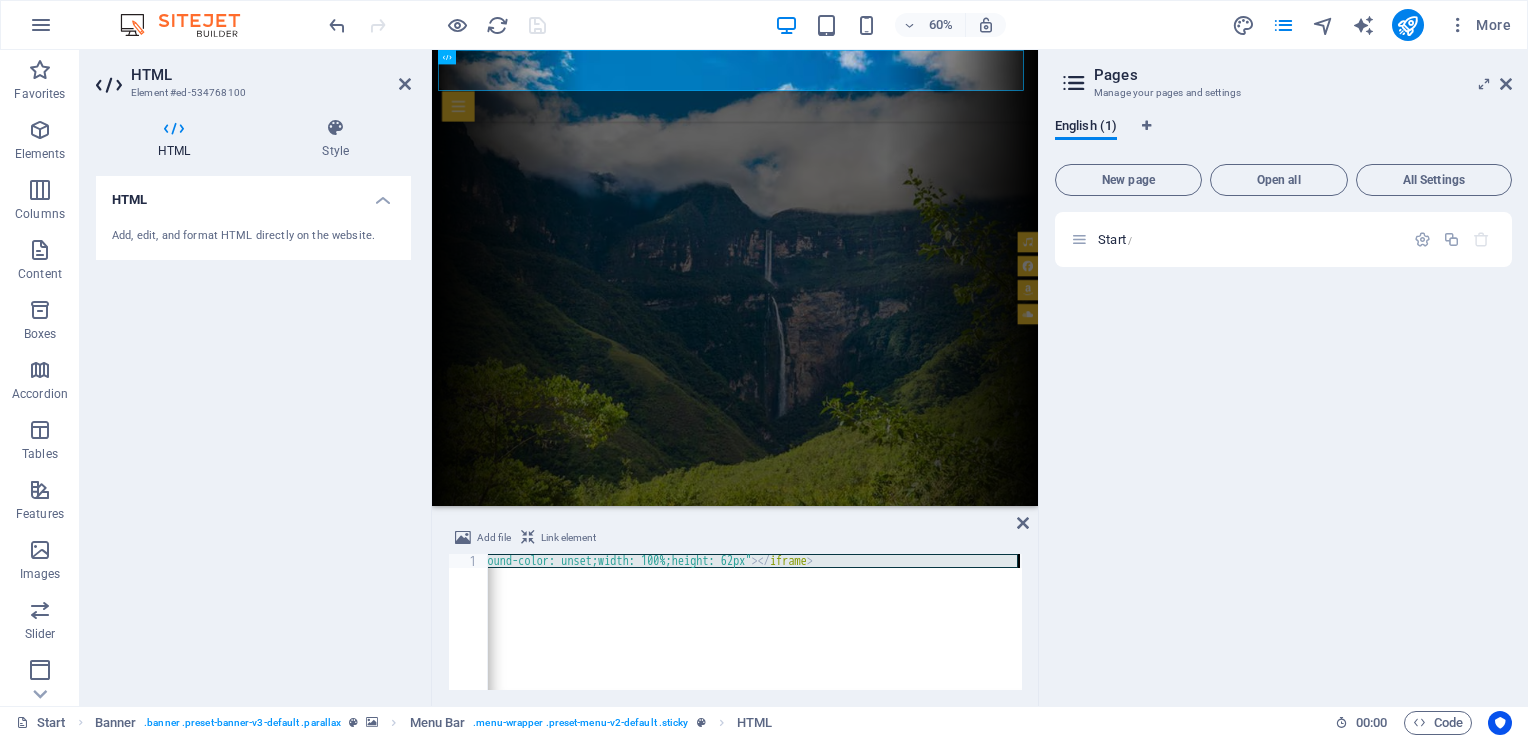 drag, startPoint x: 488, startPoint y: 562, endPoint x: 581, endPoint y: 623, distance: 111.220505 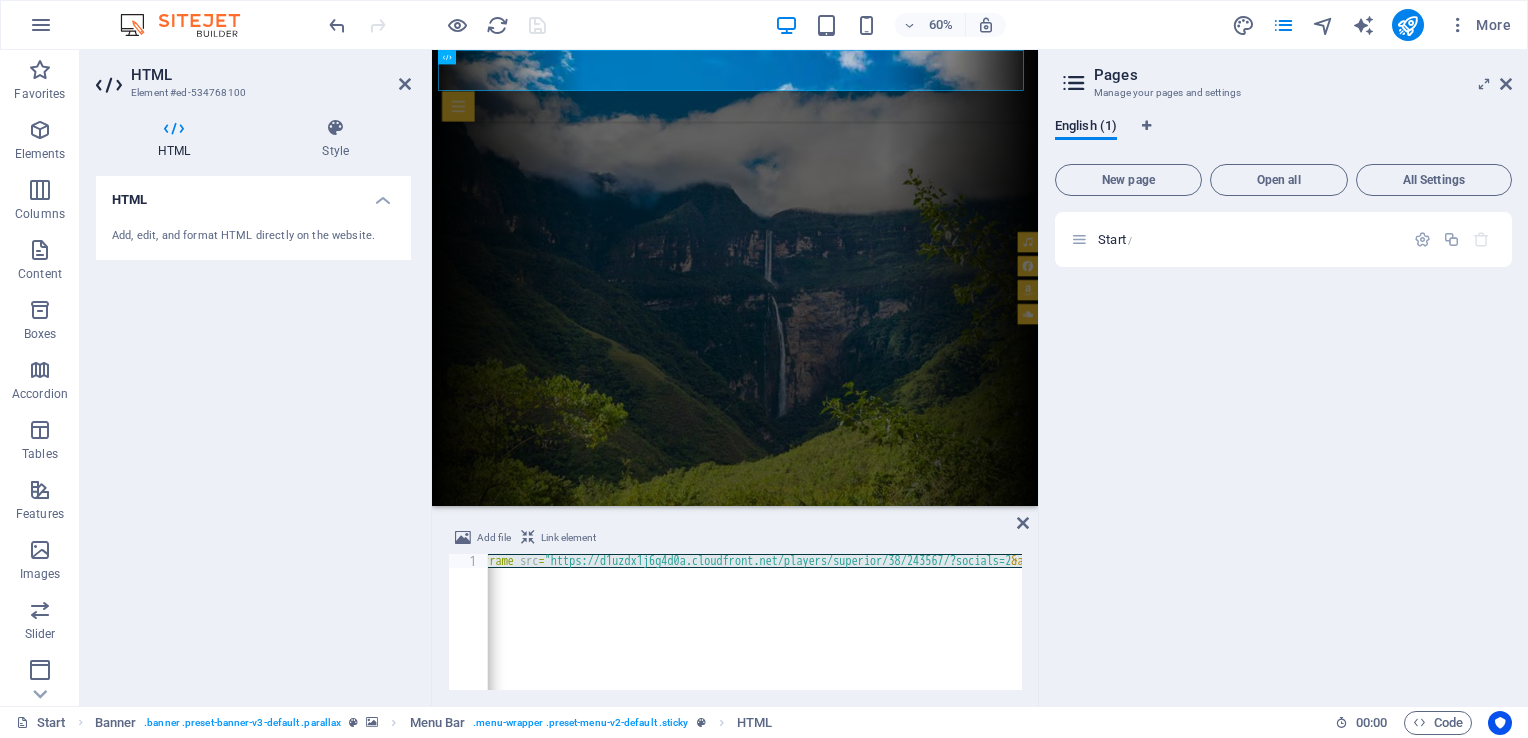 scroll, scrollTop: 0, scrollLeft: 0, axis: both 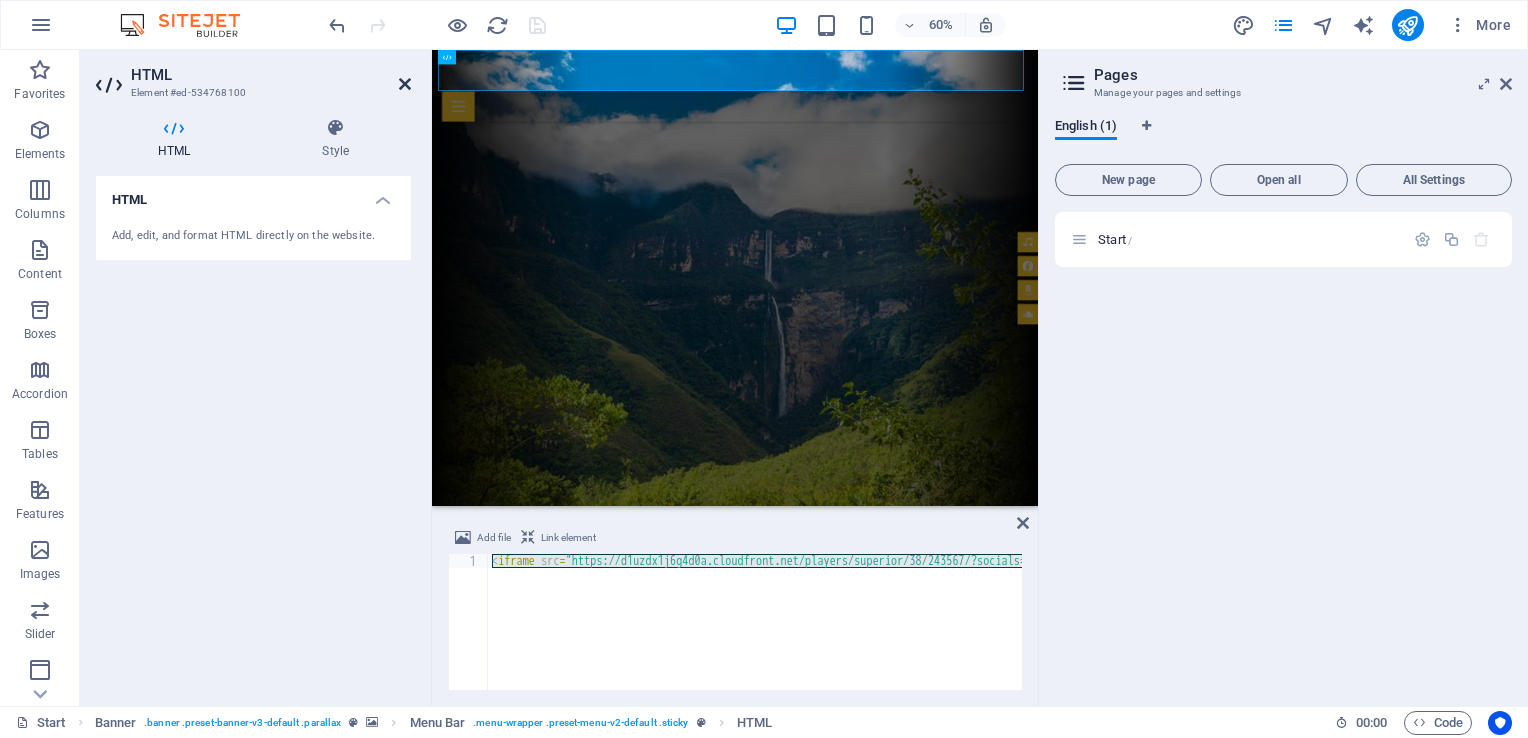click at bounding box center [405, 84] 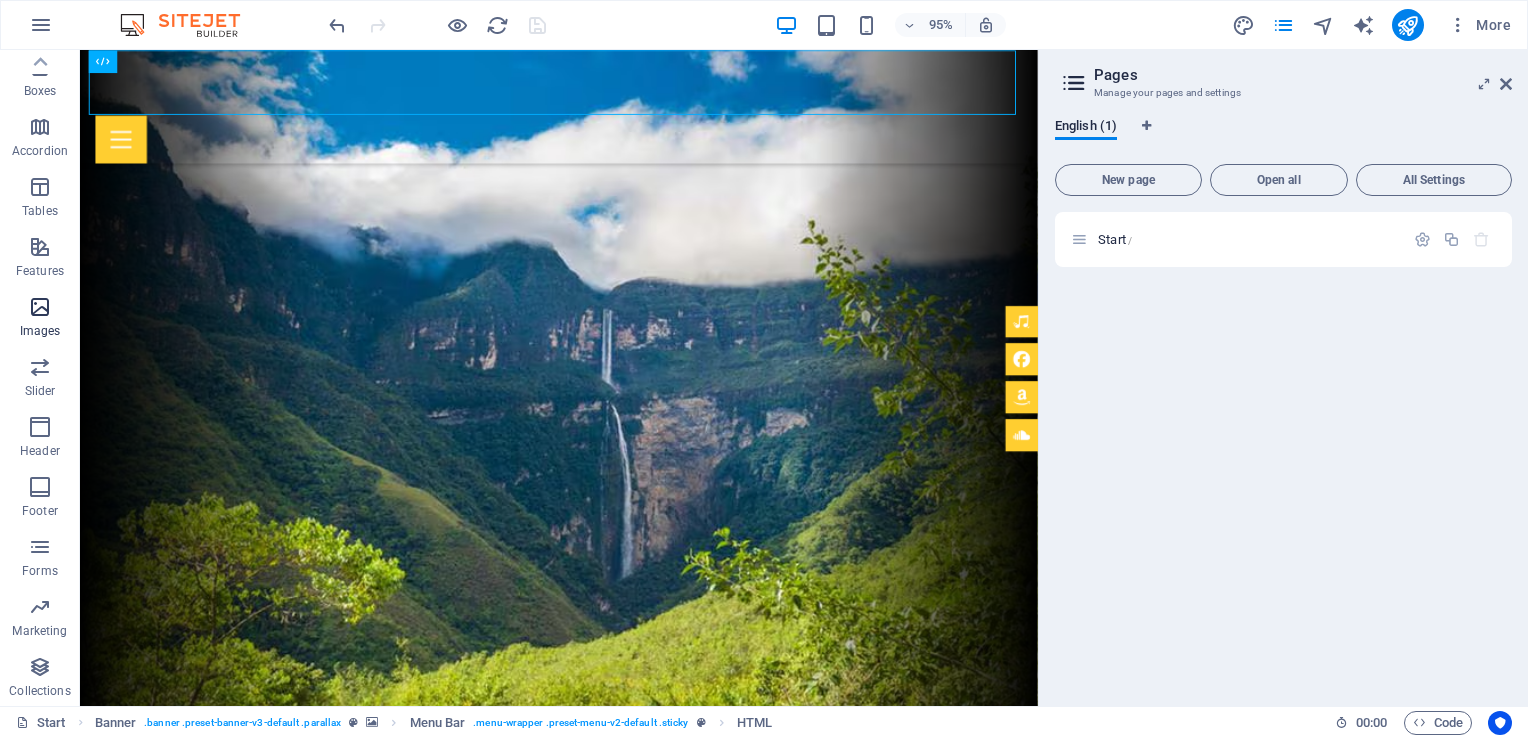 scroll, scrollTop: 0, scrollLeft: 0, axis: both 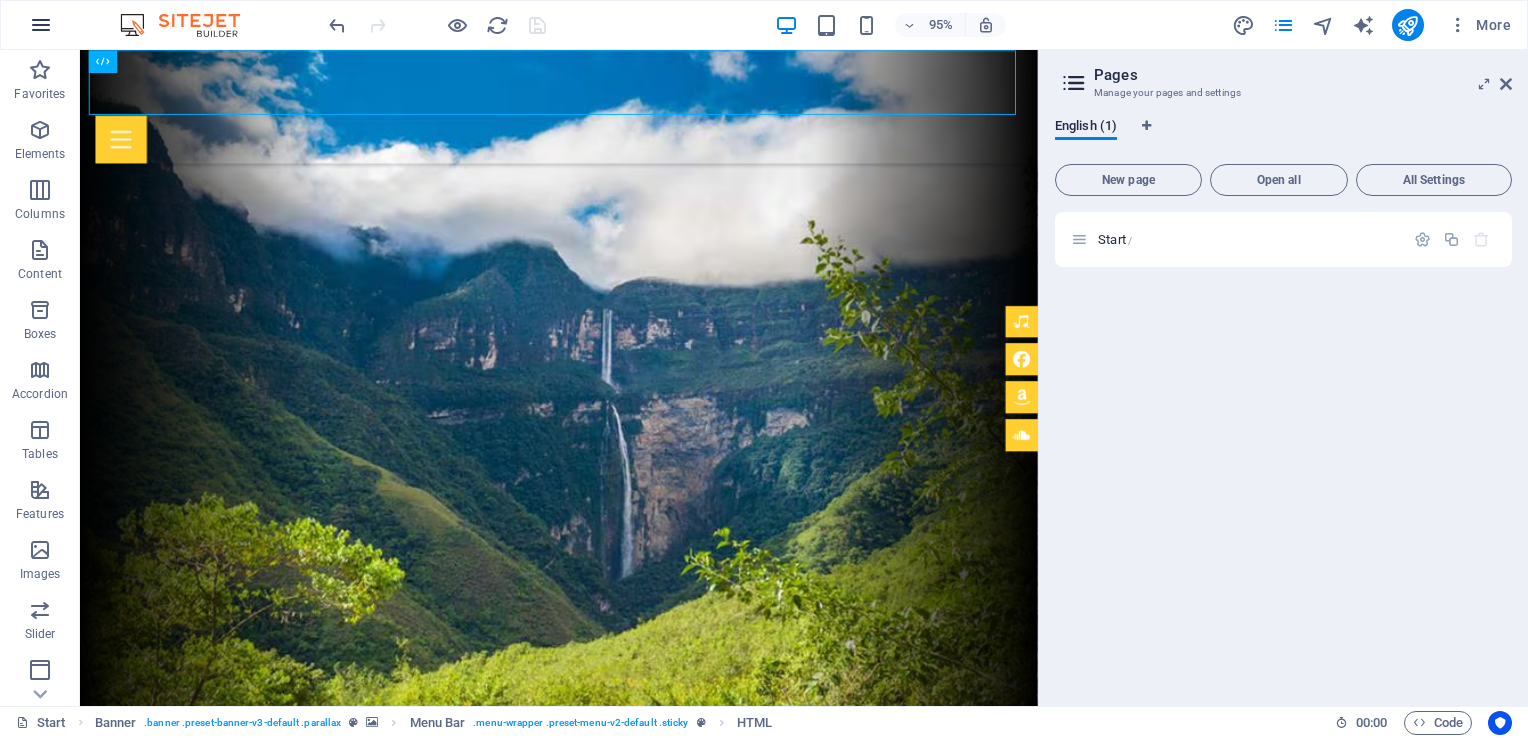 click at bounding box center (41, 25) 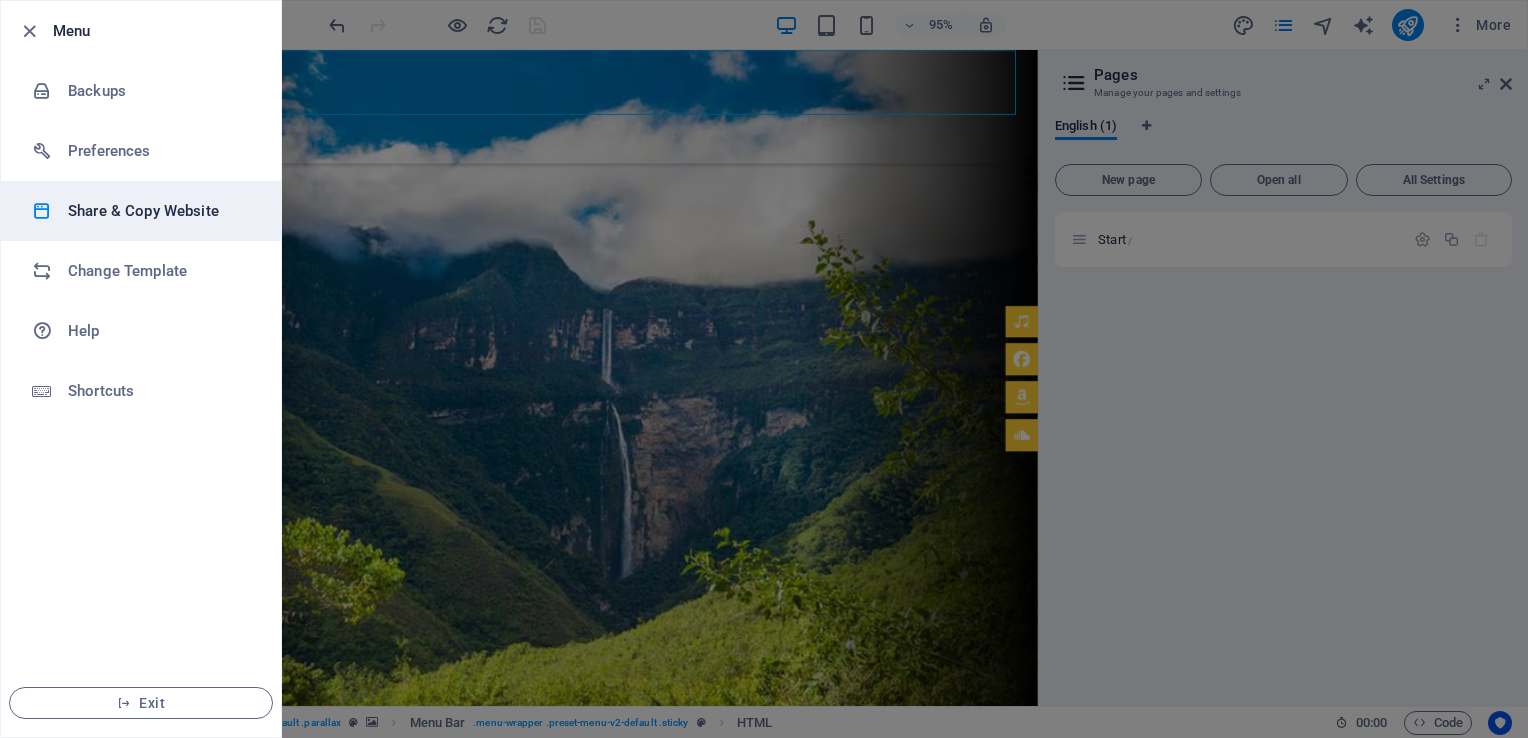 click on "Share & Copy Website" at bounding box center [160, 211] 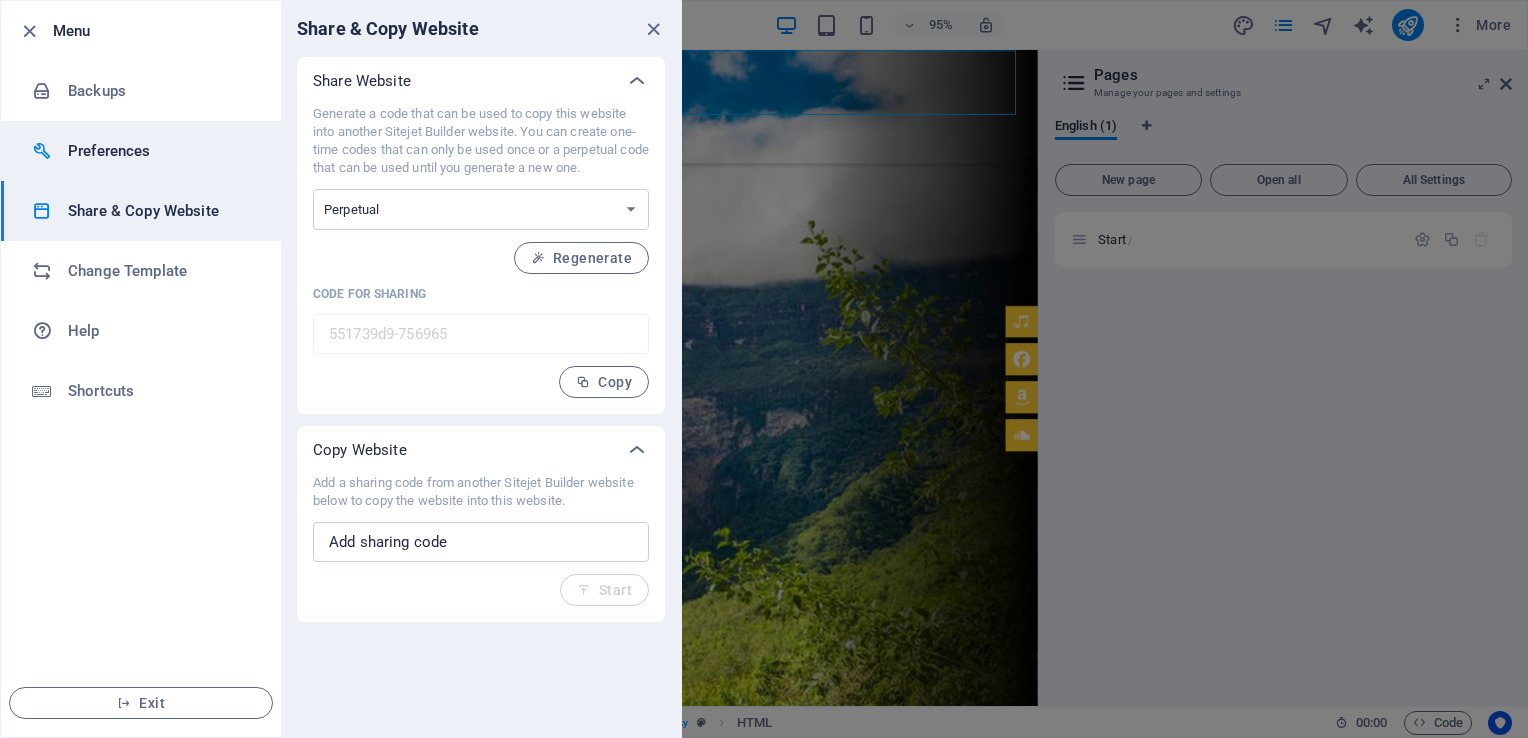 click on "Preferences" at bounding box center (160, 151) 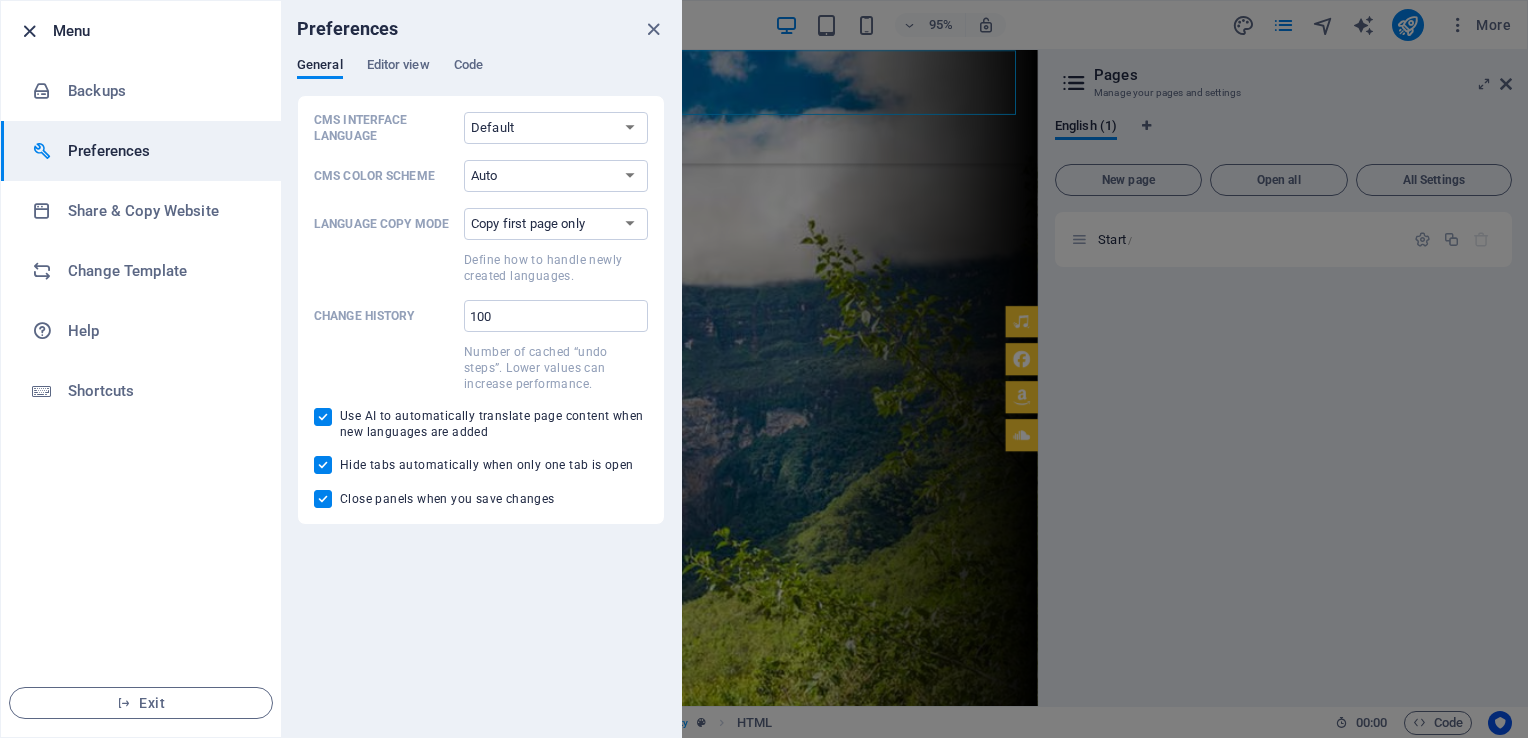click at bounding box center (29, 31) 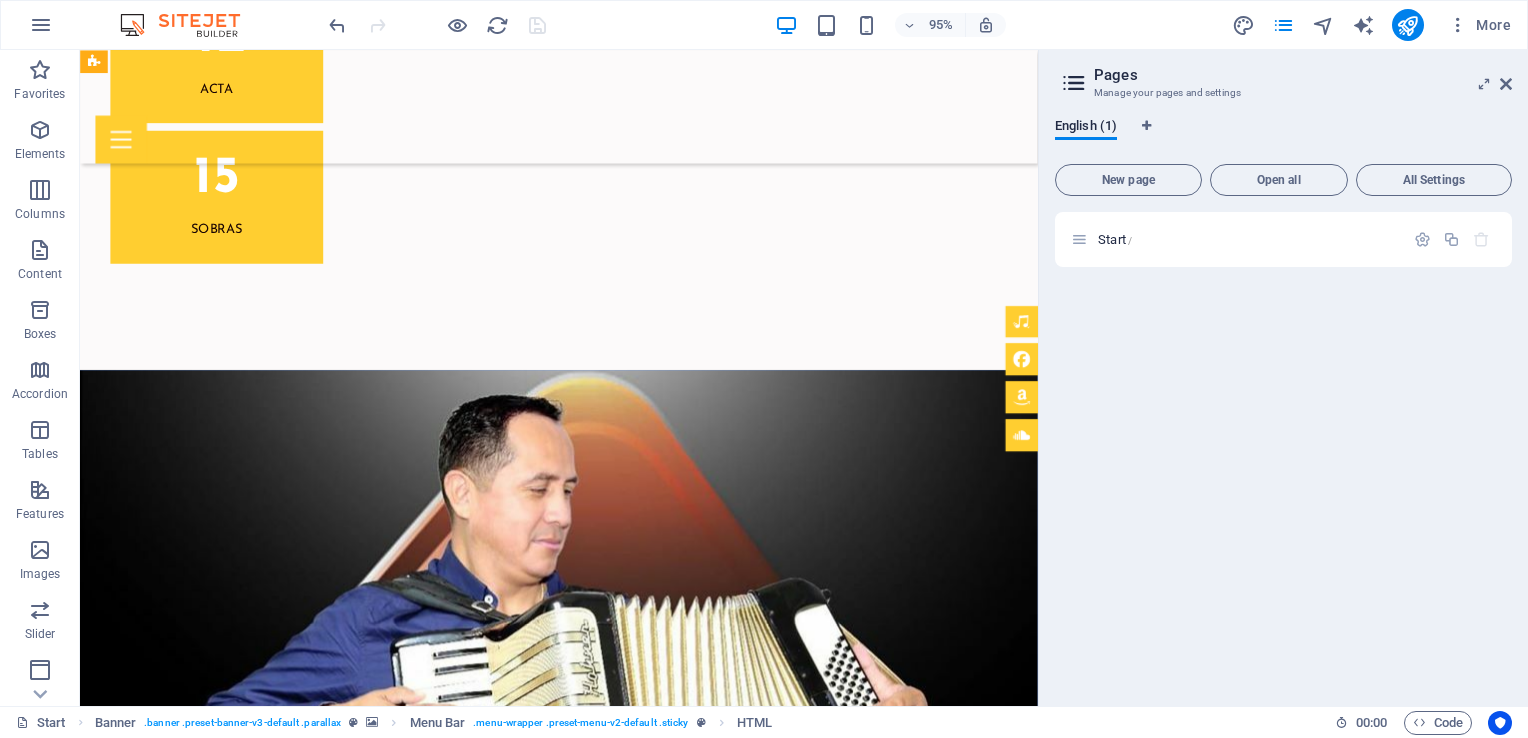 scroll, scrollTop: 5324, scrollLeft: 0, axis: vertical 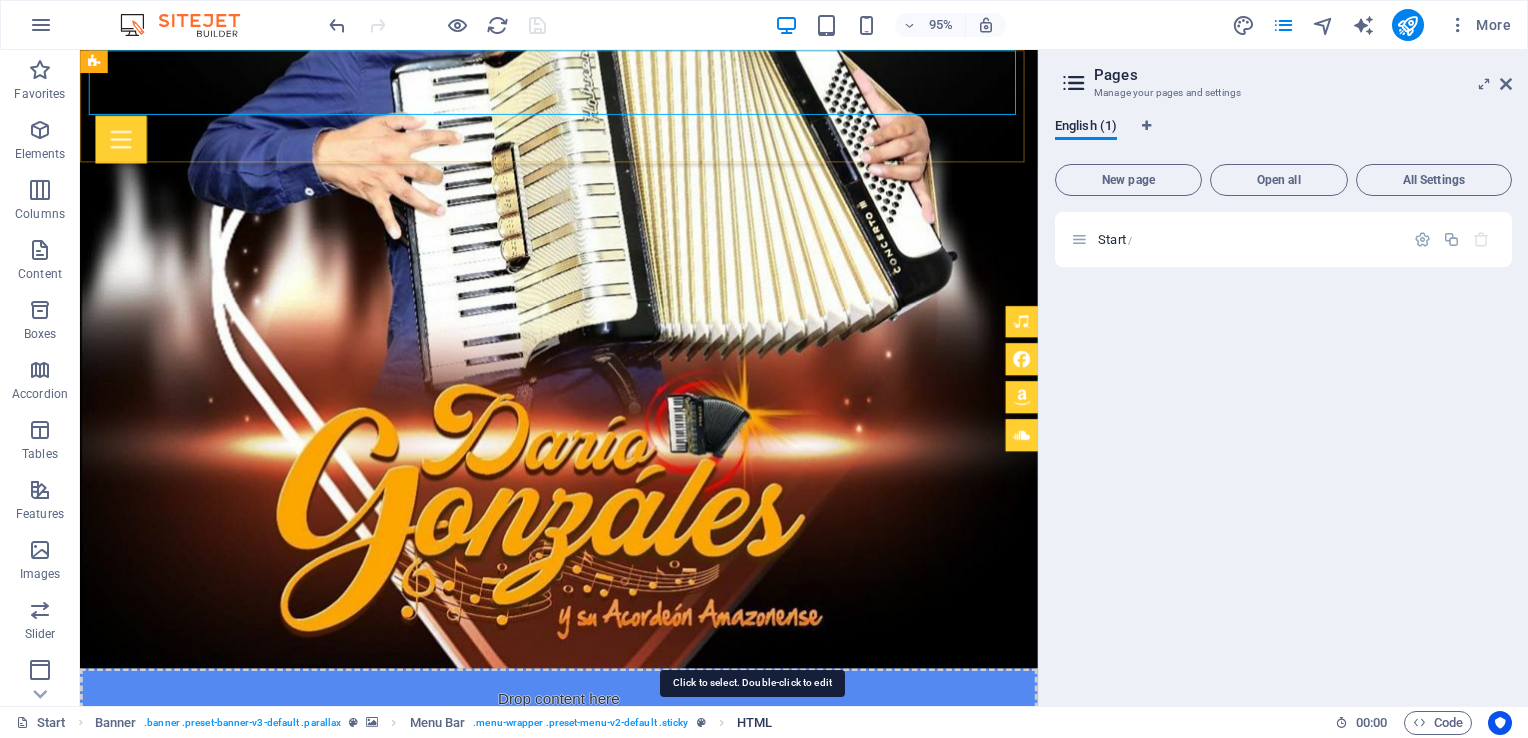 click on "HTML" at bounding box center (754, 723) 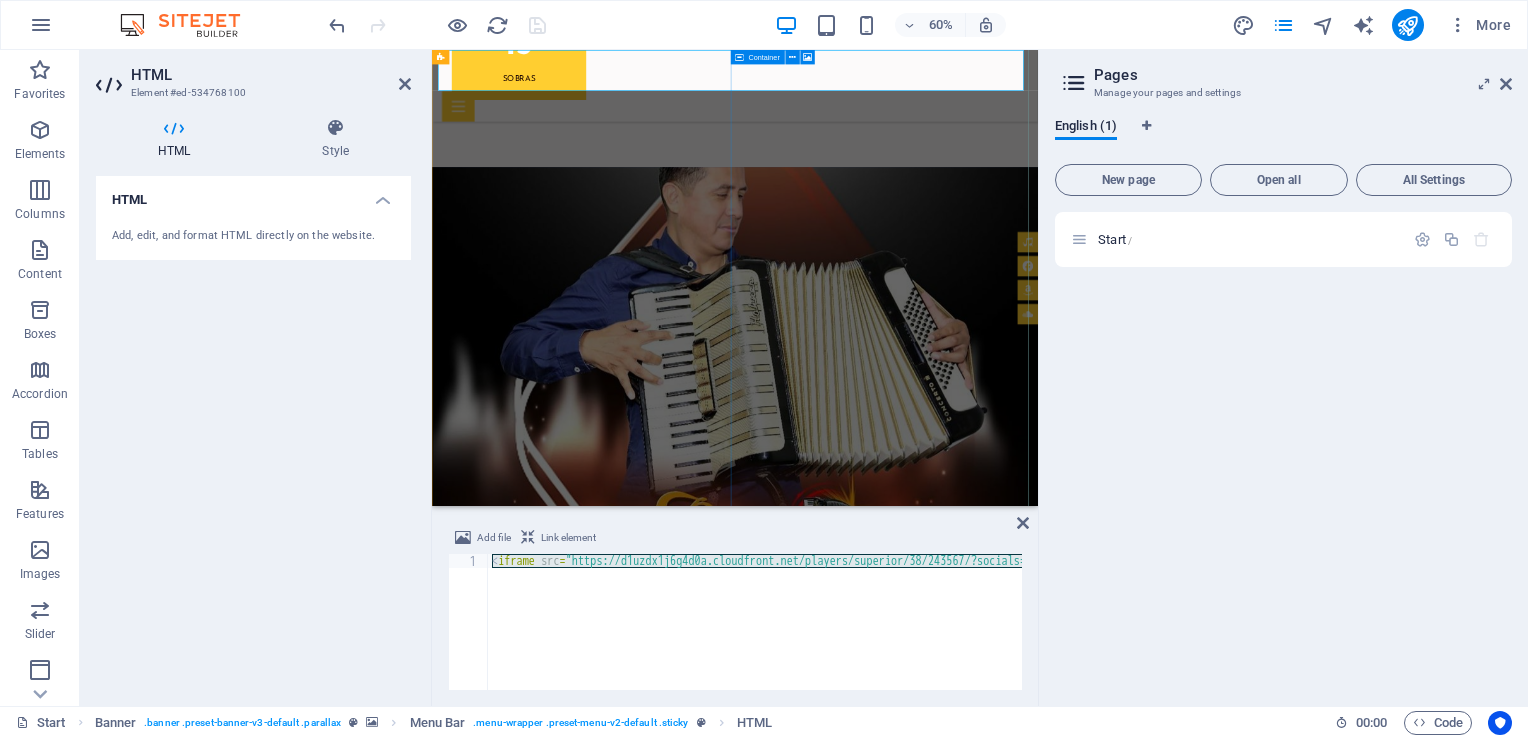 click on "Drop content here or  Add elements  Paste clipboard" at bounding box center [937, 5710] 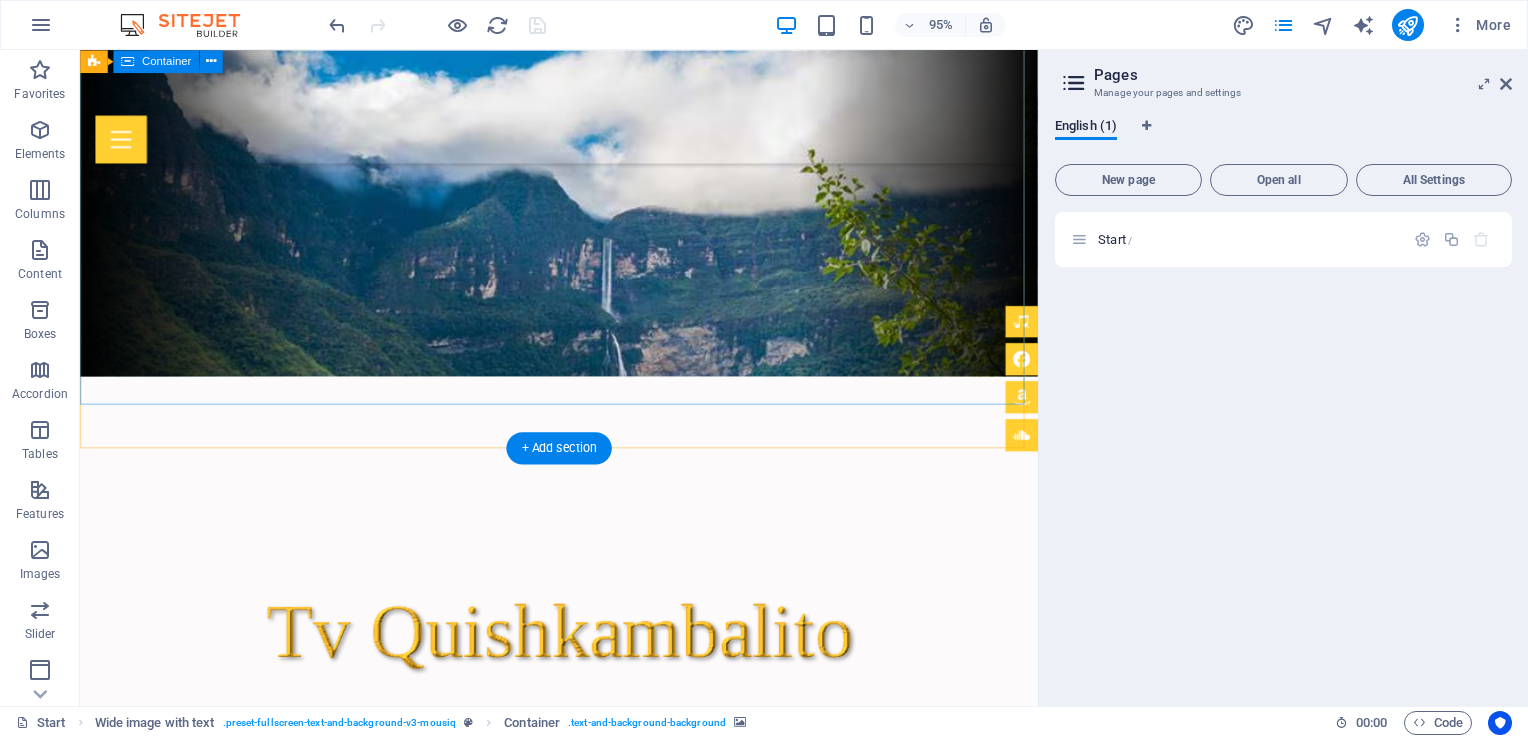 scroll, scrollTop: 0, scrollLeft: 0, axis: both 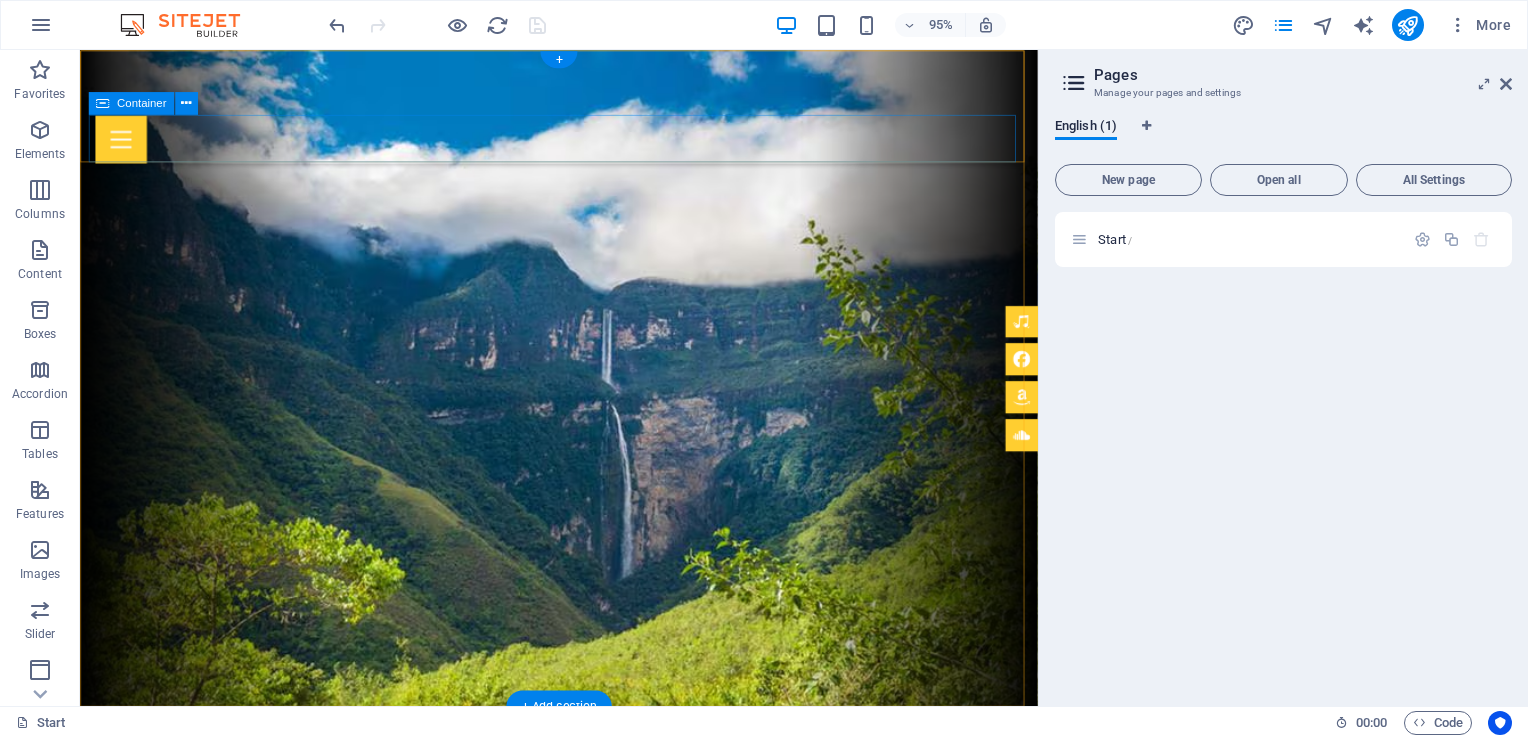 click at bounding box center [584, 144] 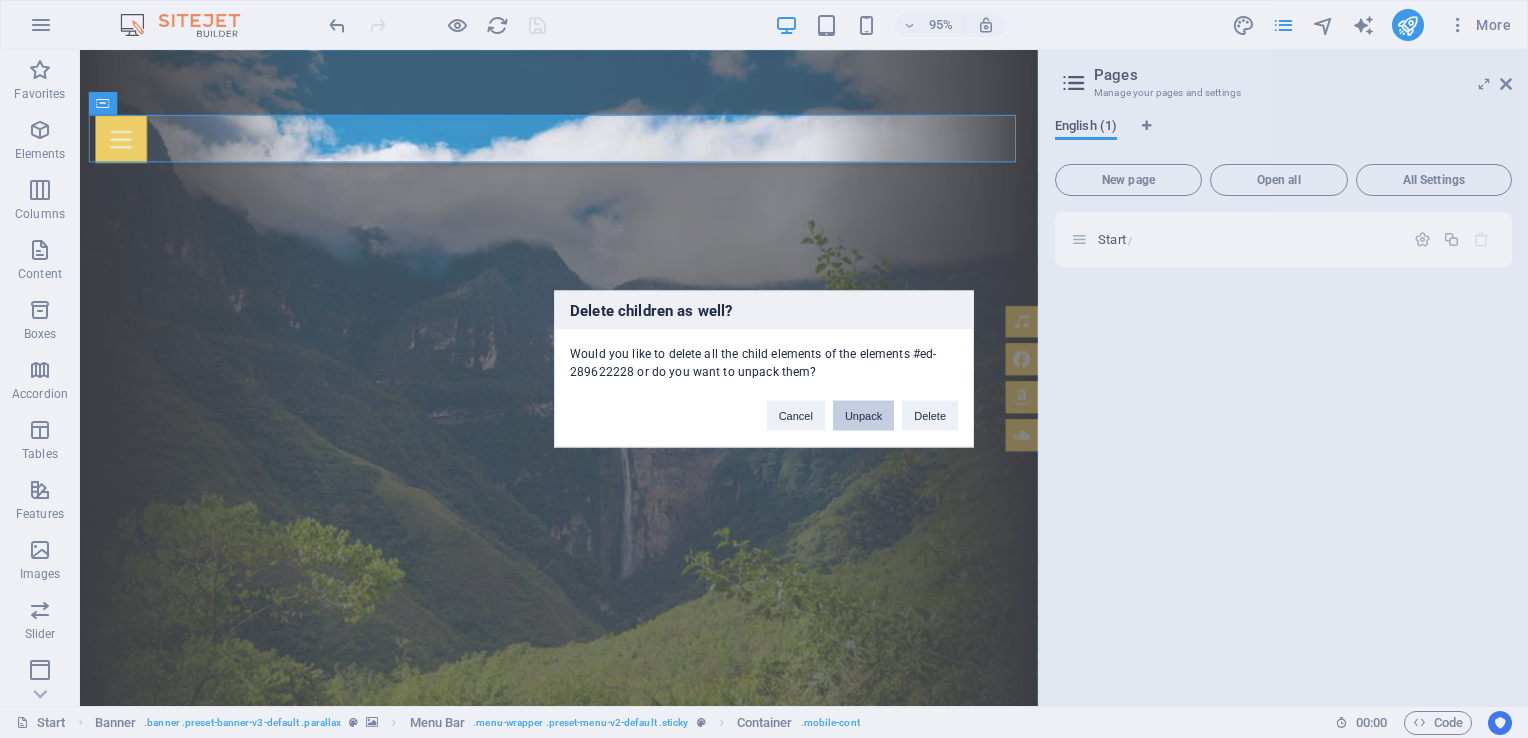 click on "Unpack" at bounding box center [863, 416] 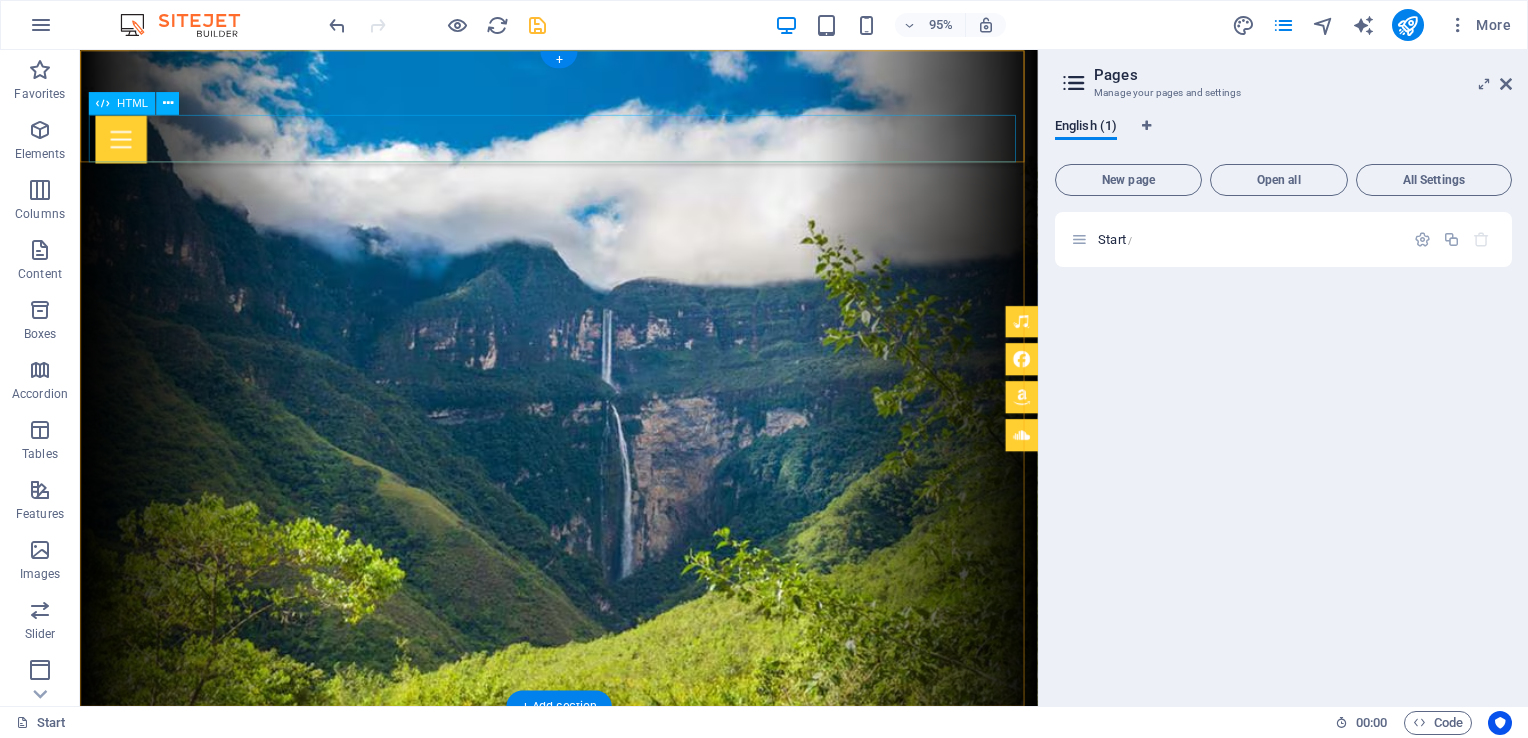 click at bounding box center (584, 144) 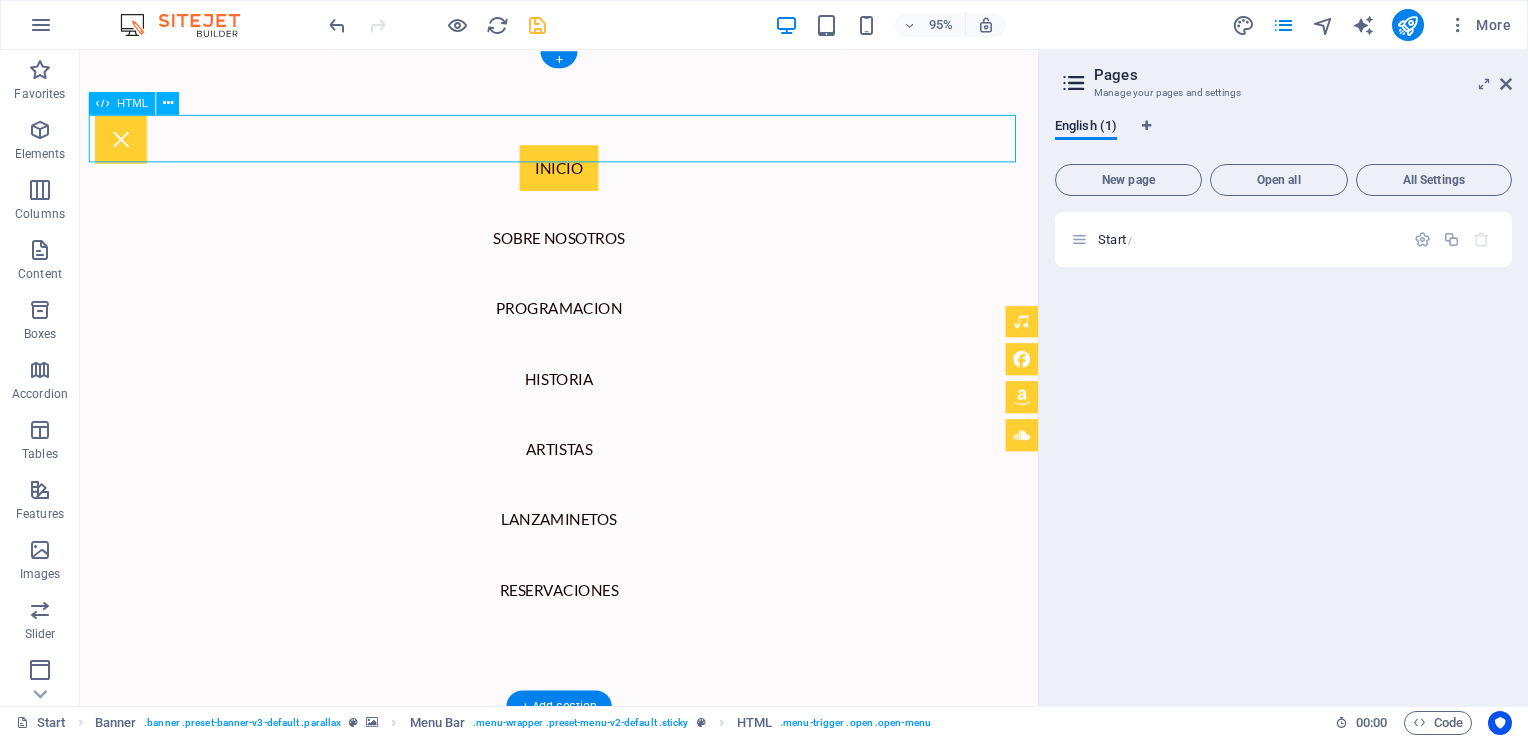 click at bounding box center [584, 144] 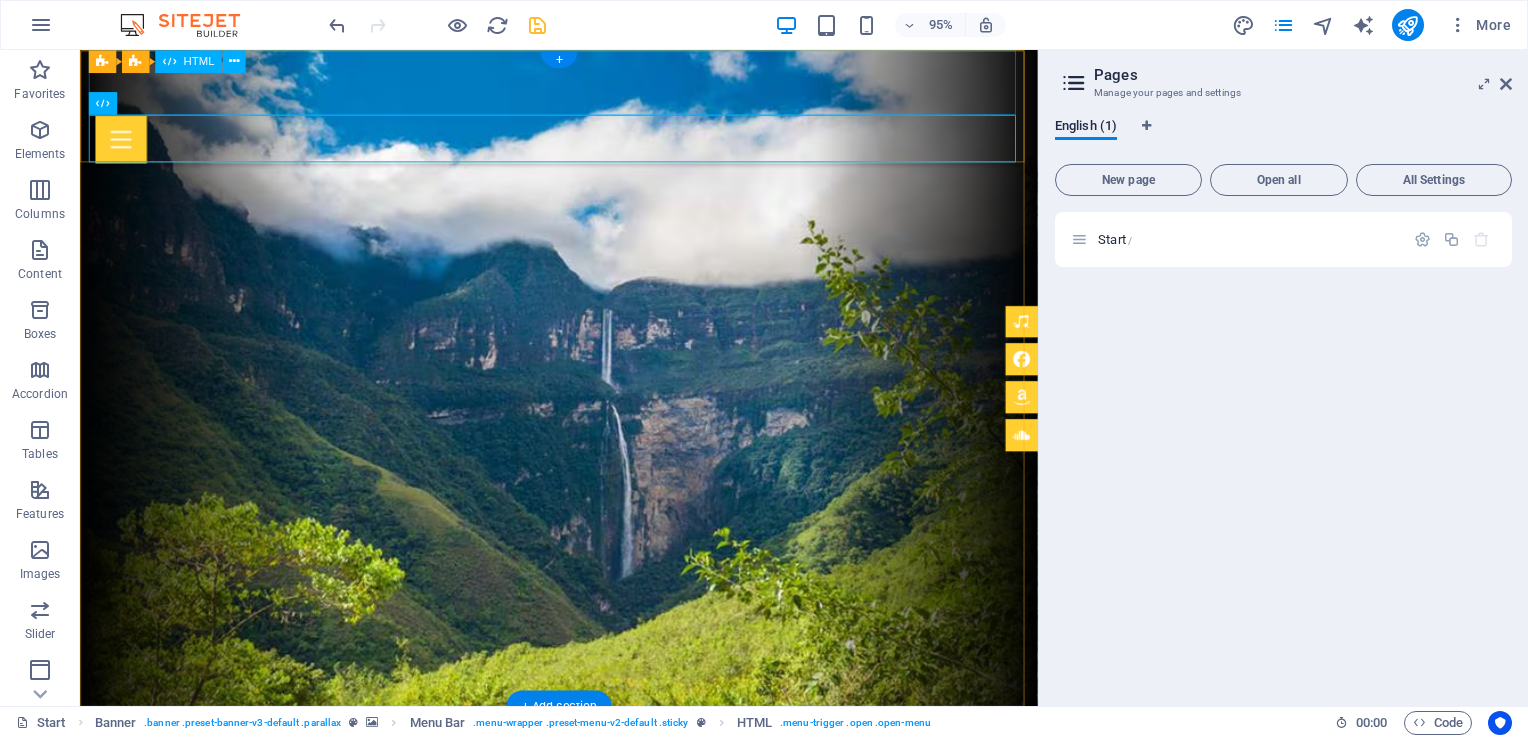 click at bounding box center [584, 84] 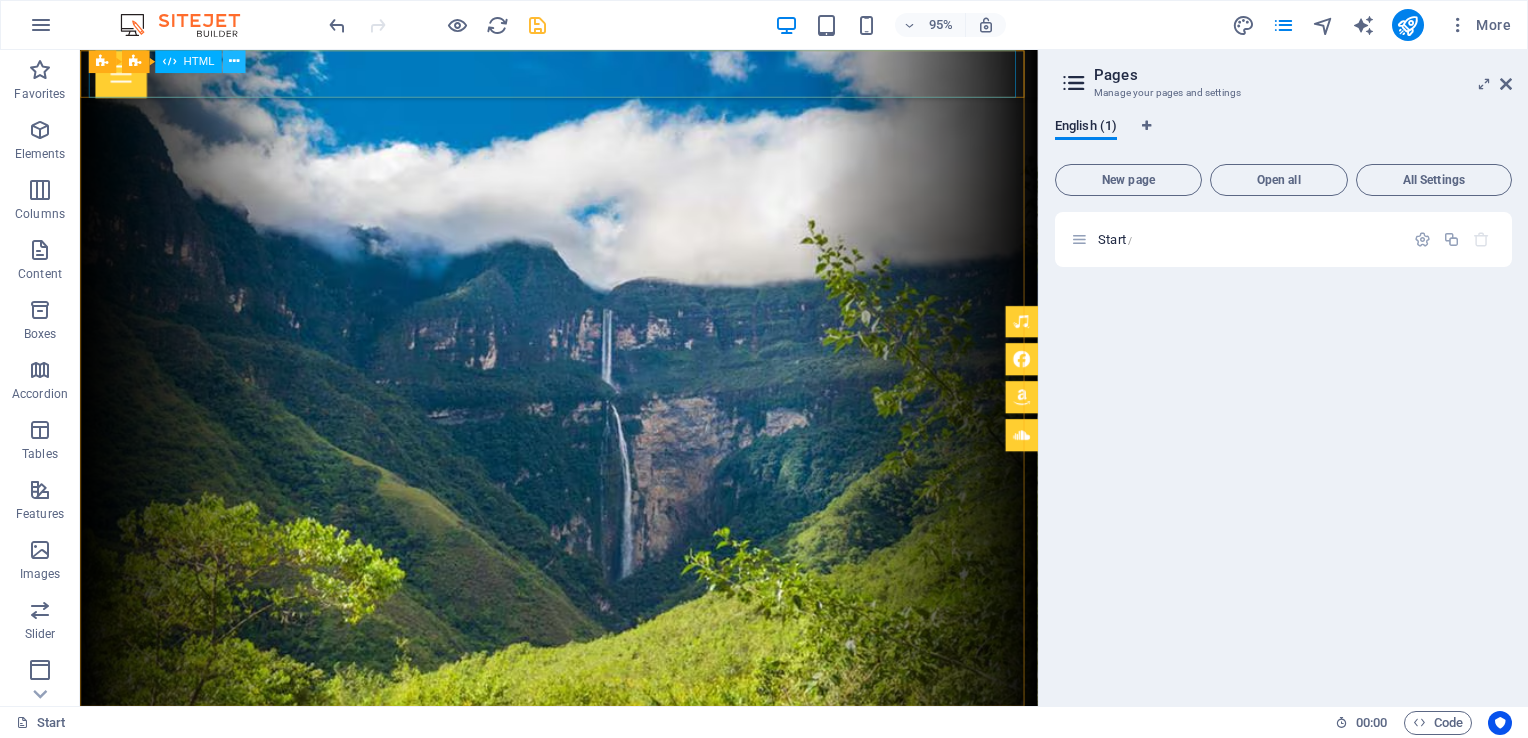 click at bounding box center (234, 61) 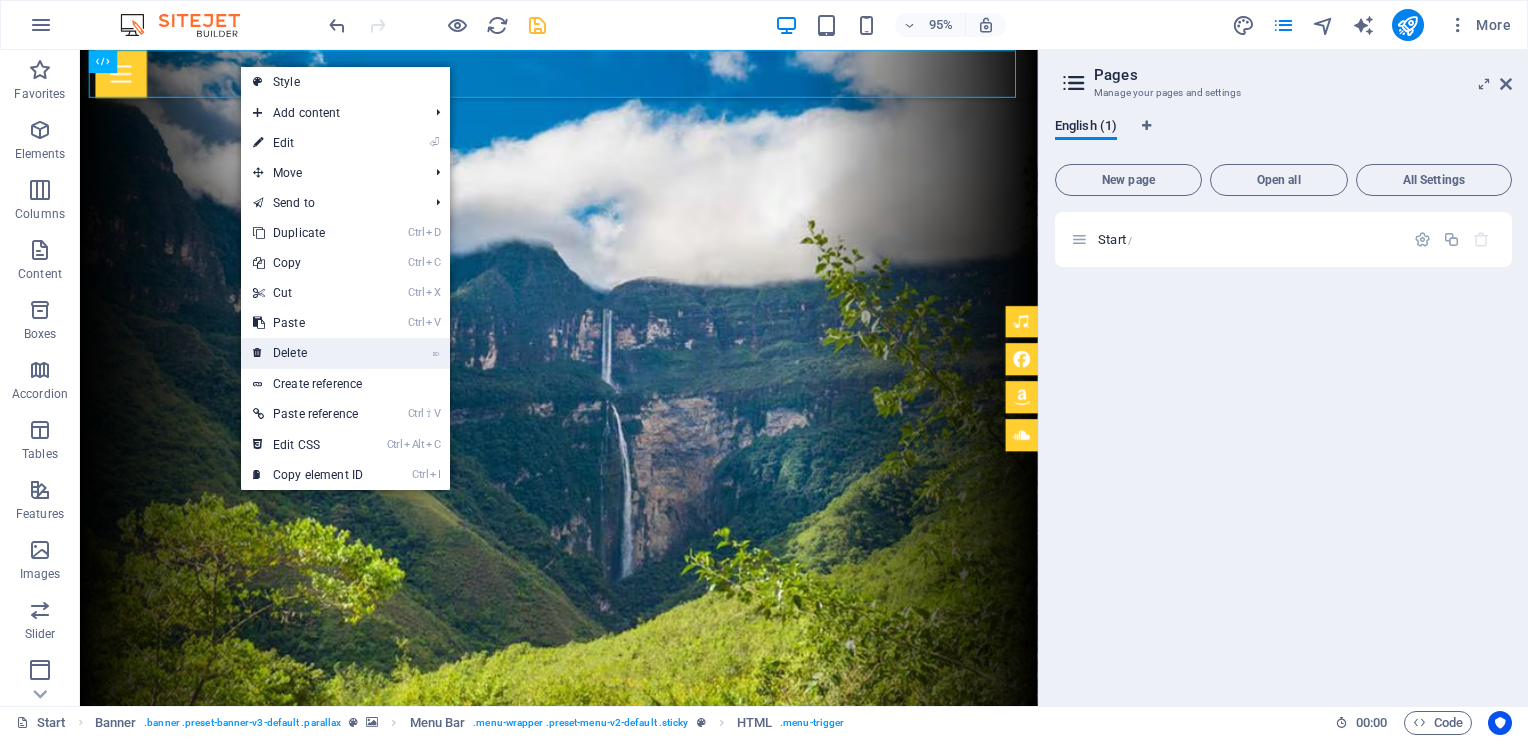 click on "⌦  Delete" at bounding box center [308, 353] 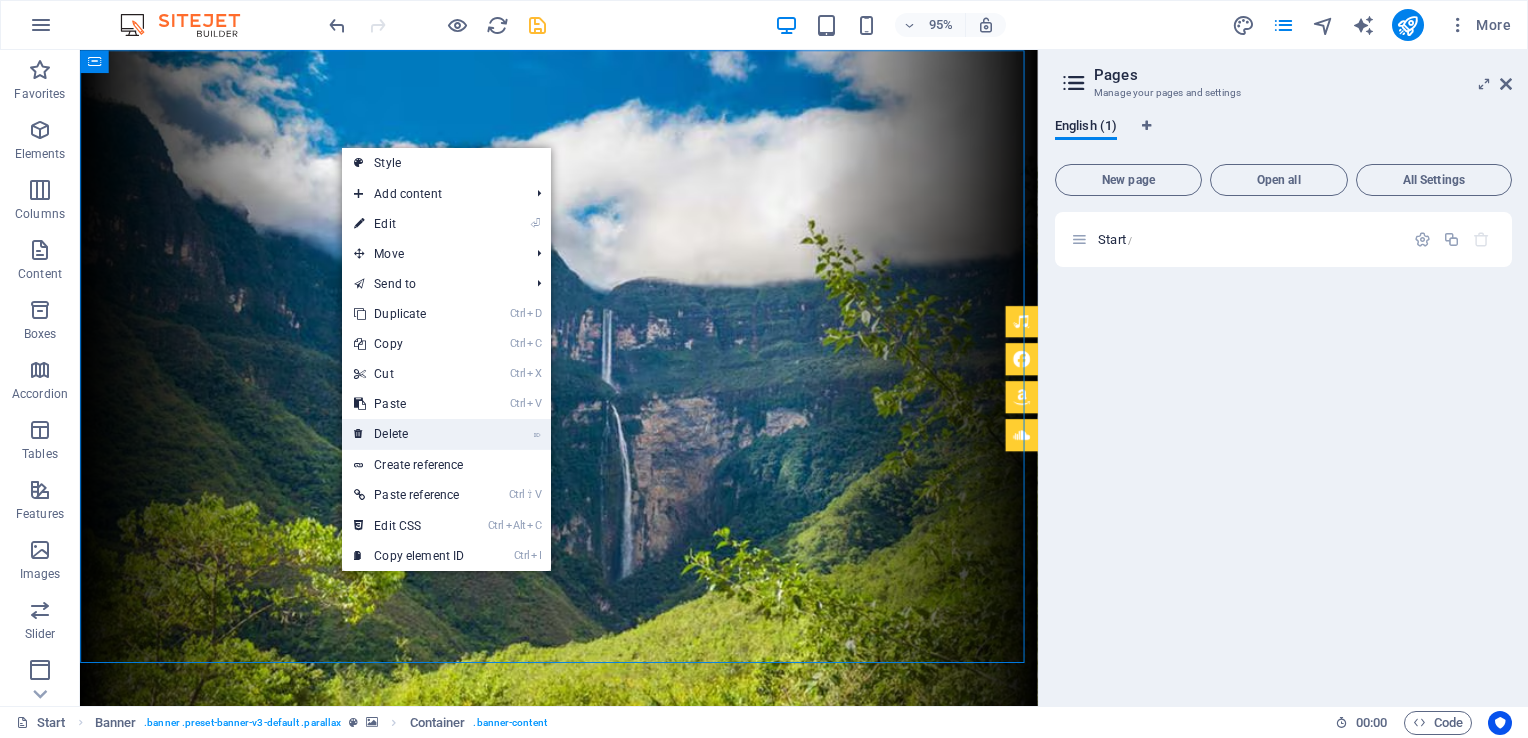 click on "⌦  Delete" at bounding box center (409, 434) 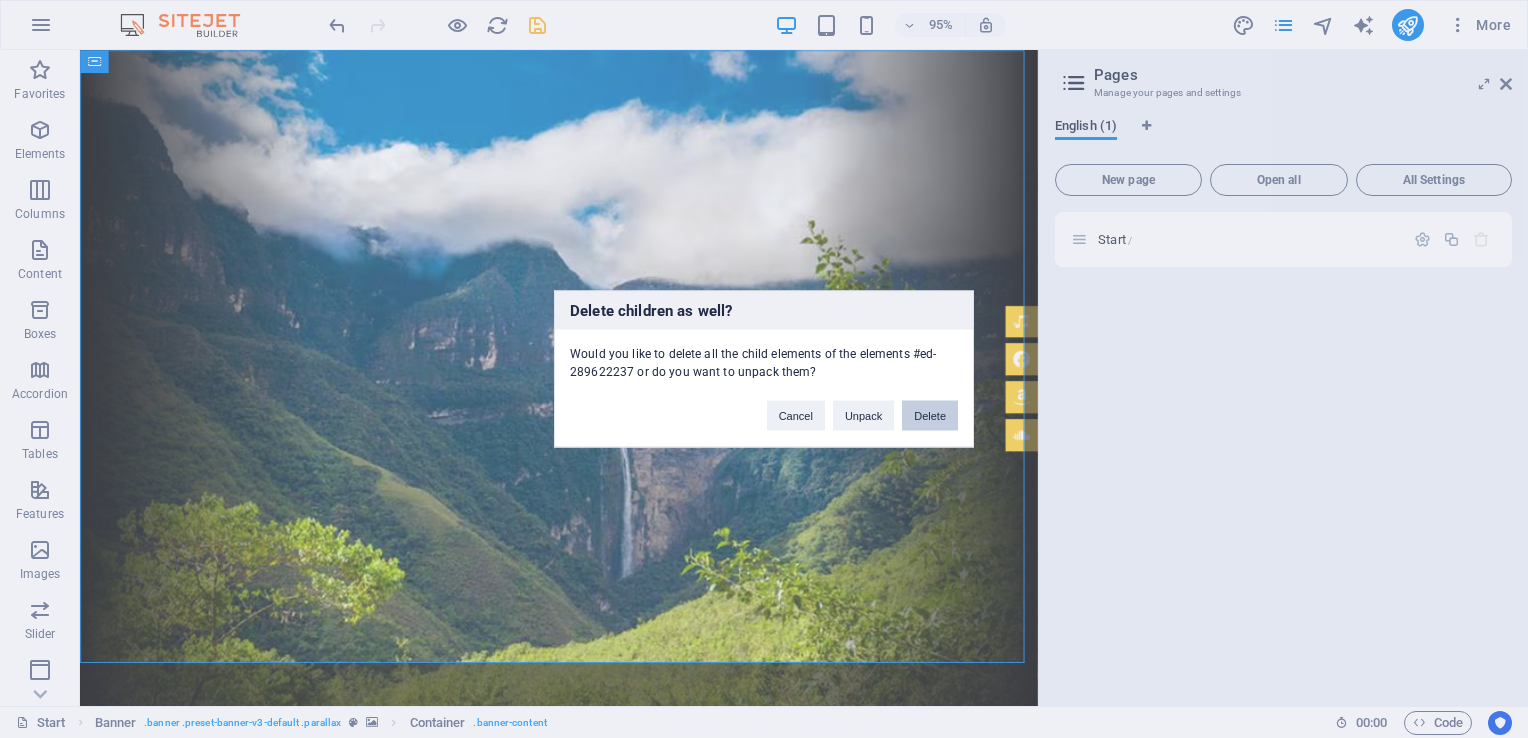 click on "Delete" at bounding box center (930, 416) 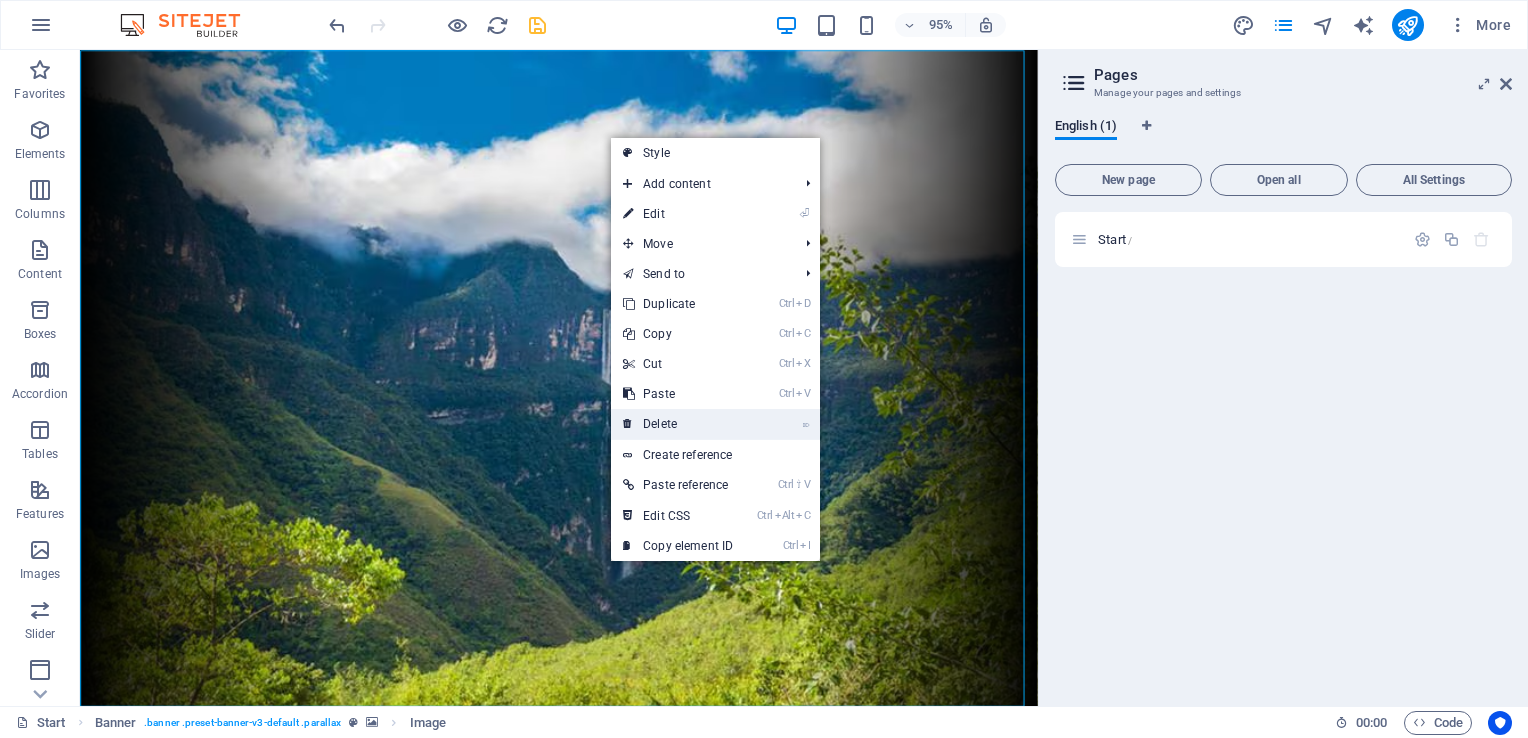 click on "⌦  Delete" at bounding box center [678, 424] 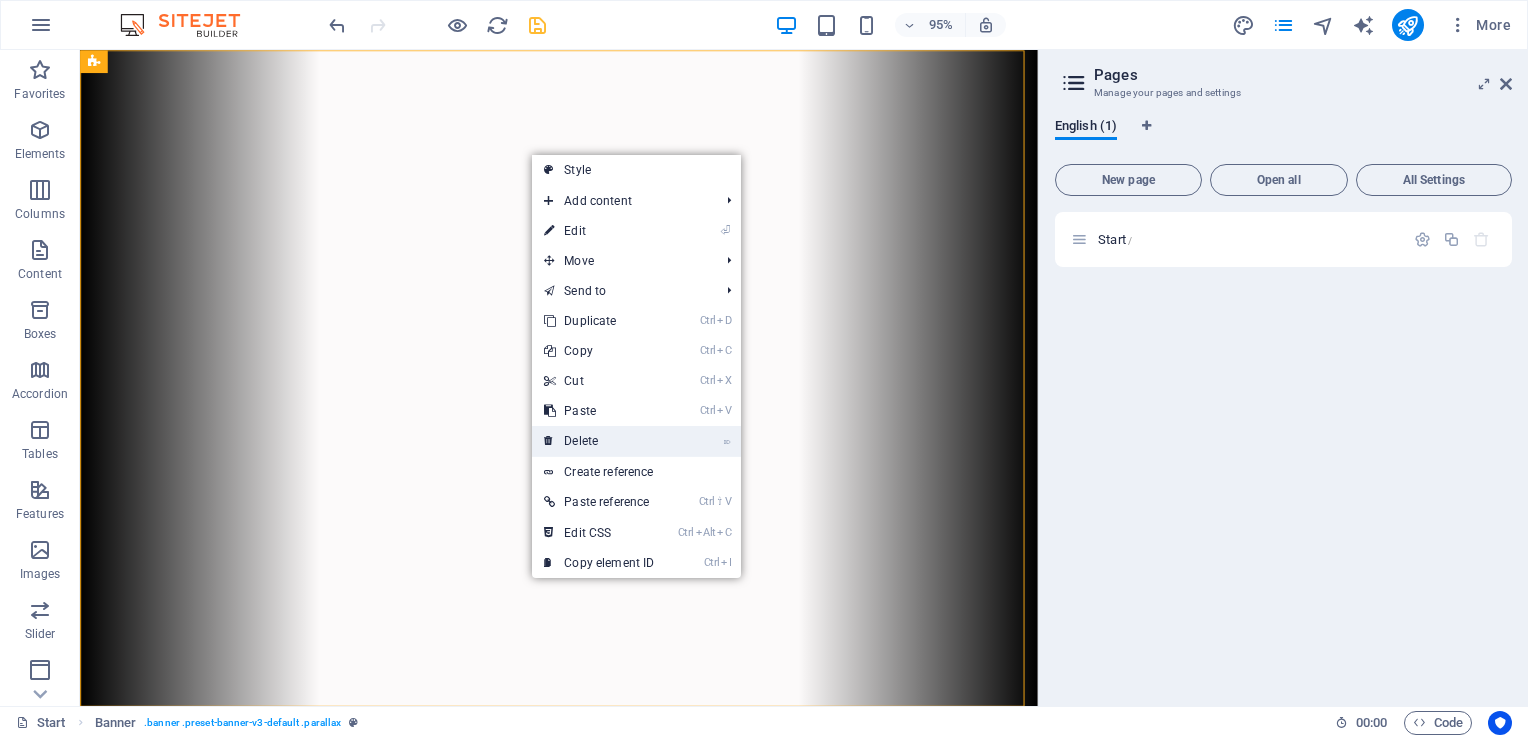 click on "⌦  Delete" at bounding box center [599, 441] 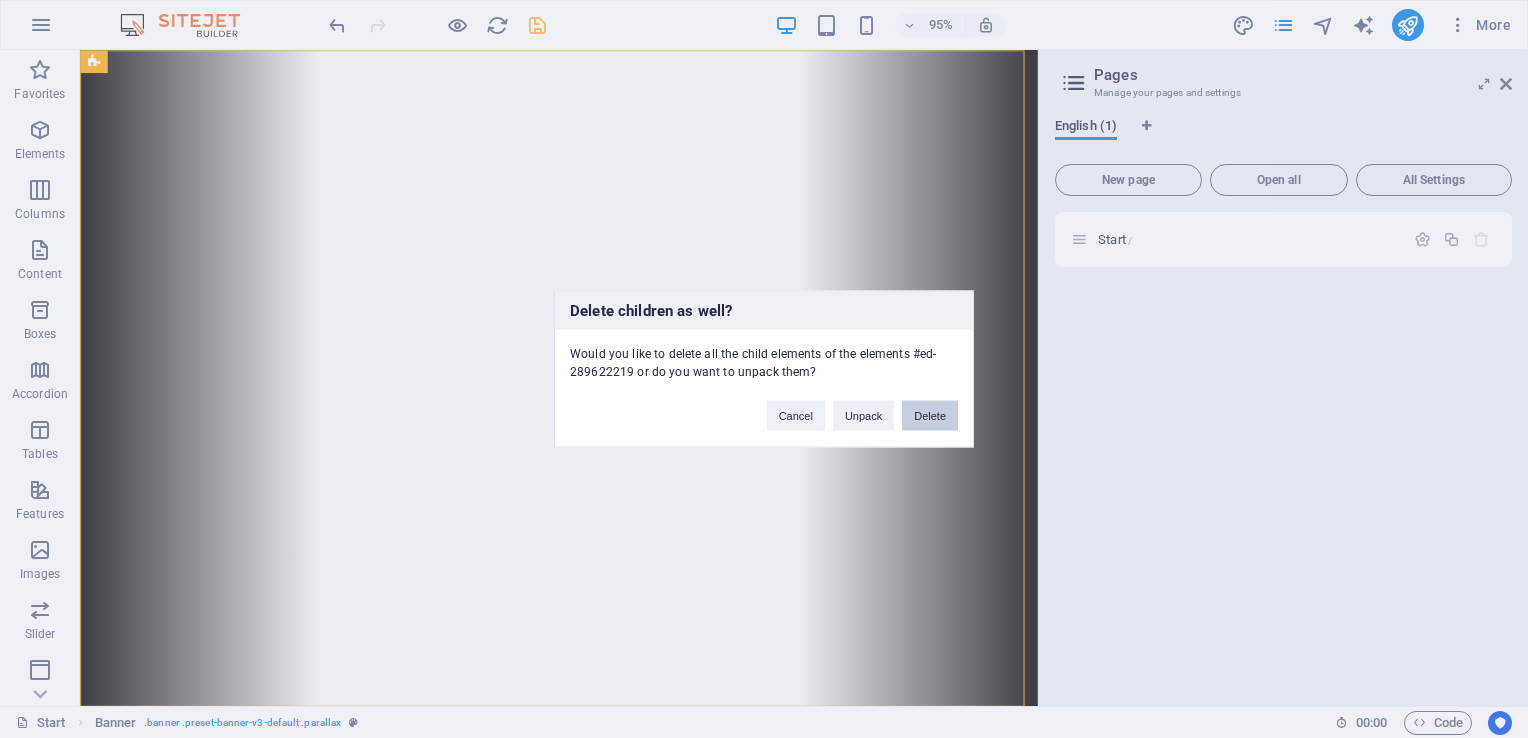 click on "Delete" at bounding box center (930, 416) 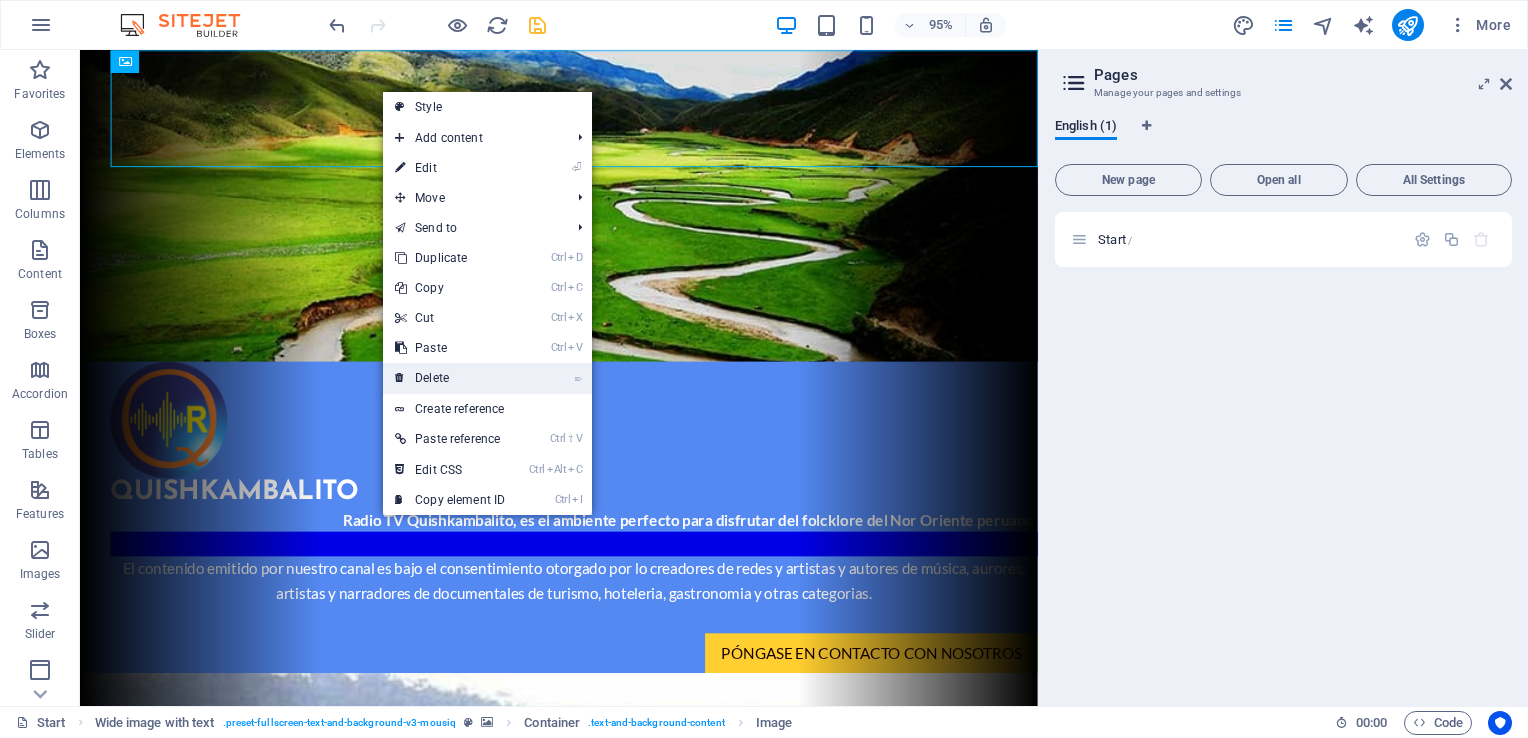 click on "⌦  Delete" at bounding box center (450, 378) 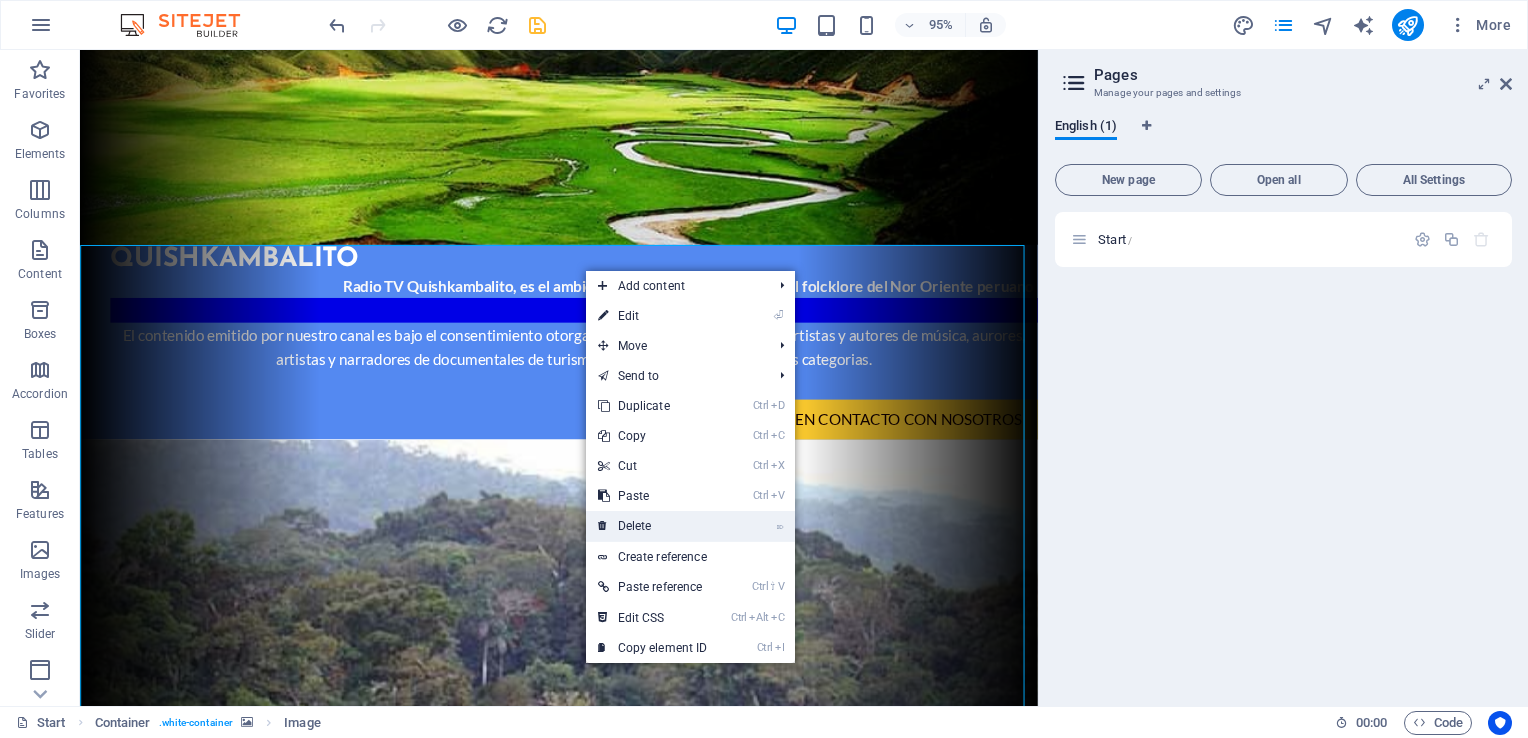 click on "⌦  Delete" at bounding box center [653, 526] 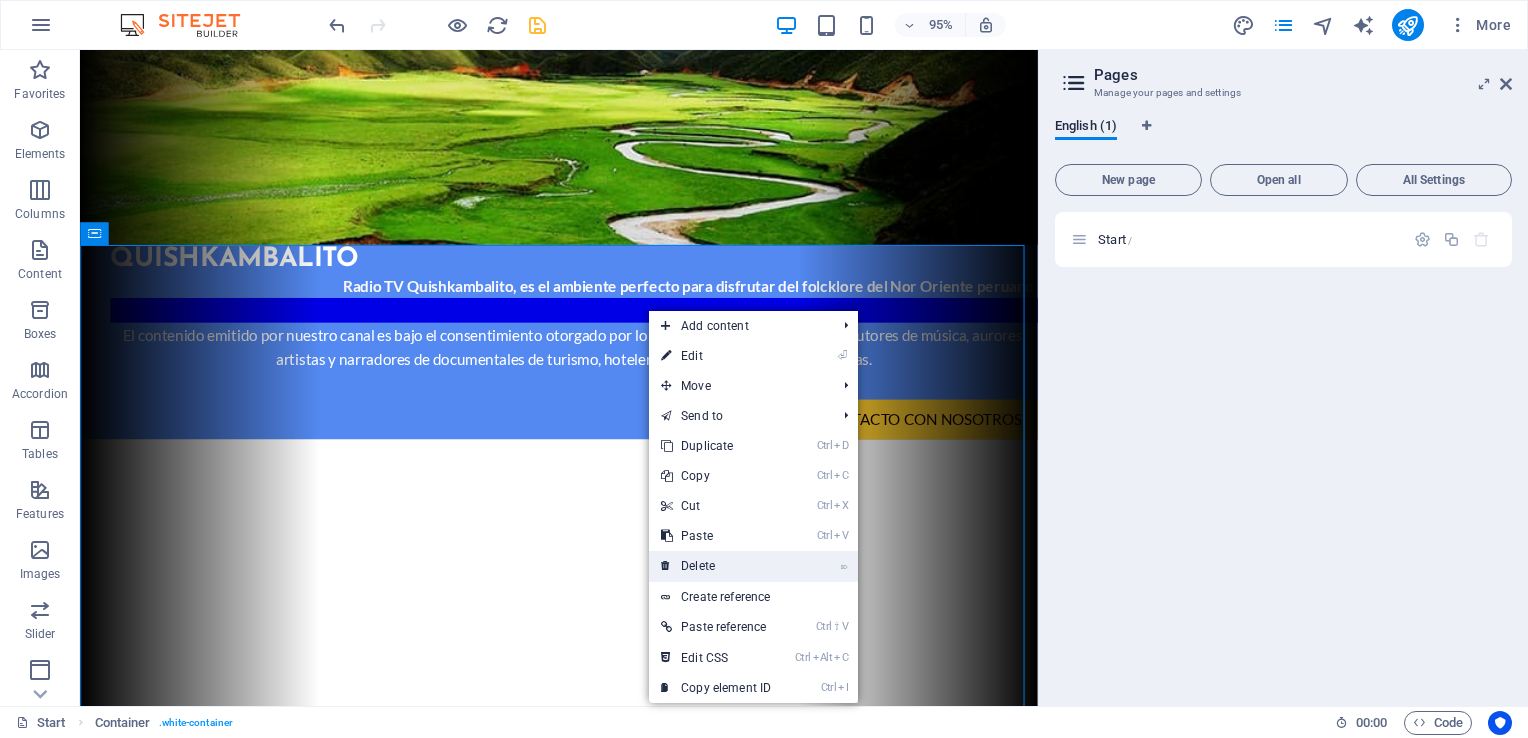 click on "⌦  Delete" at bounding box center (716, 566) 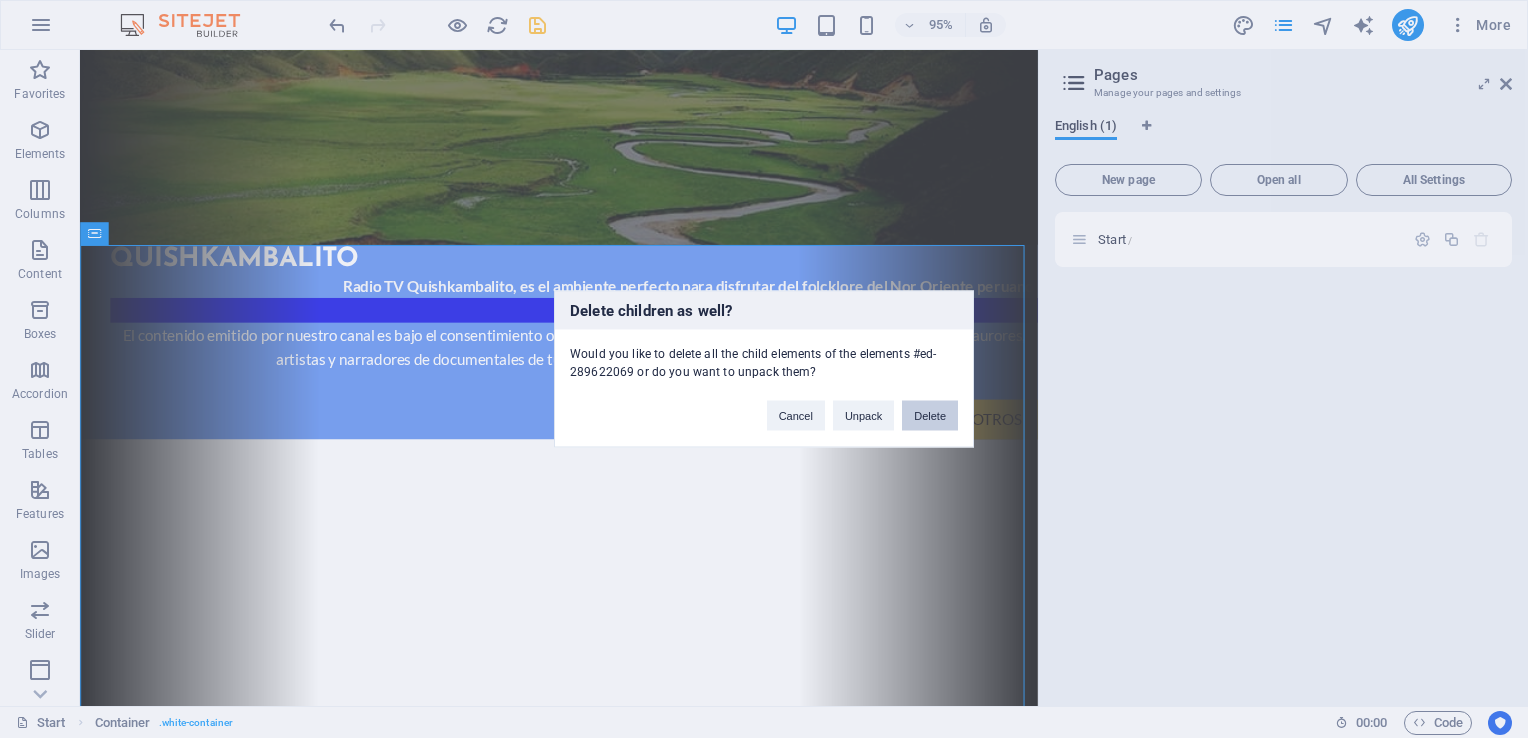 click on "Delete" at bounding box center [930, 416] 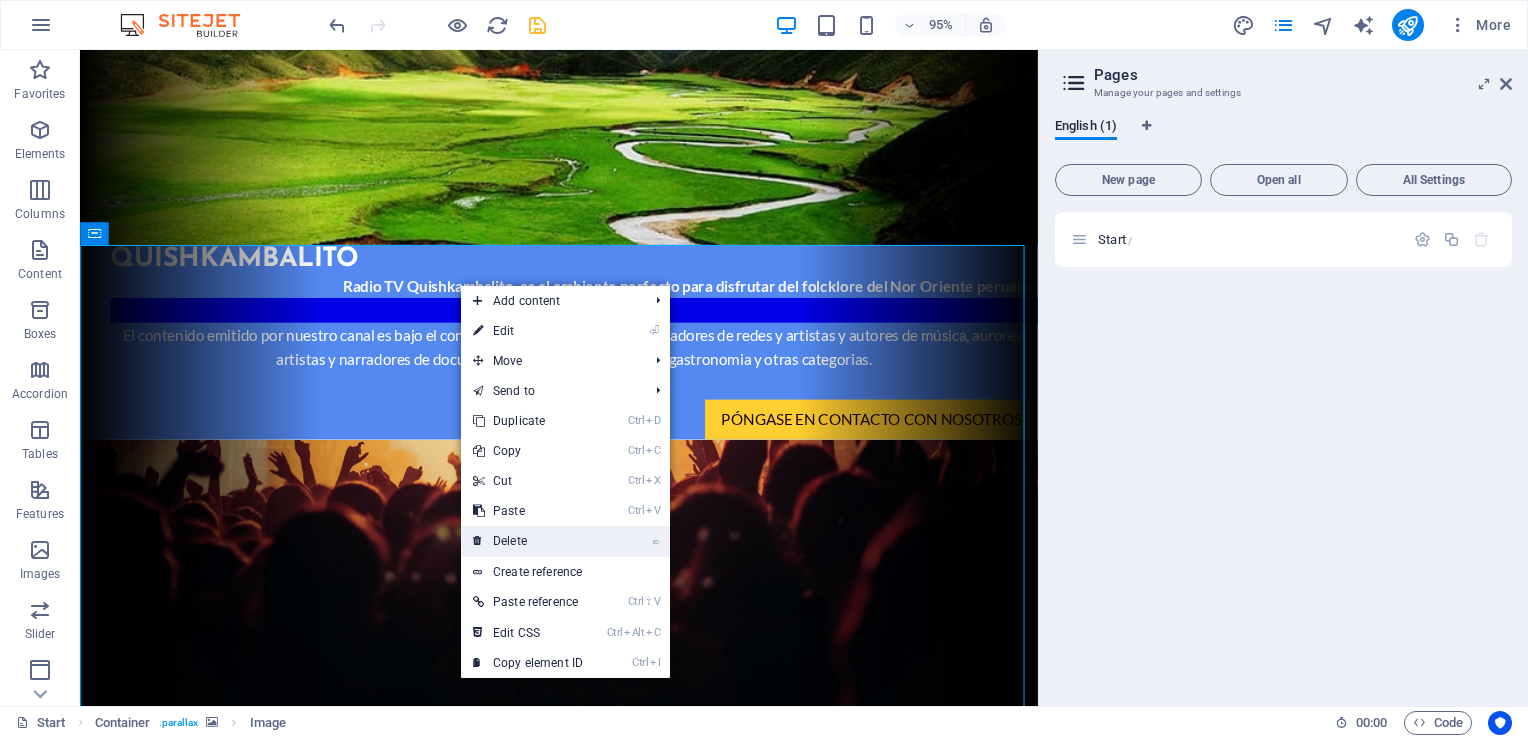 click on "⌦  Delete" at bounding box center [528, 541] 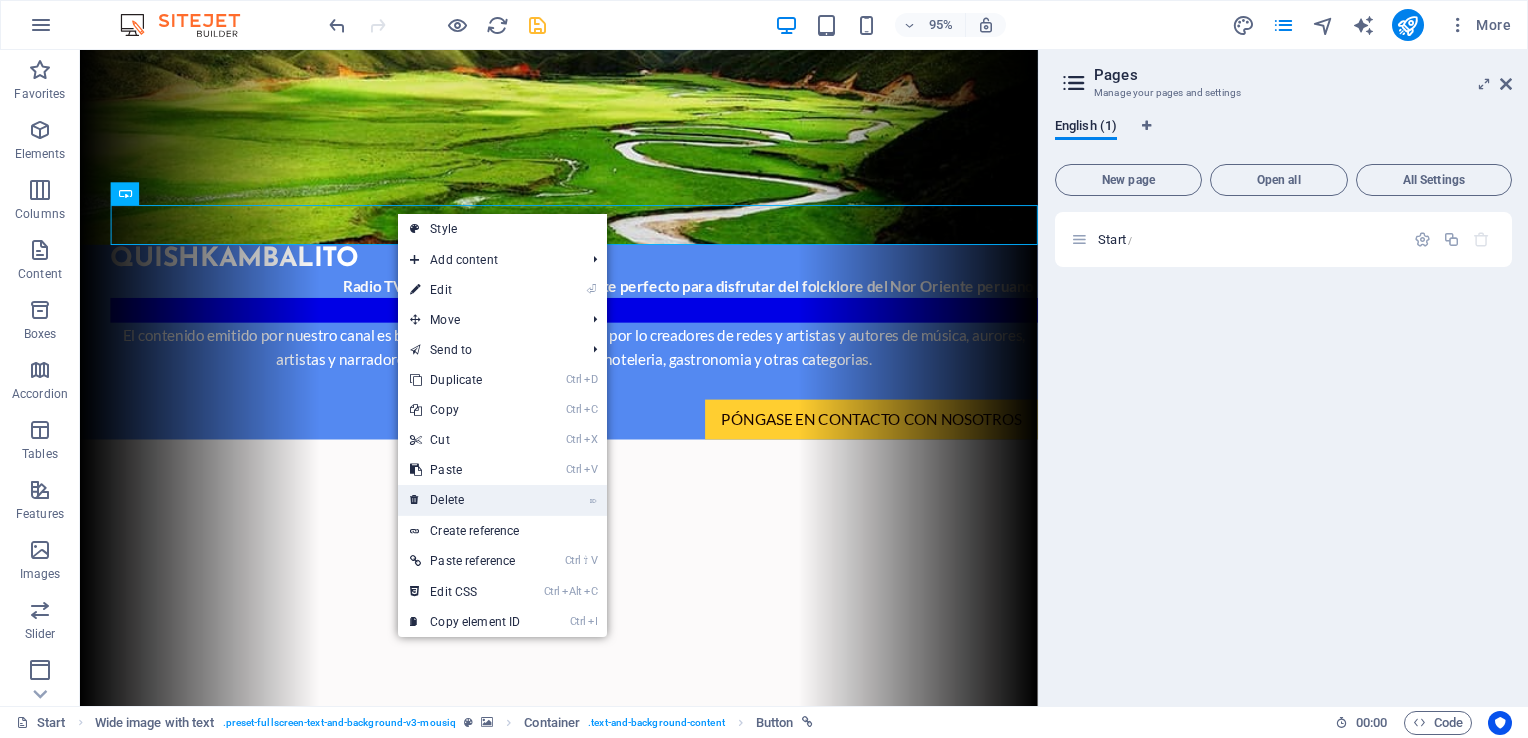 click on "⌦  Delete" at bounding box center (465, 500) 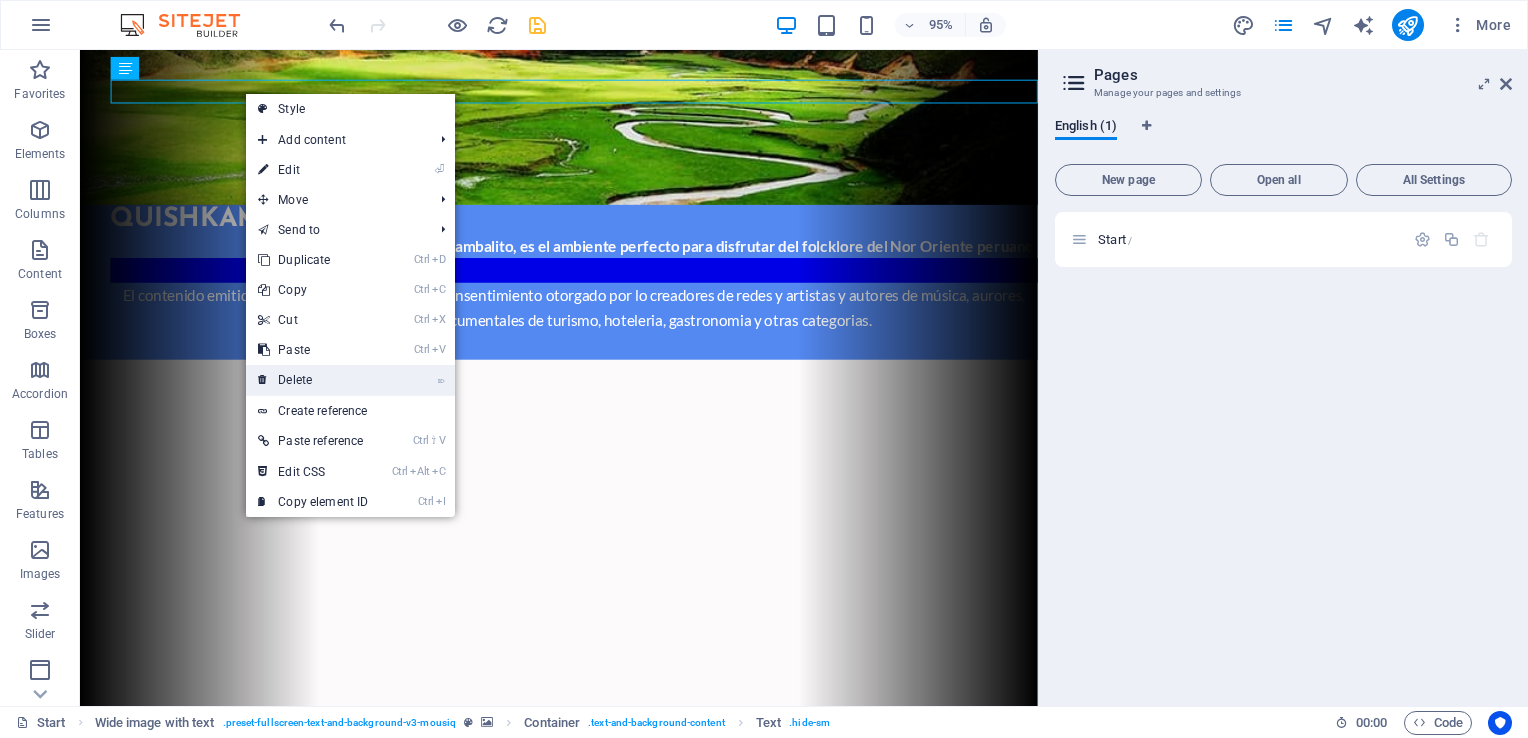 click on "⌦  Delete" at bounding box center (313, 380) 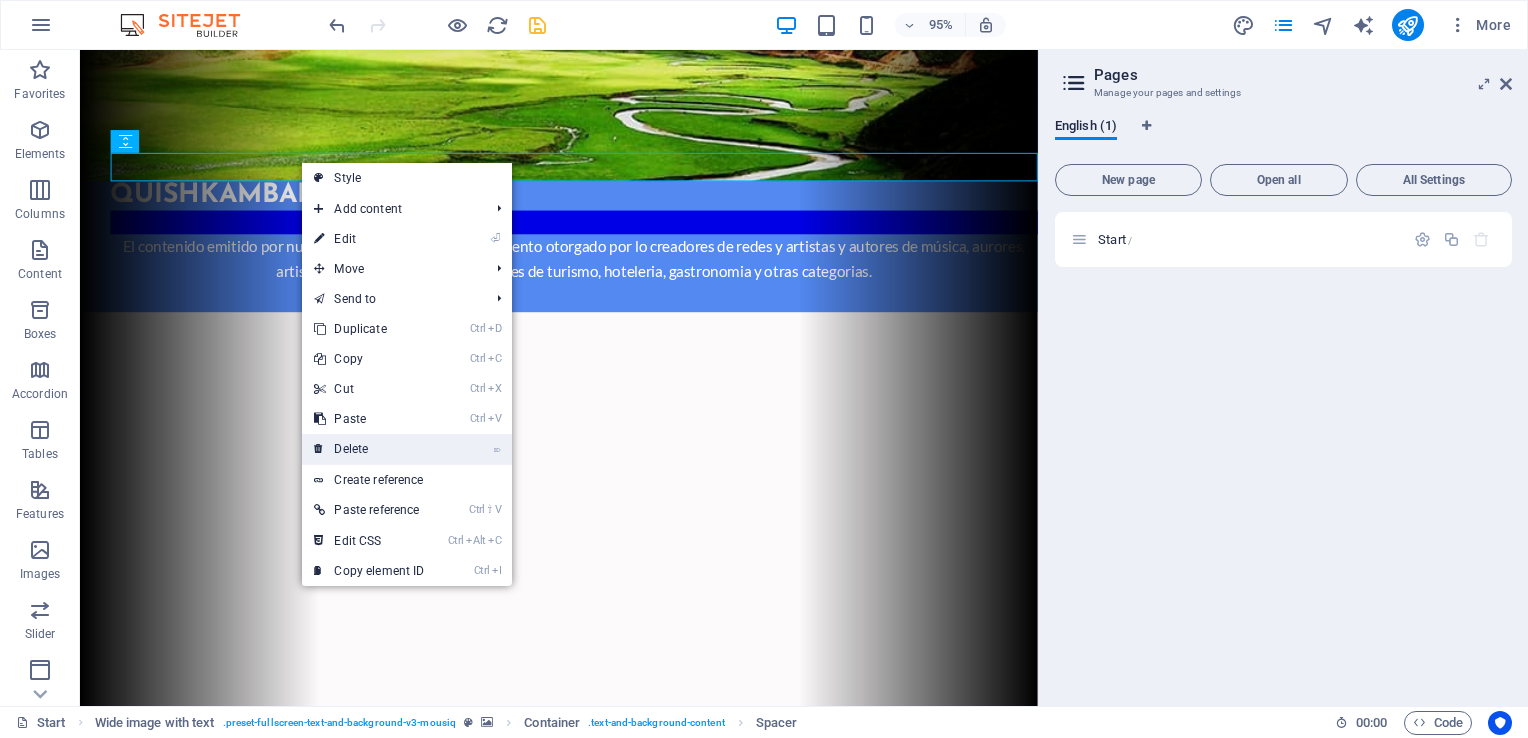 click on "⌦  Delete" at bounding box center [369, 449] 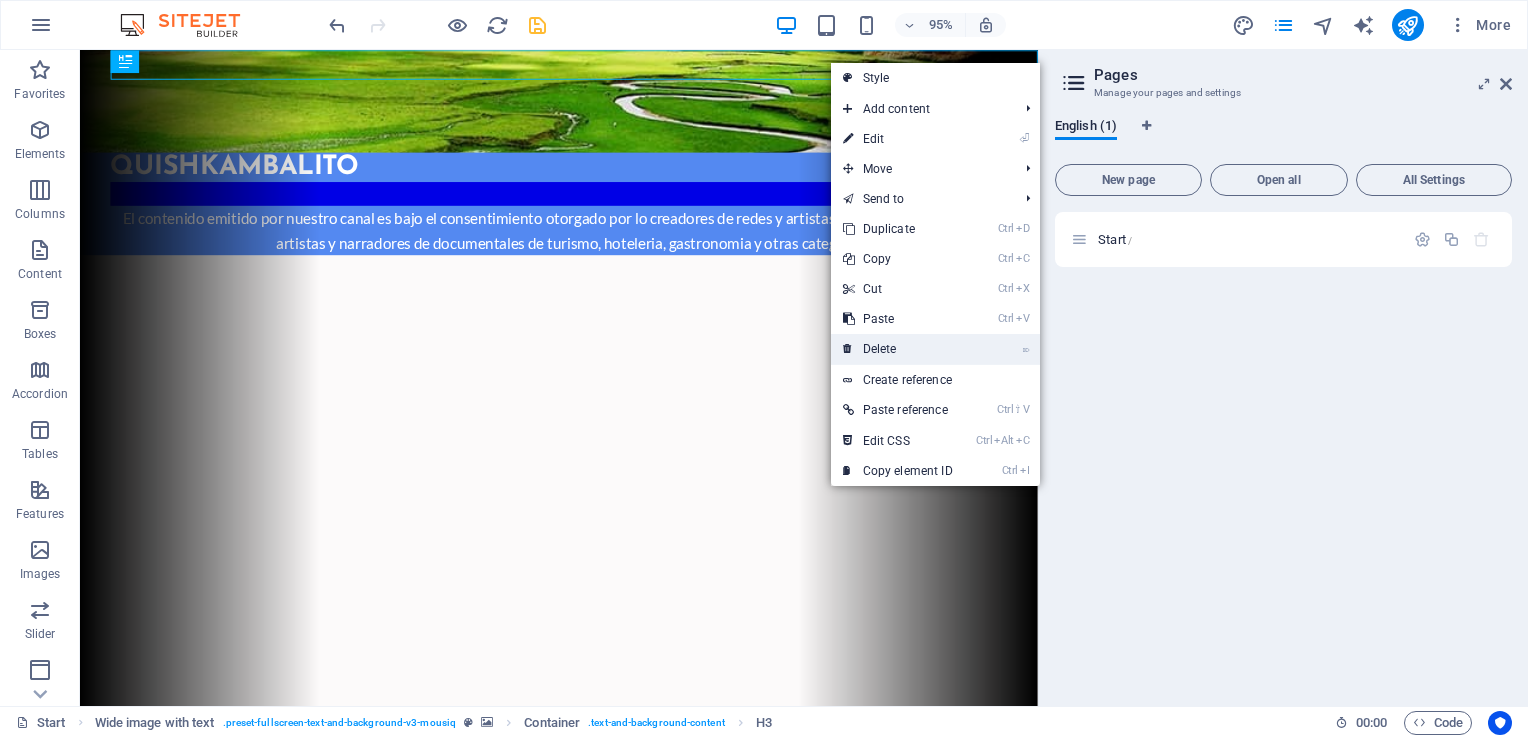 click on "⌦  Delete" at bounding box center (898, 349) 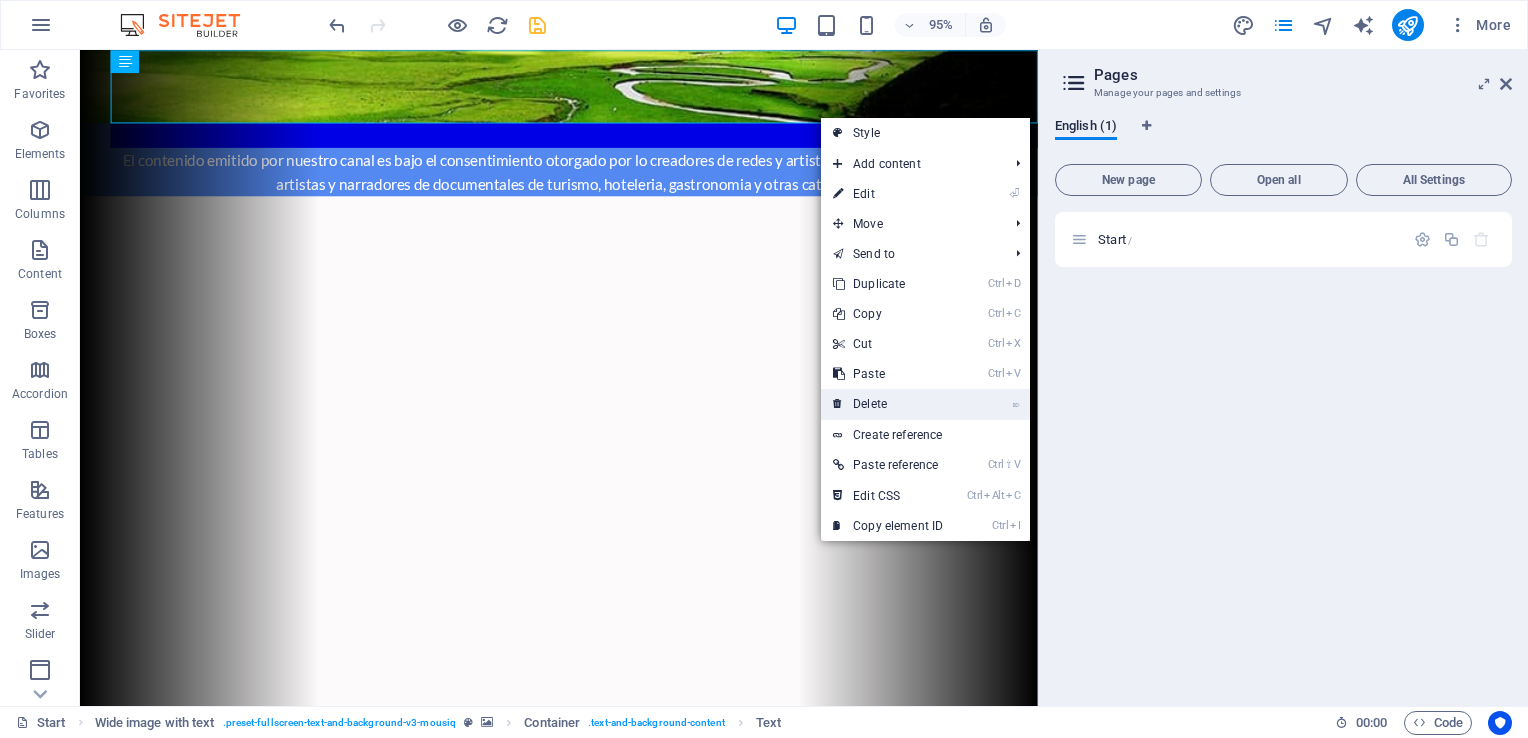 click on "⌦  Delete" at bounding box center [888, 404] 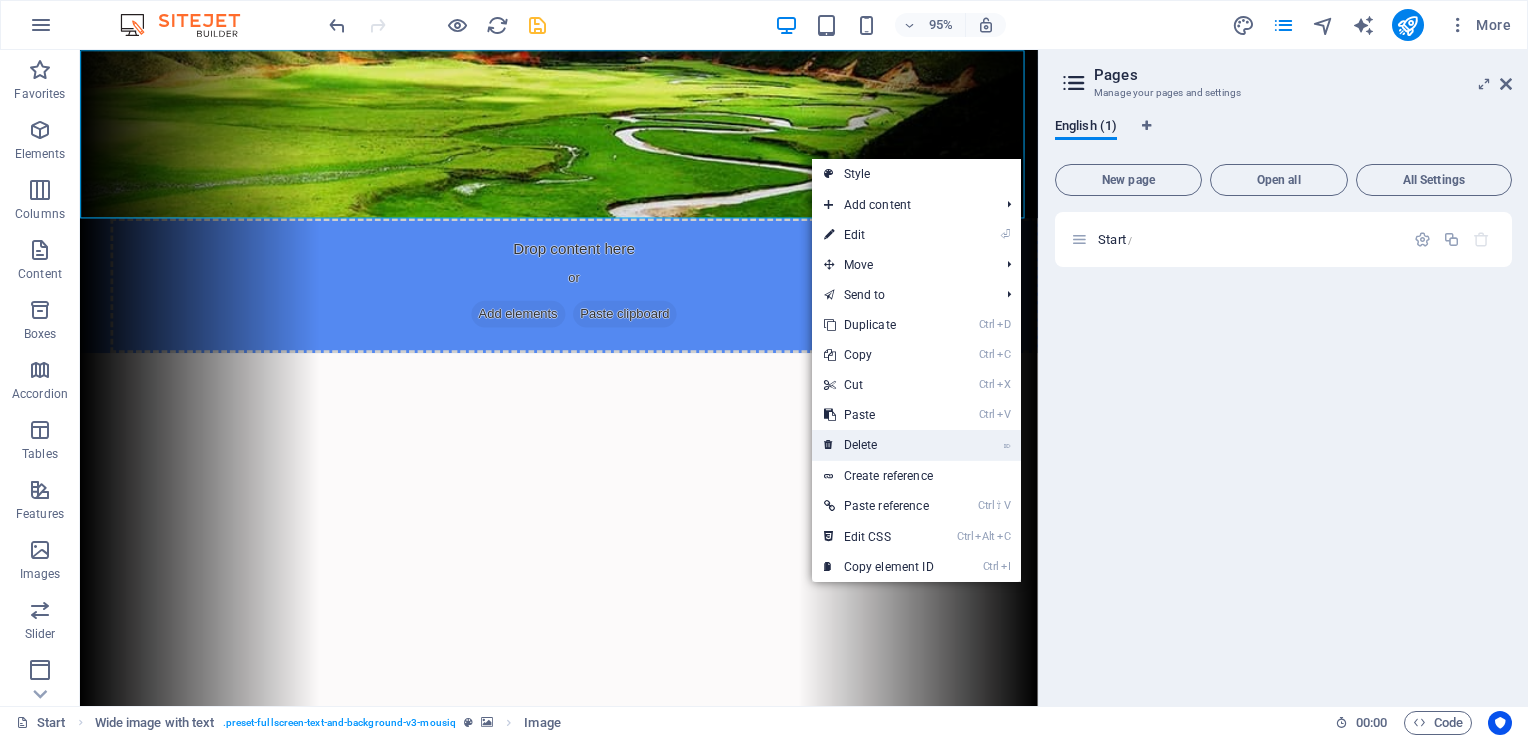 click on "⌦  Delete" at bounding box center [879, 445] 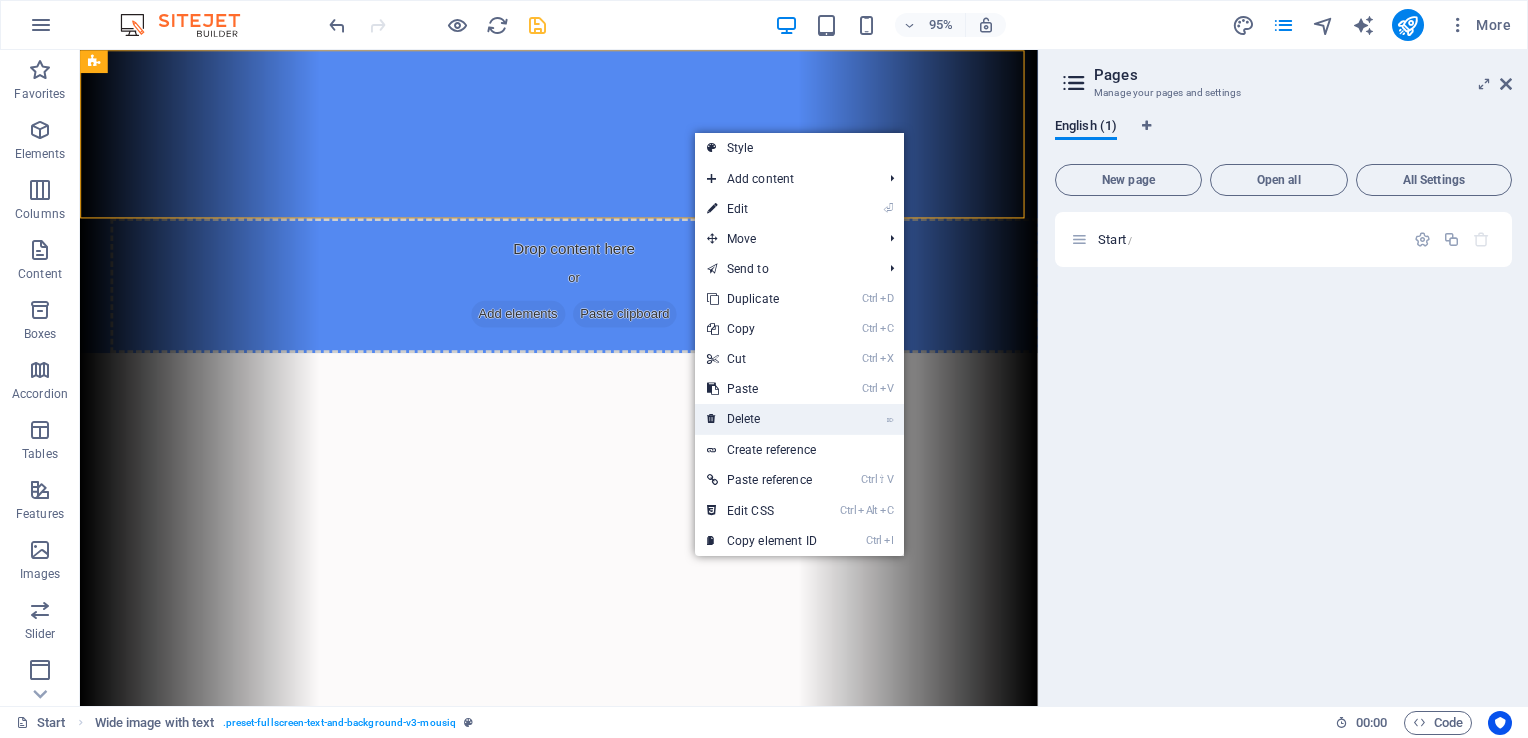 click on "⌦  Delete" at bounding box center [762, 419] 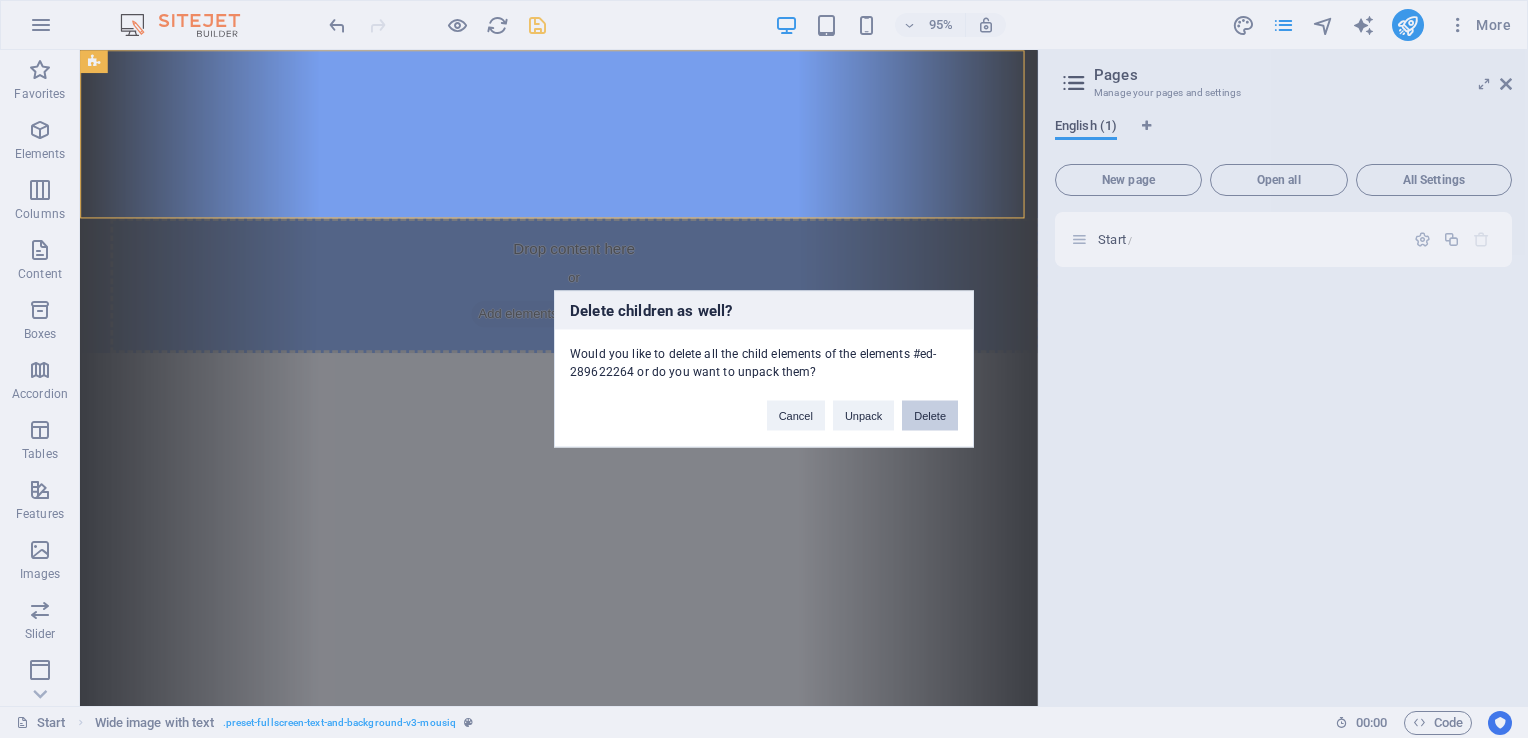 click on "Delete" at bounding box center [930, 416] 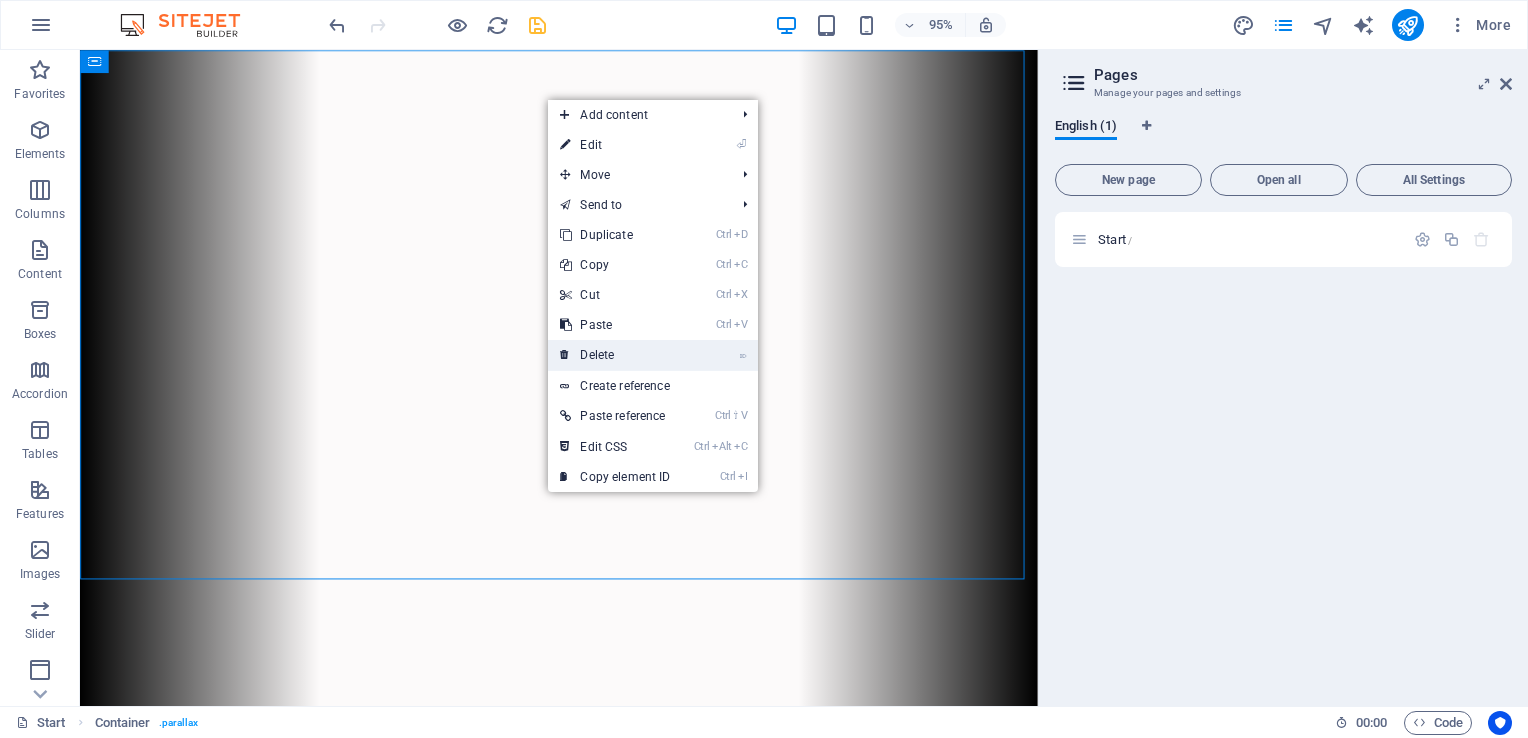 click on "⌦  Delete" at bounding box center [615, 355] 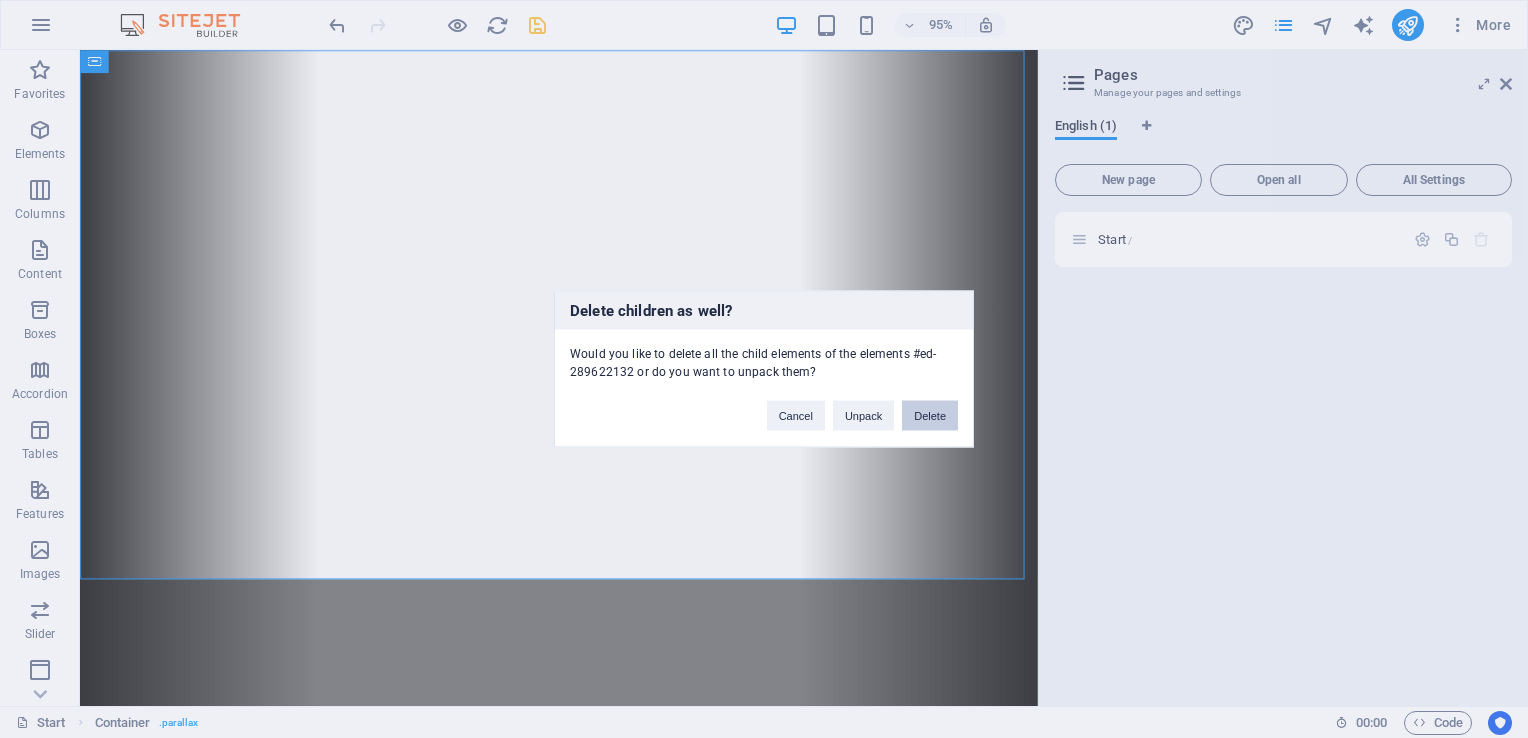 click on "Delete" at bounding box center [930, 416] 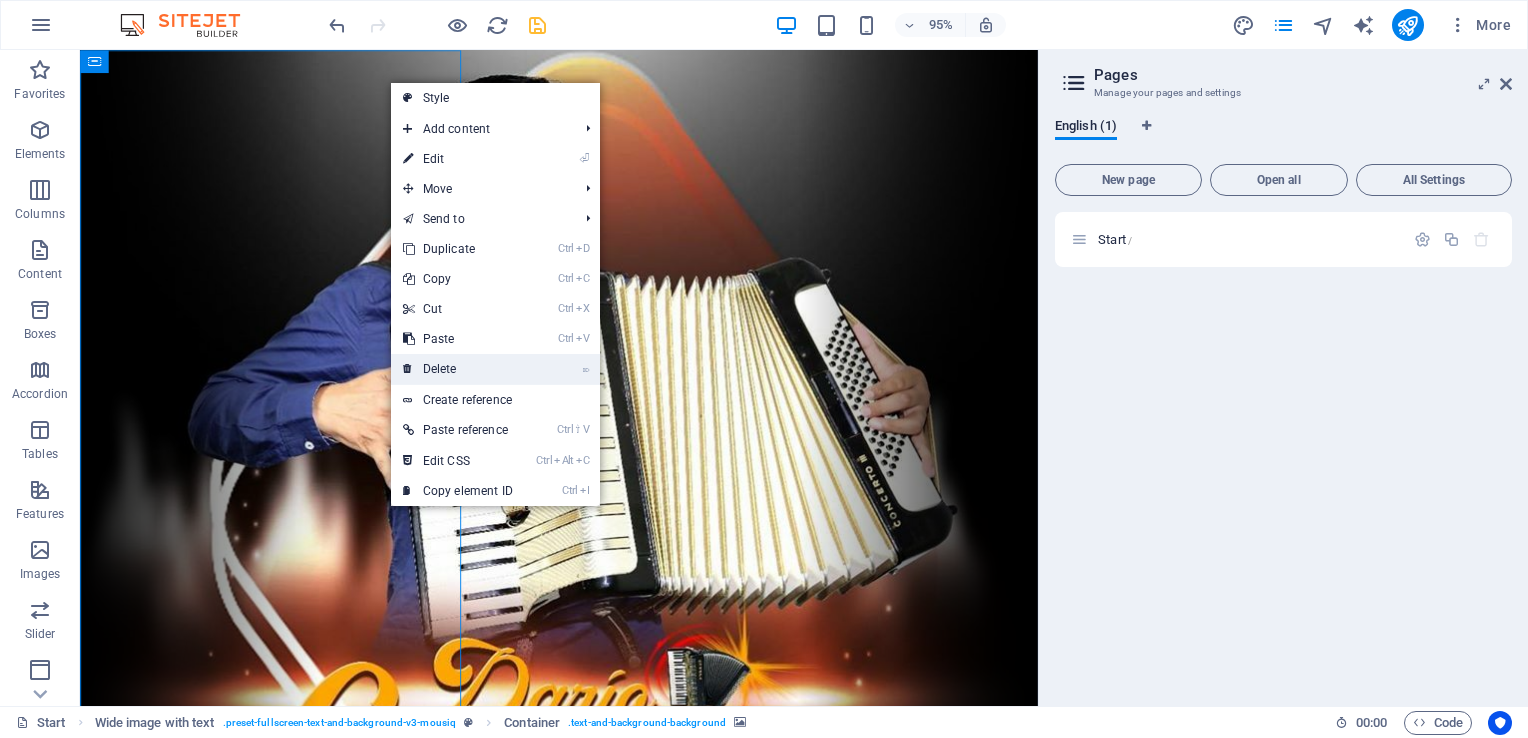 click on "⌦  Delete" at bounding box center (458, 369) 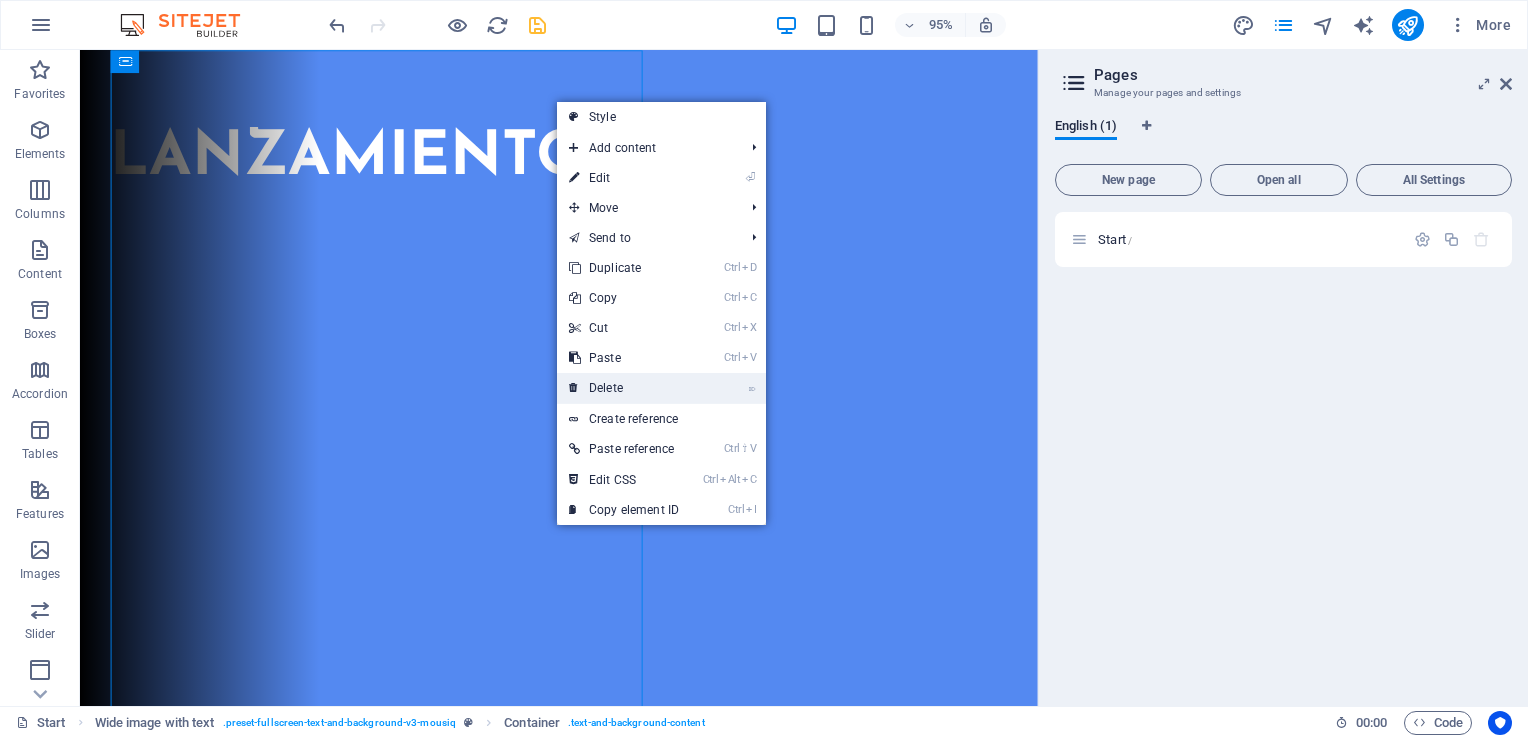 click on "⌦  Delete" at bounding box center [624, 388] 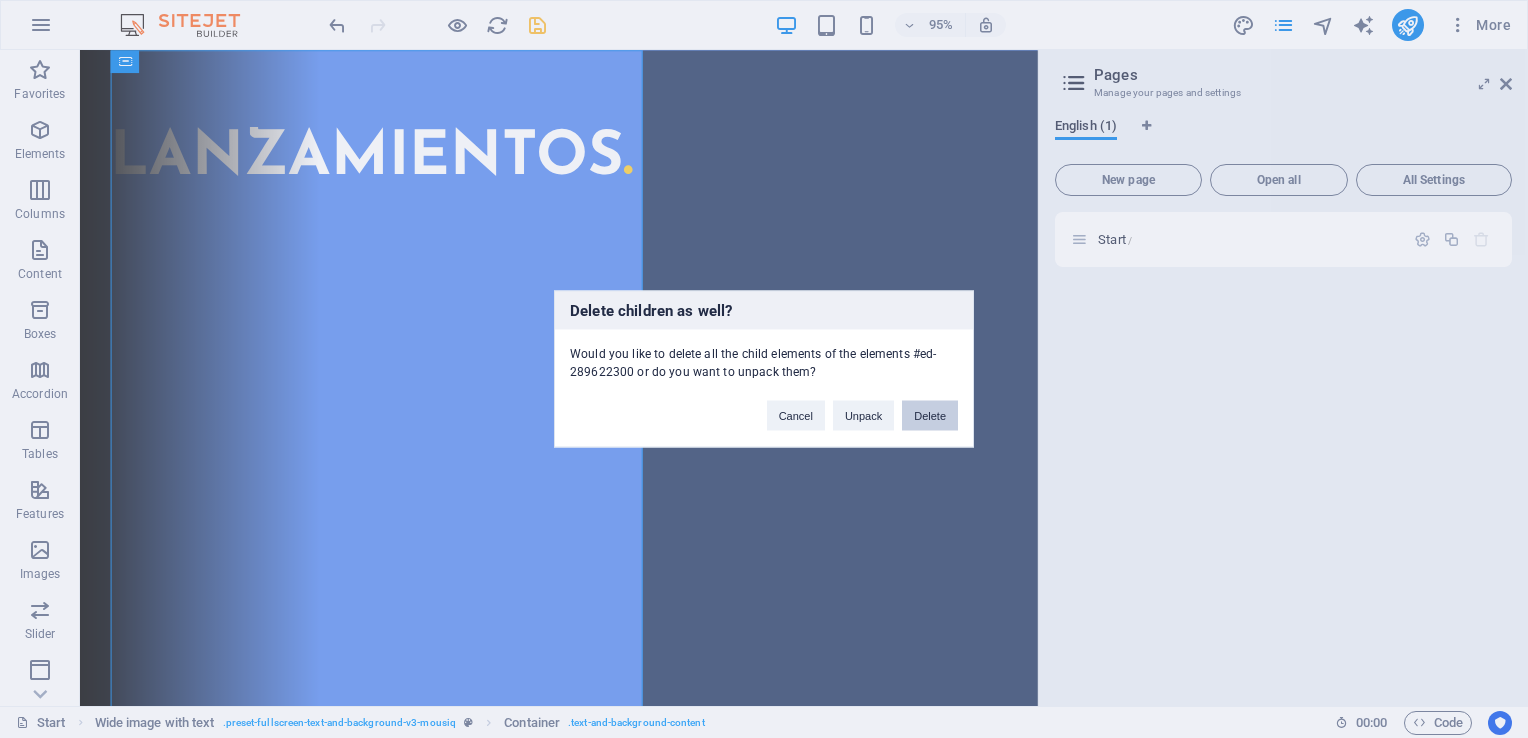 click on "Delete" at bounding box center (930, 416) 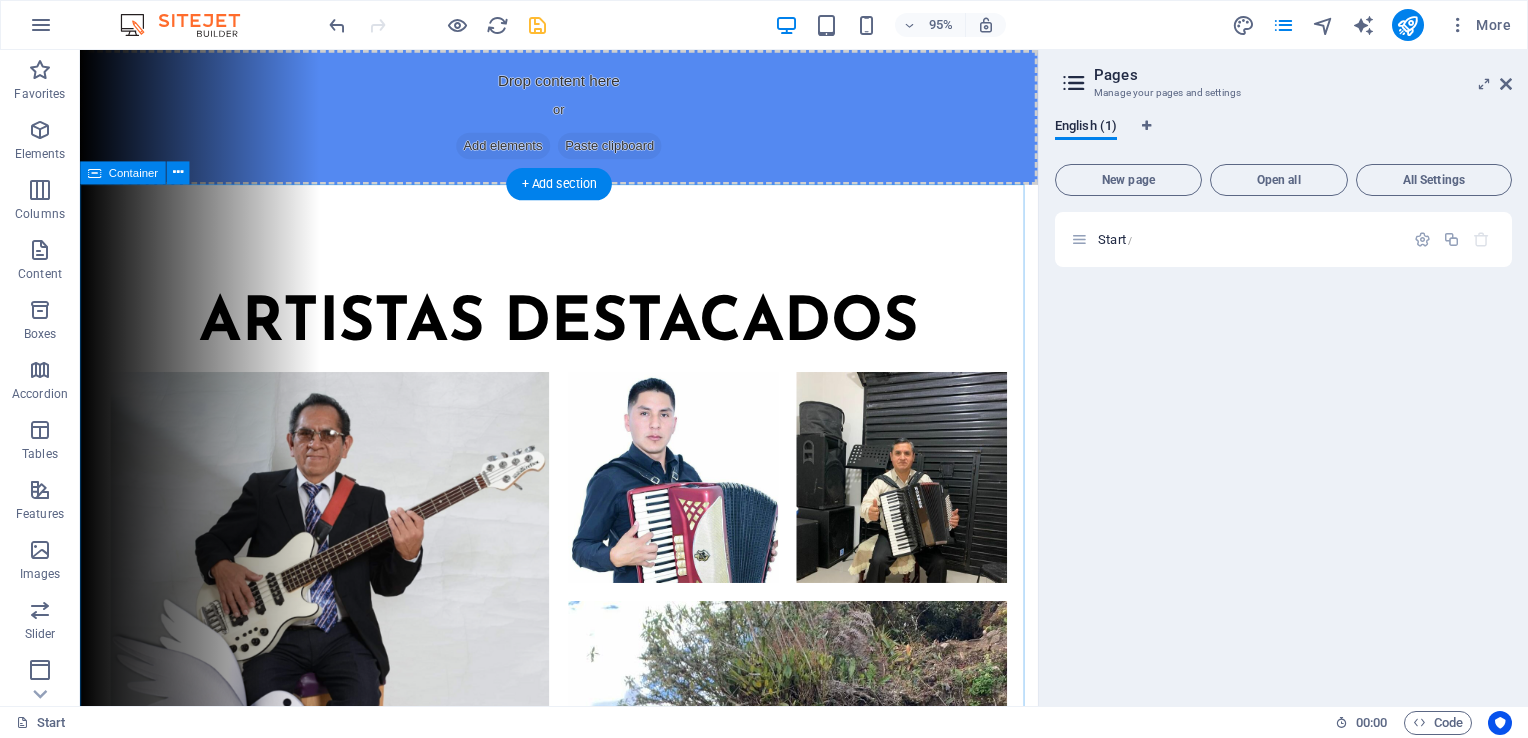 click on "ARTISTAS DESTACADOS" at bounding box center (584, 698) 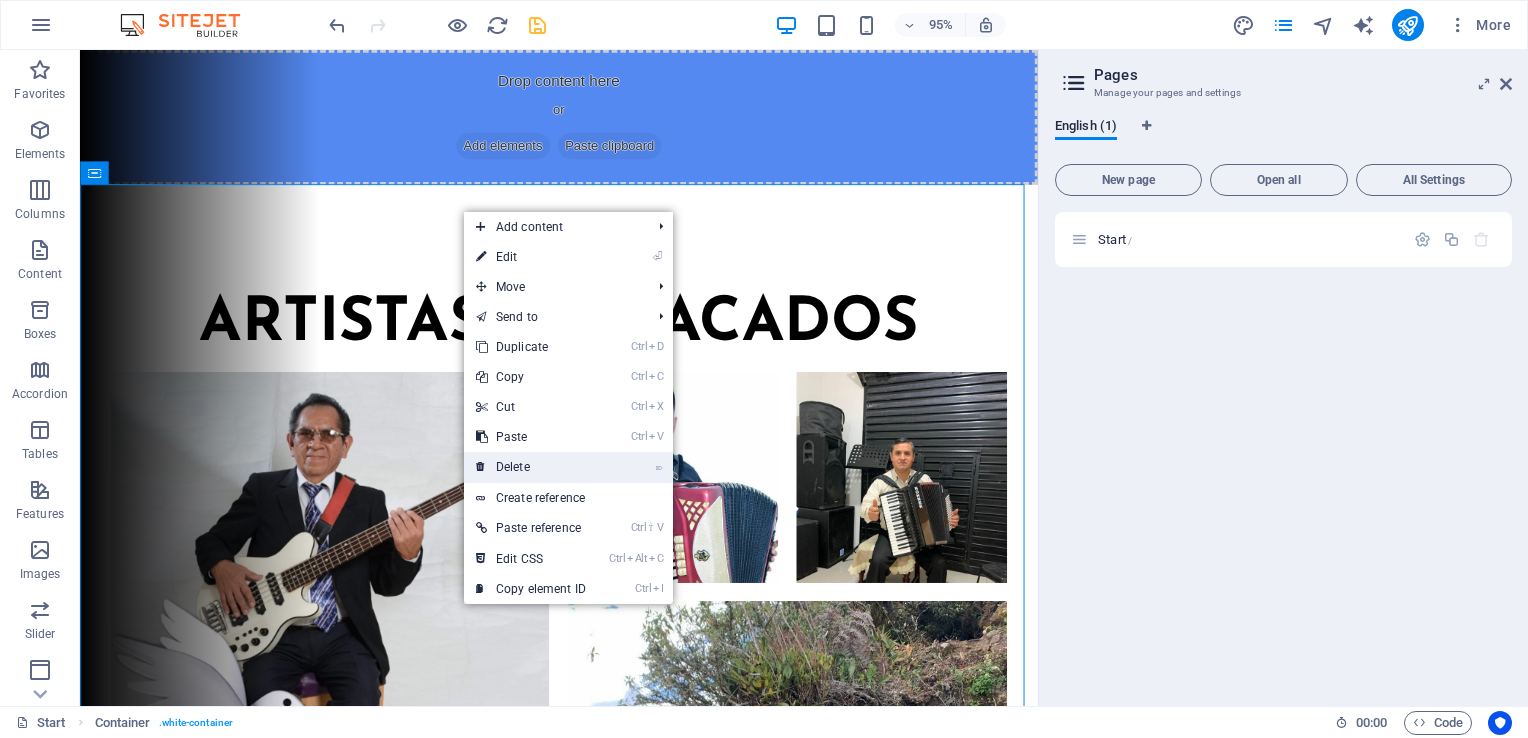 click on "⌦  Delete" at bounding box center (531, 467) 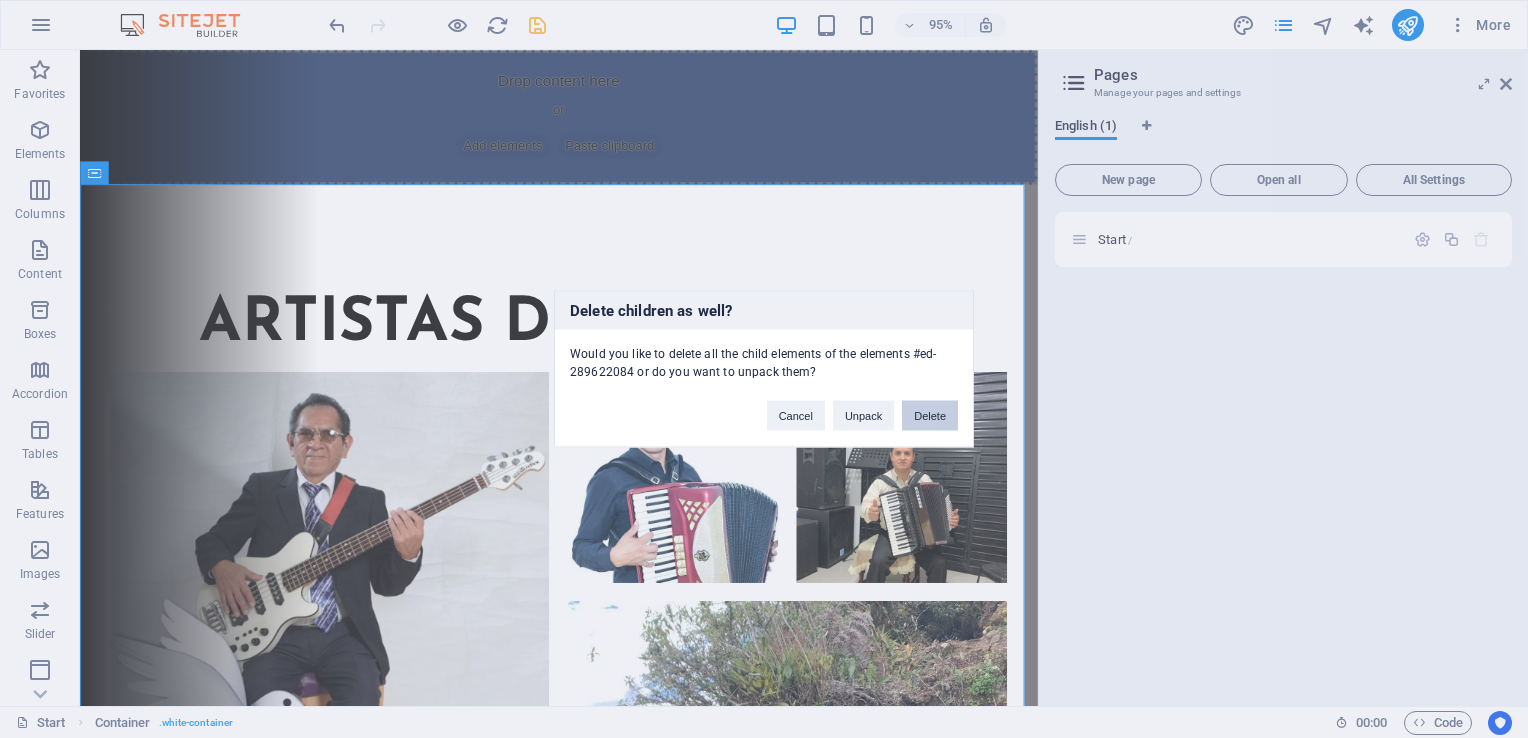 click on "Delete" at bounding box center [930, 416] 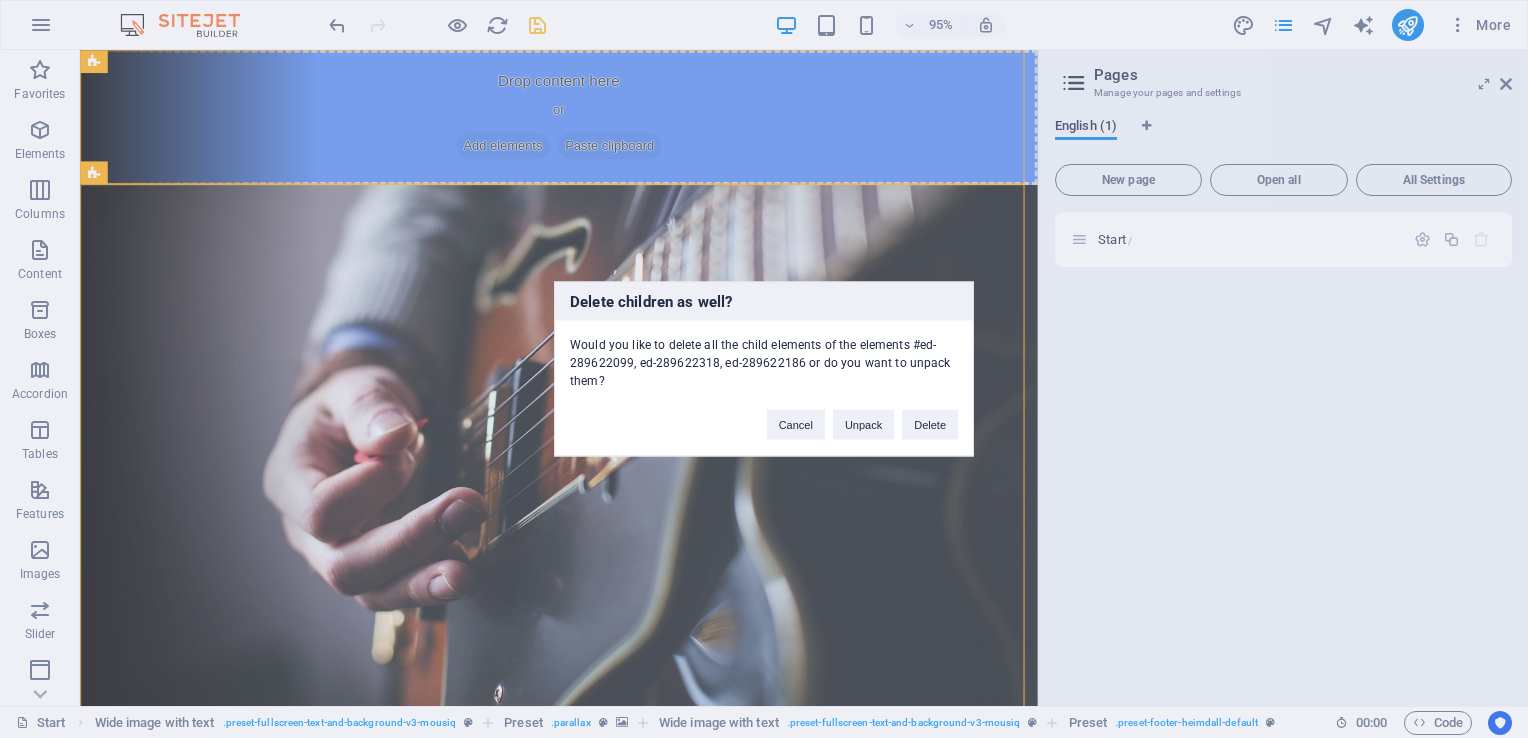 type 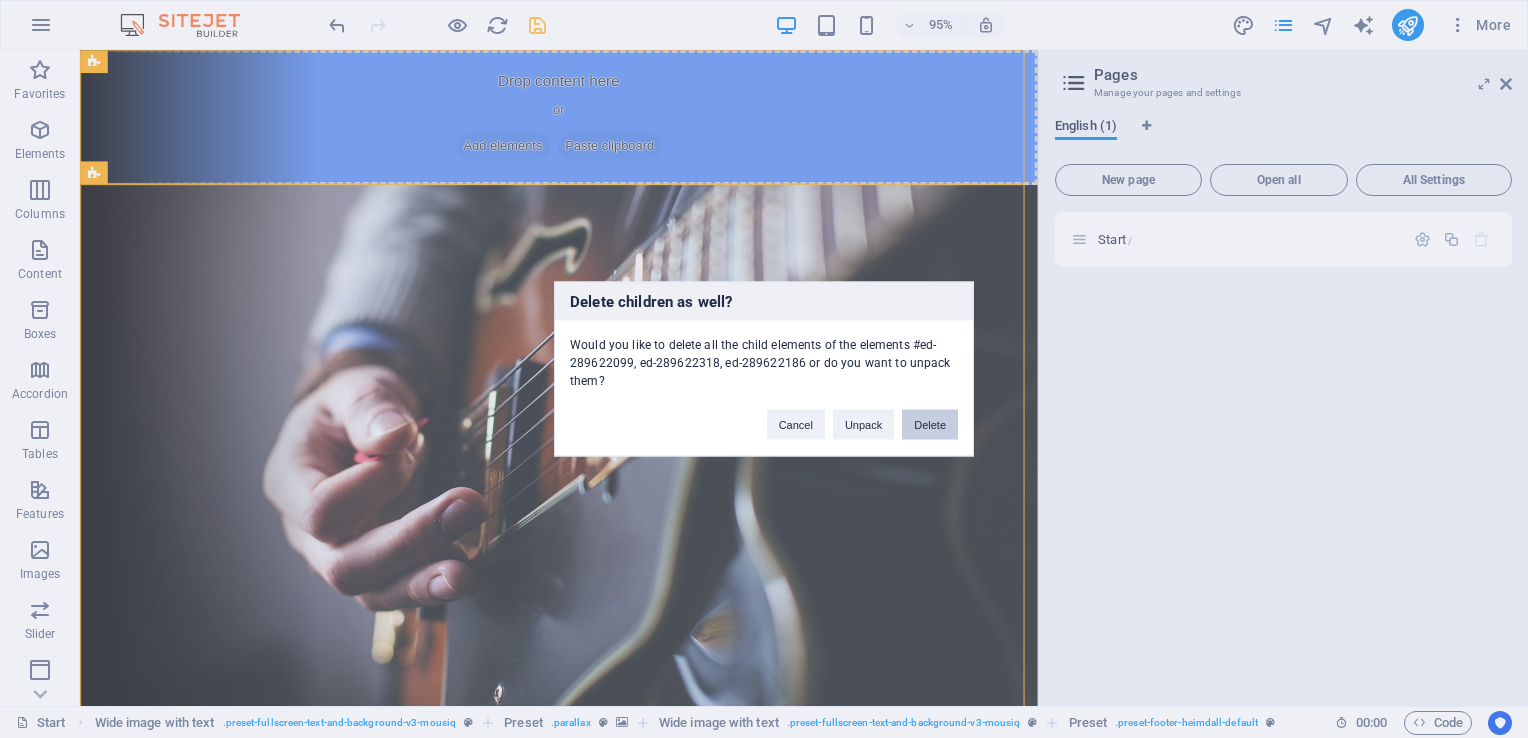 click on "Delete" at bounding box center [930, 425] 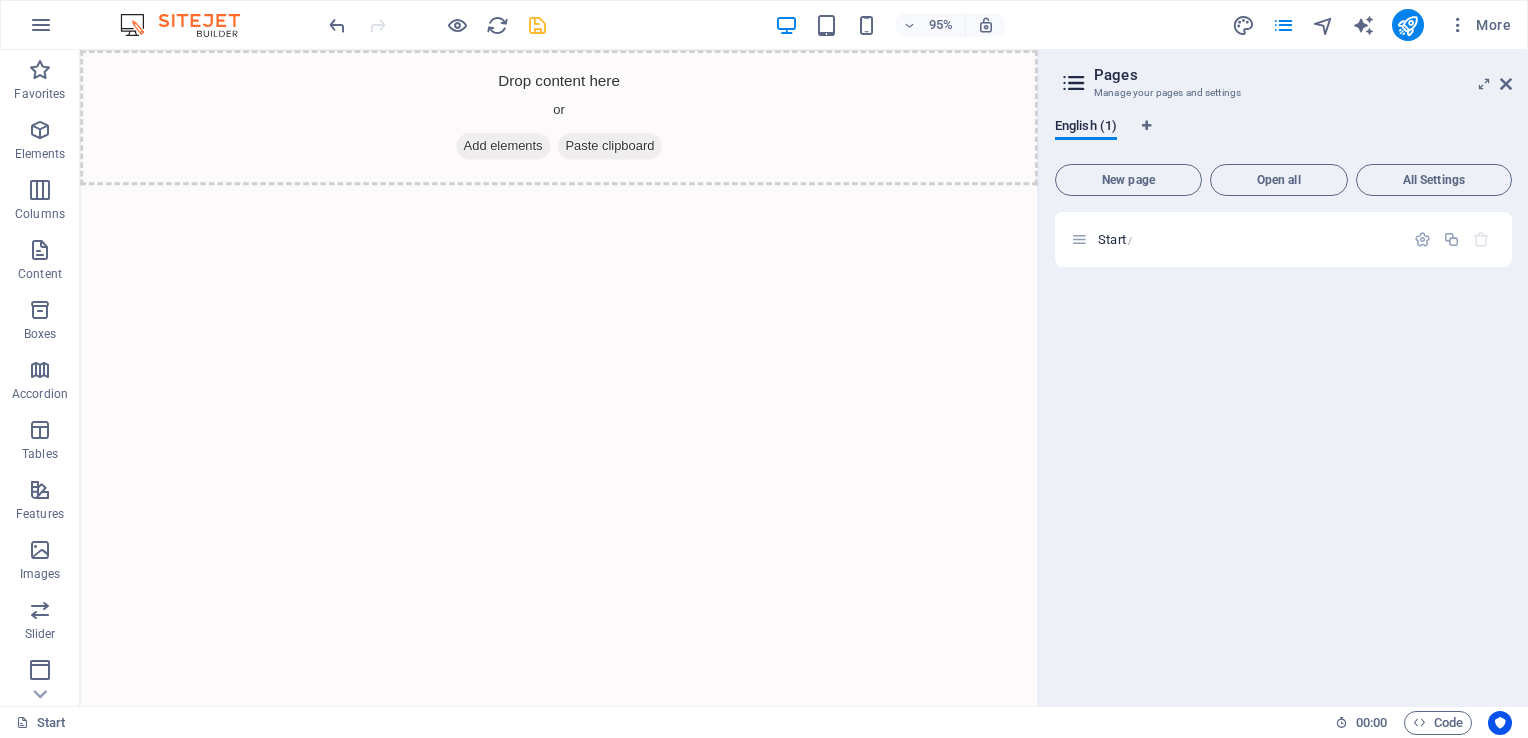 click on "Drop content here or  Add elements  Paste clipboard" at bounding box center [584, 121] 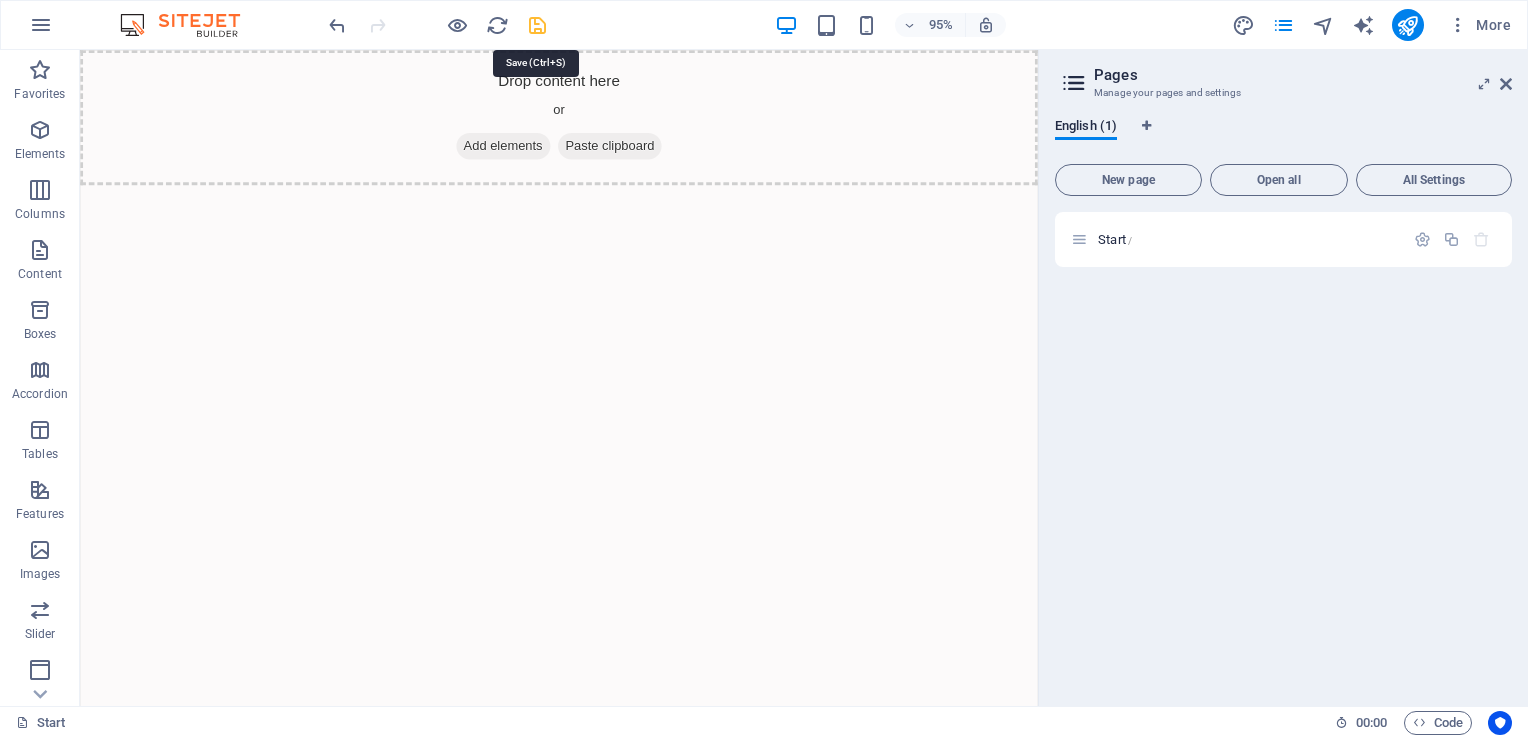 click at bounding box center (537, 25) 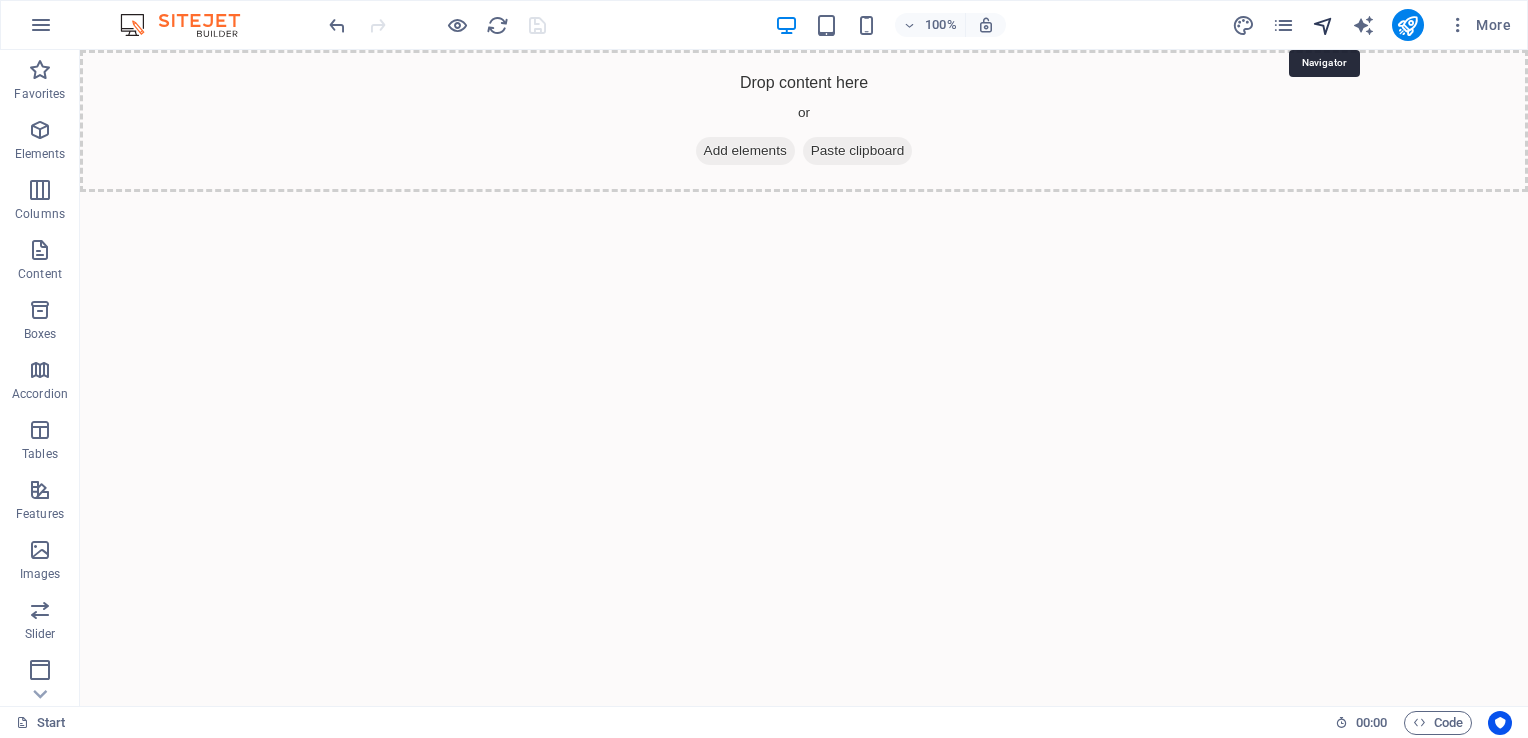 click at bounding box center [1323, 25] 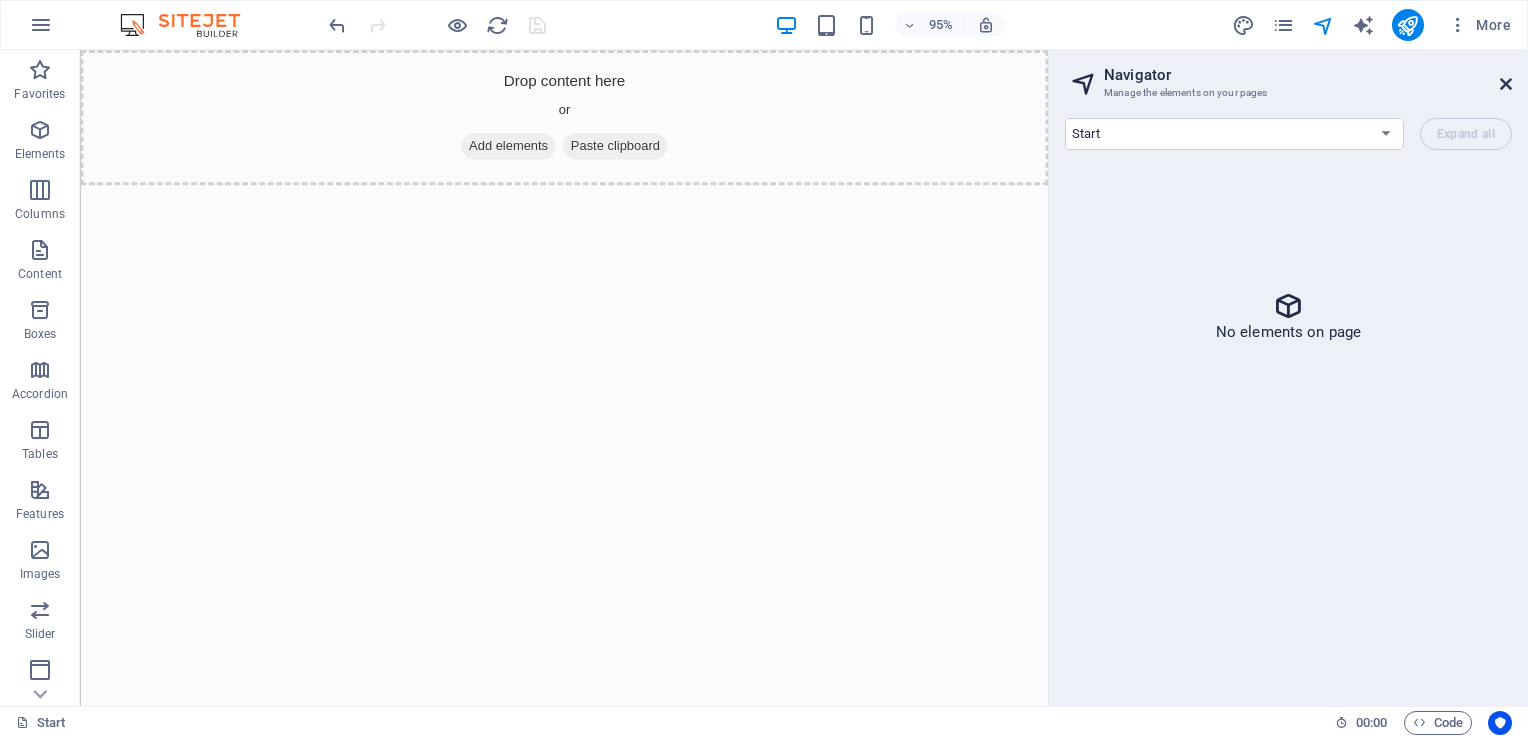 click at bounding box center [1506, 84] 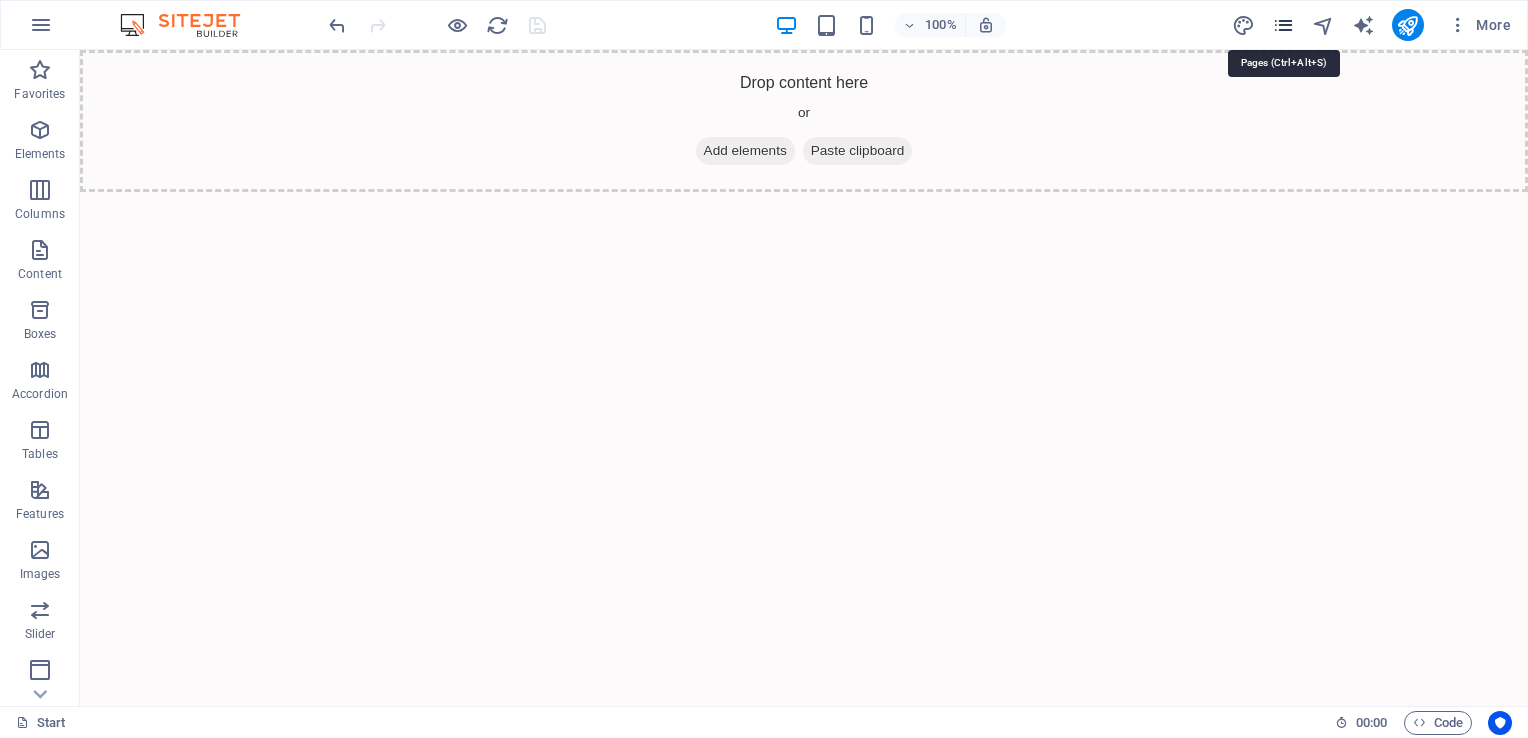 click at bounding box center [1283, 25] 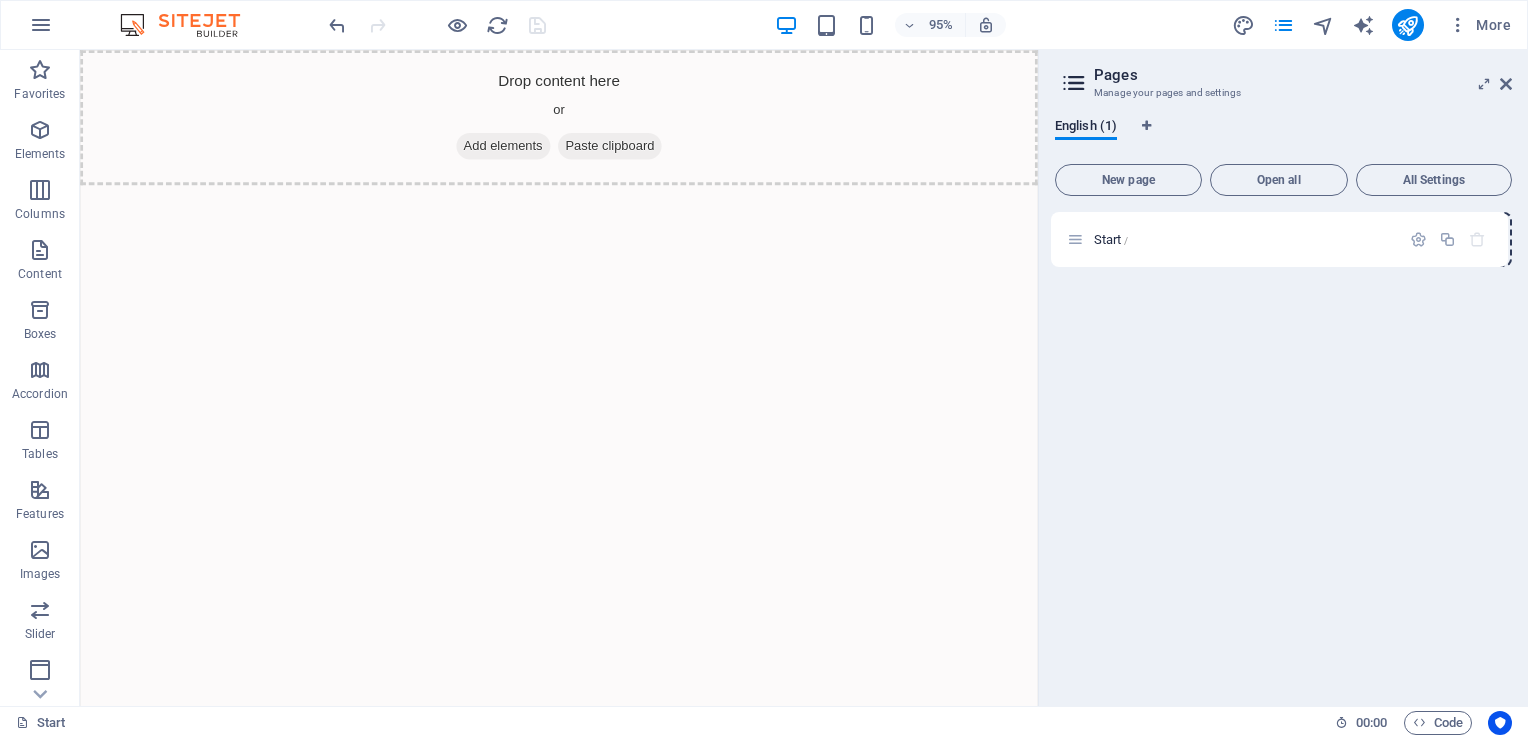 drag, startPoint x: 1084, startPoint y: 240, endPoint x: 1073, endPoint y: 239, distance: 11.045361 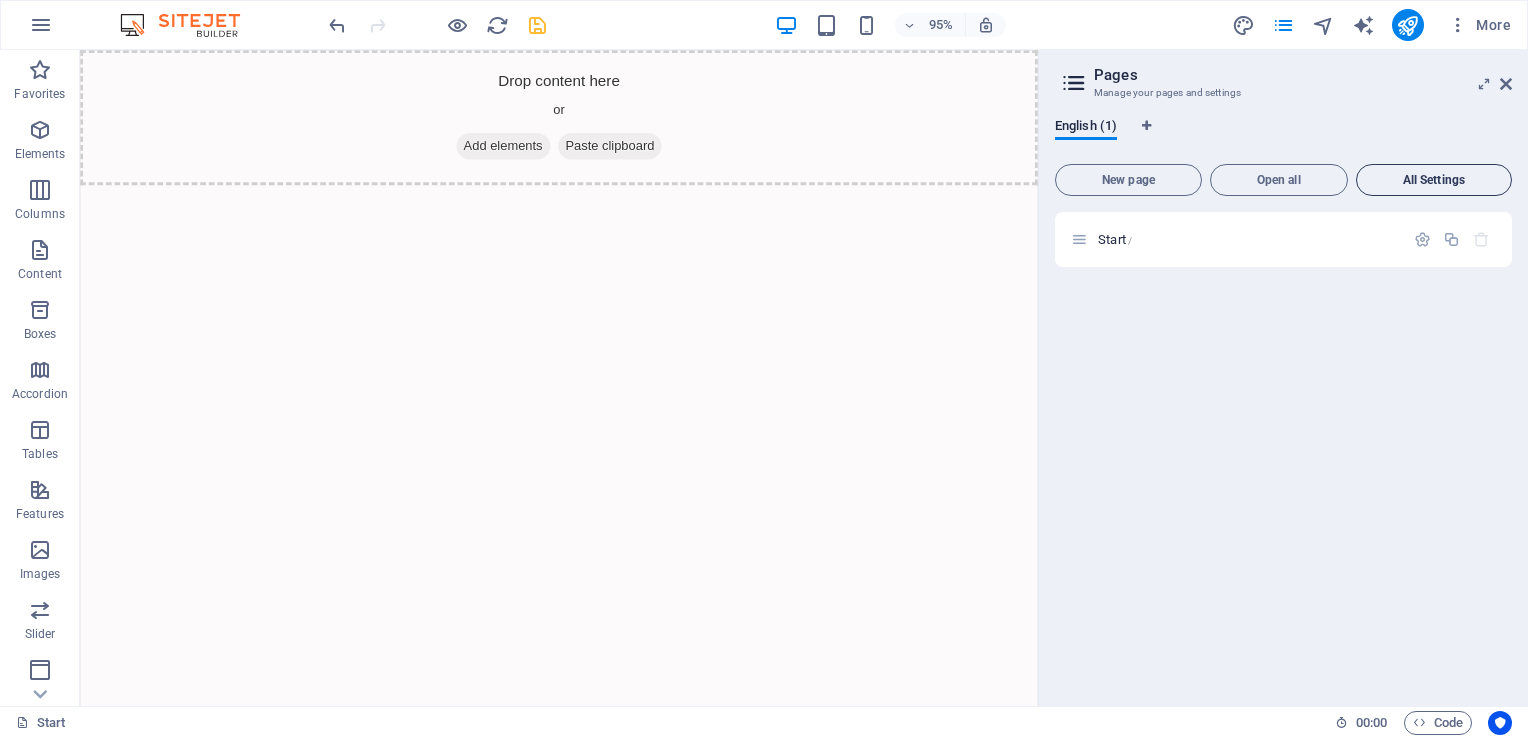 click on "All Settings" at bounding box center [1434, 180] 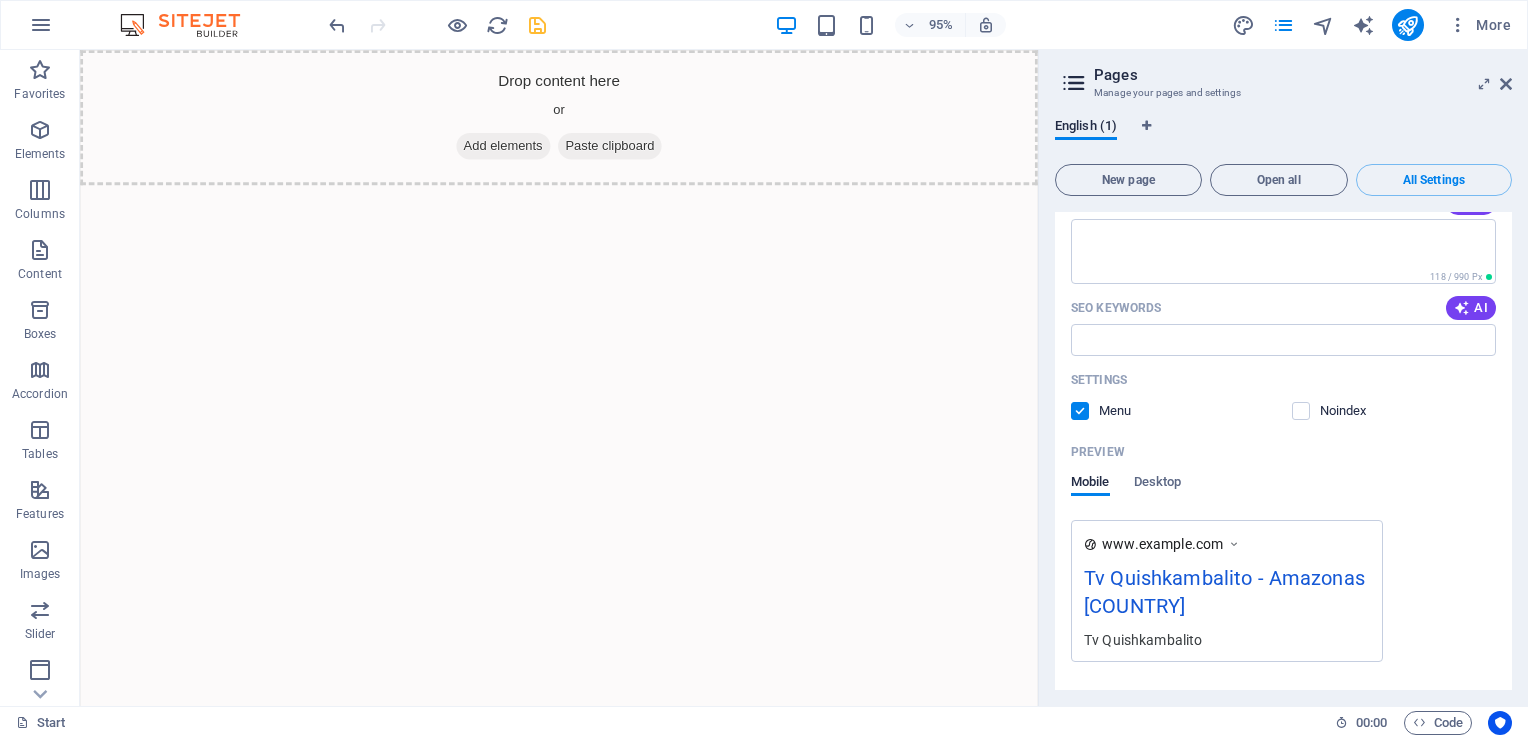 scroll, scrollTop: 357, scrollLeft: 0, axis: vertical 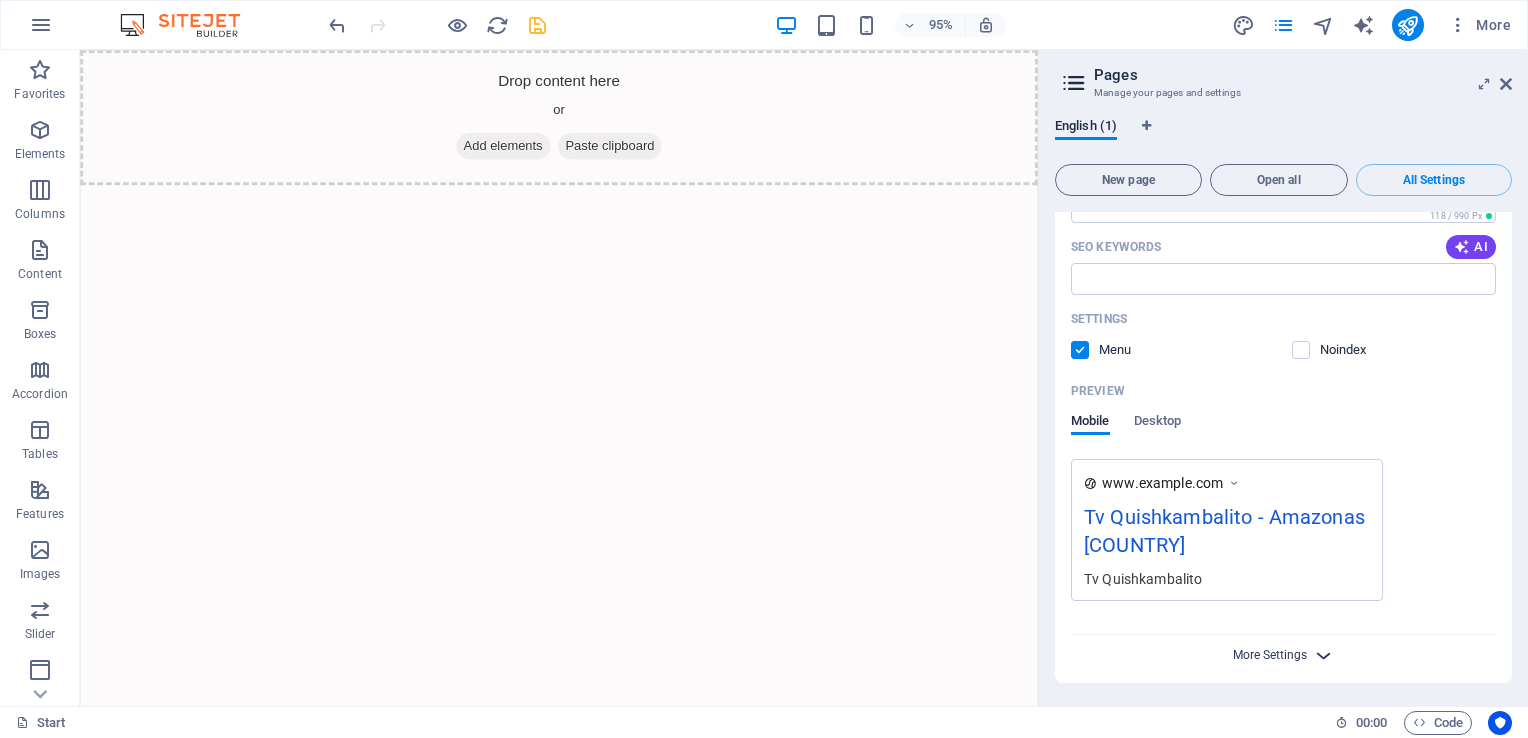 click on "More Settings" at bounding box center (1270, 655) 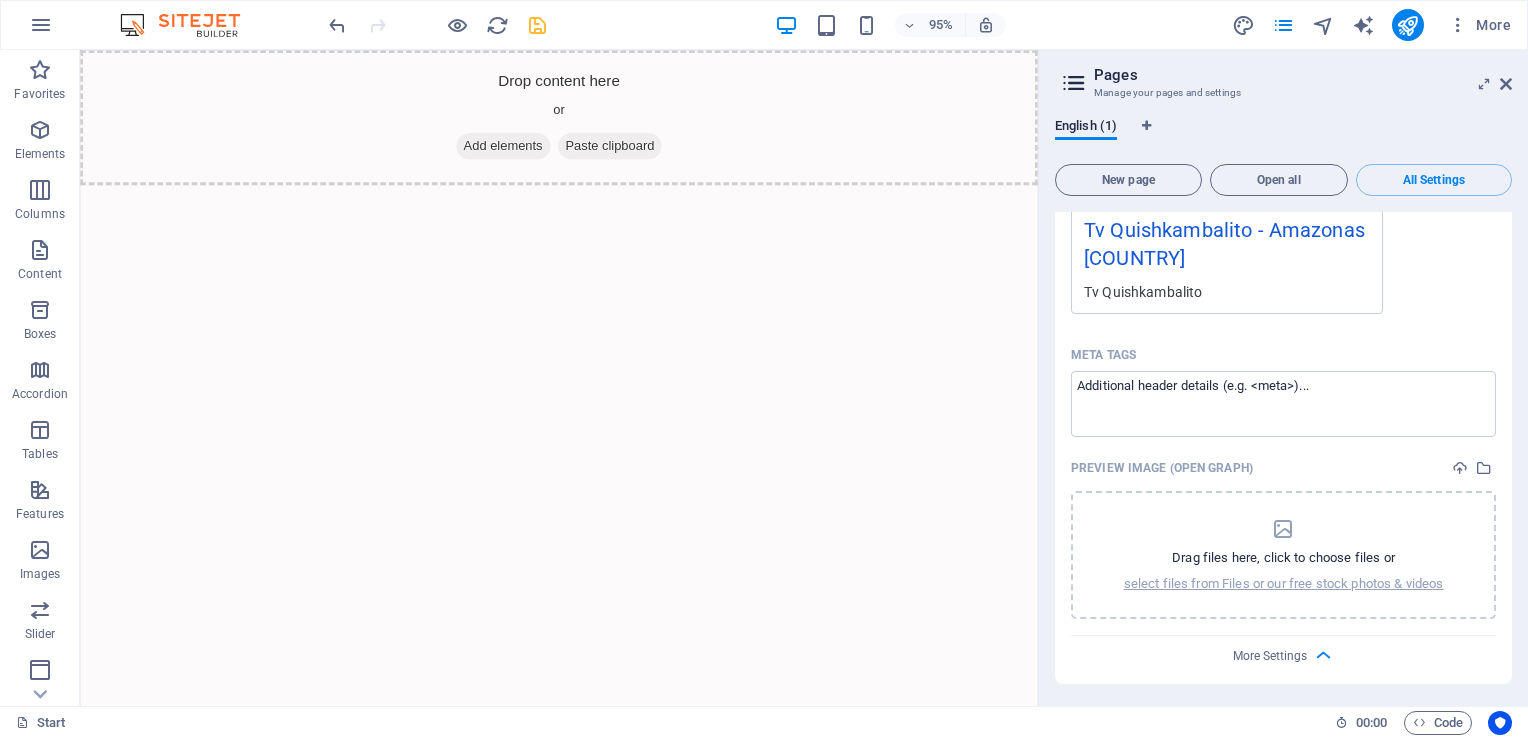 scroll, scrollTop: 0, scrollLeft: 0, axis: both 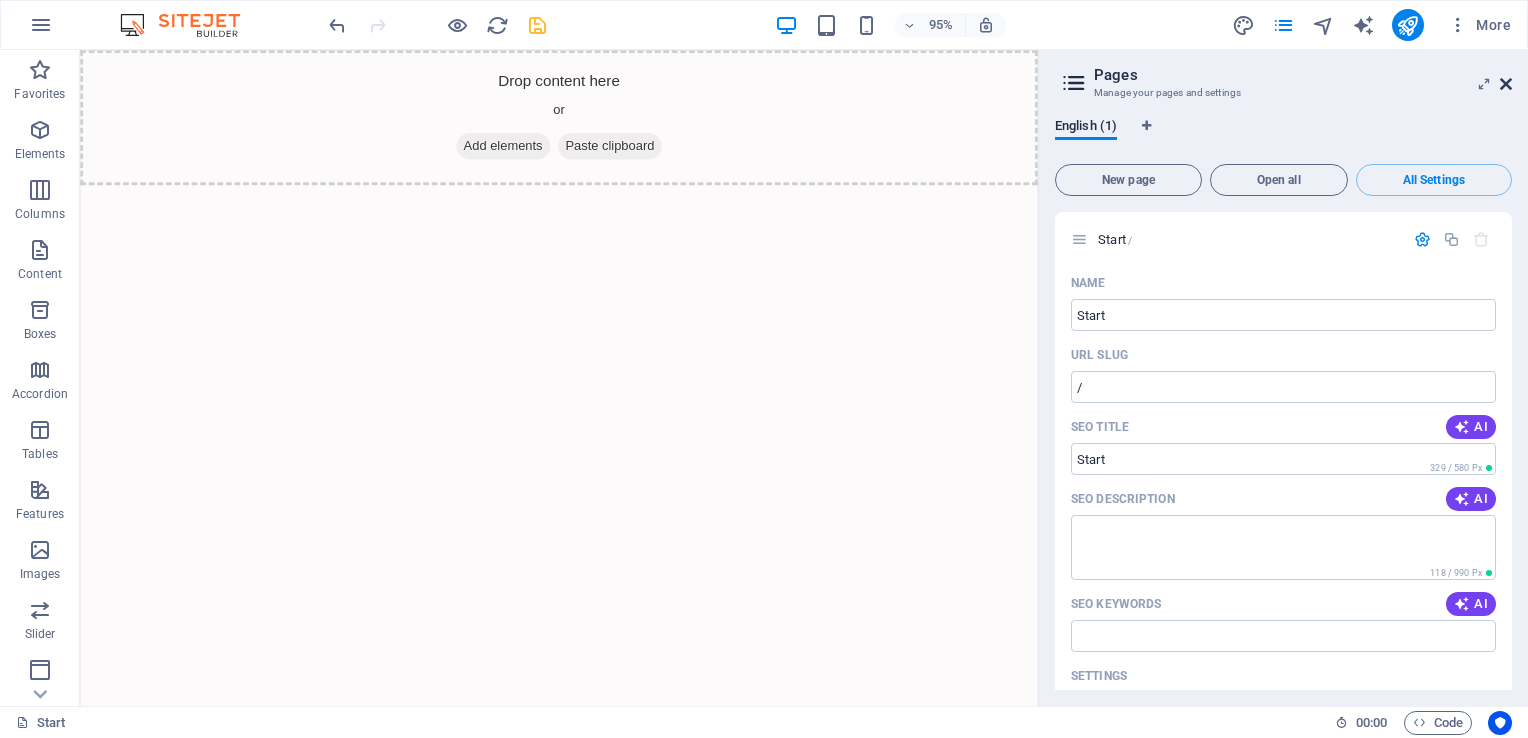 click at bounding box center [1506, 84] 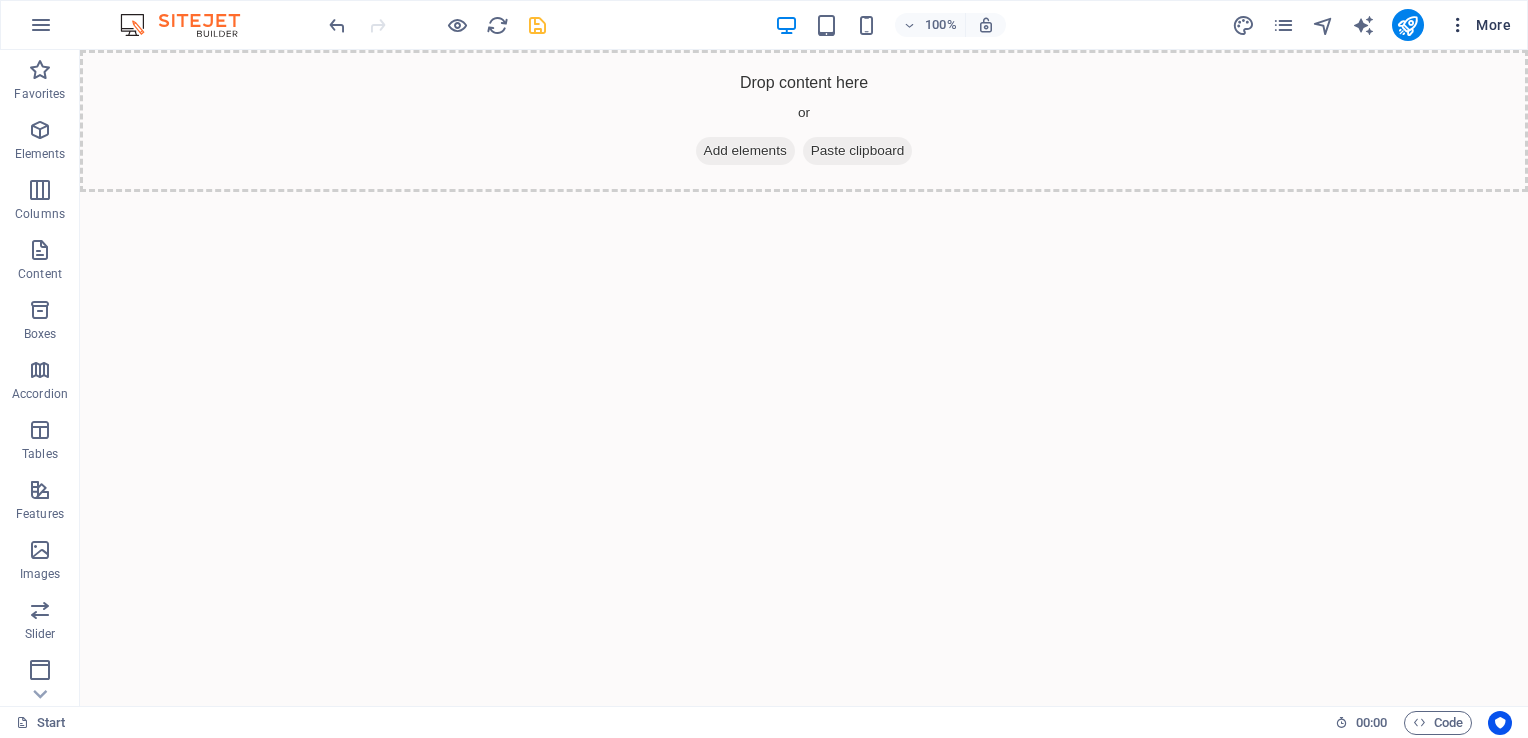 click at bounding box center (1458, 25) 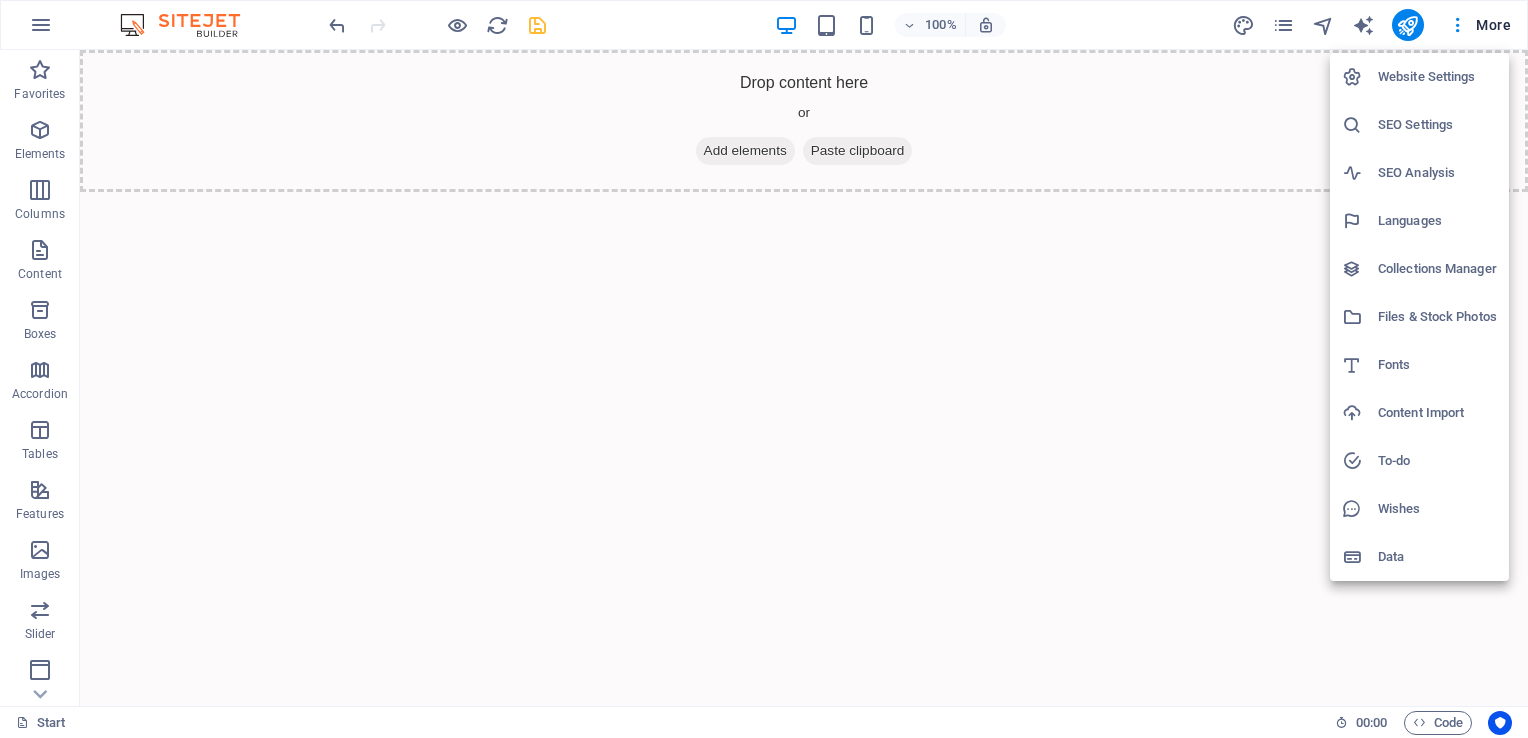 click at bounding box center (764, 369) 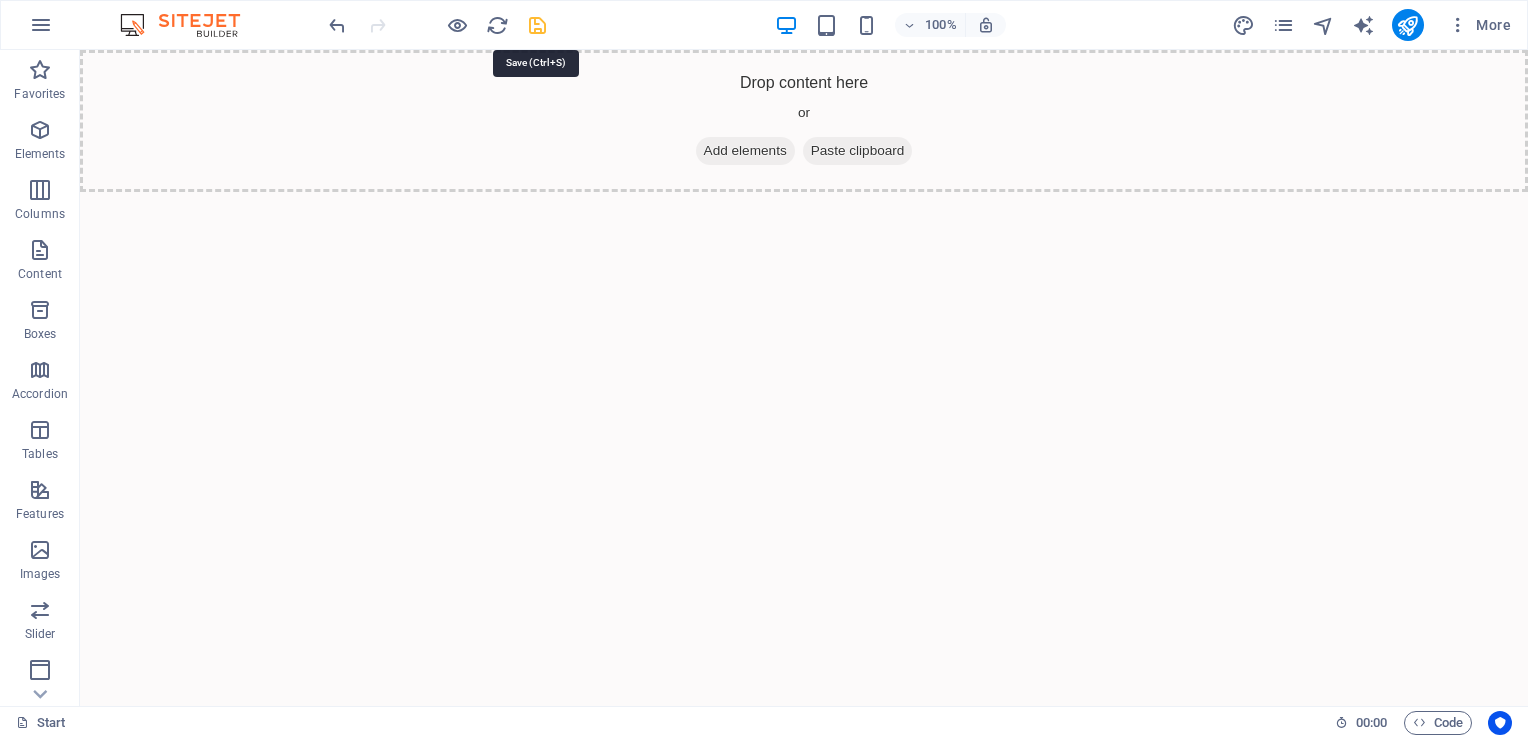 click at bounding box center [537, 25] 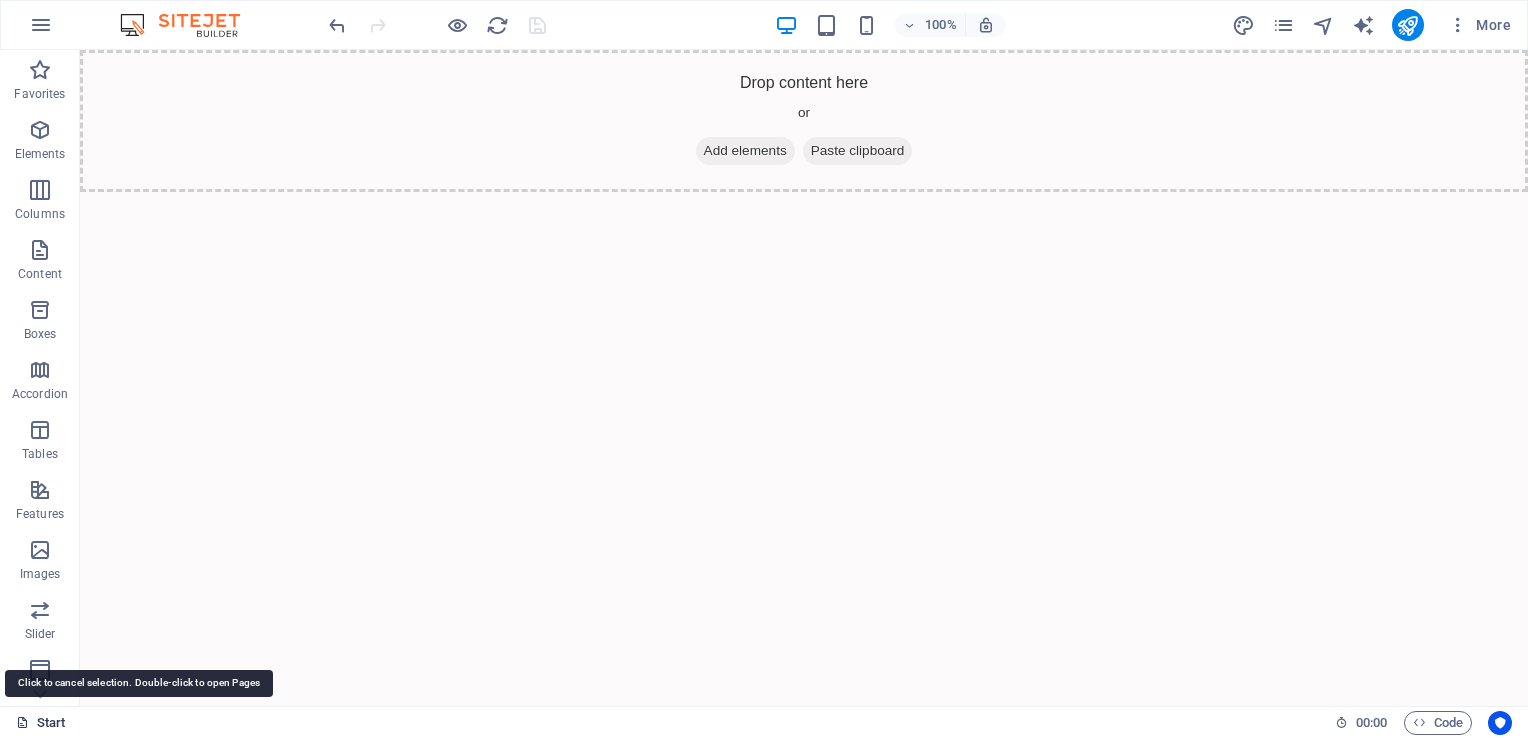 click on "Start" at bounding box center (41, 723) 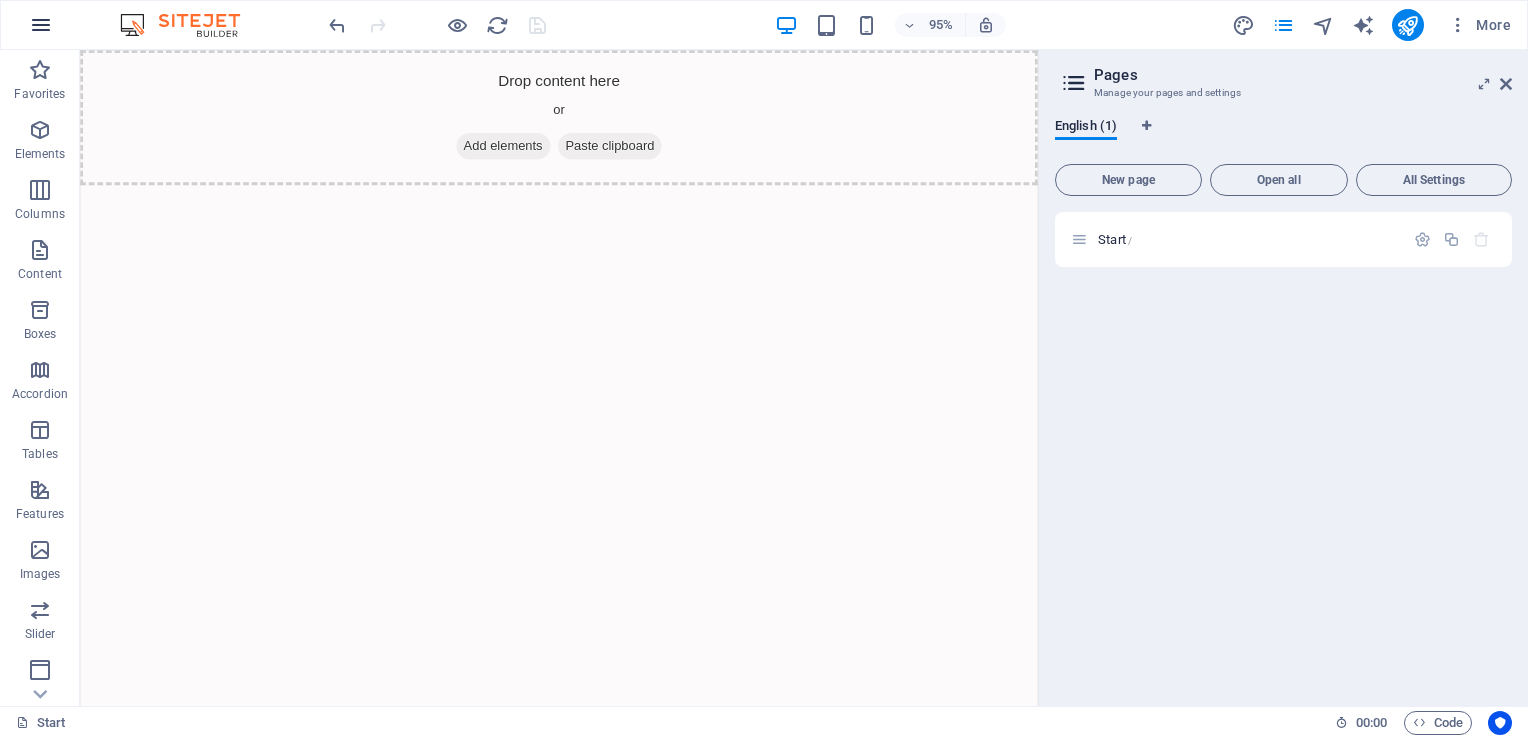 click at bounding box center [41, 25] 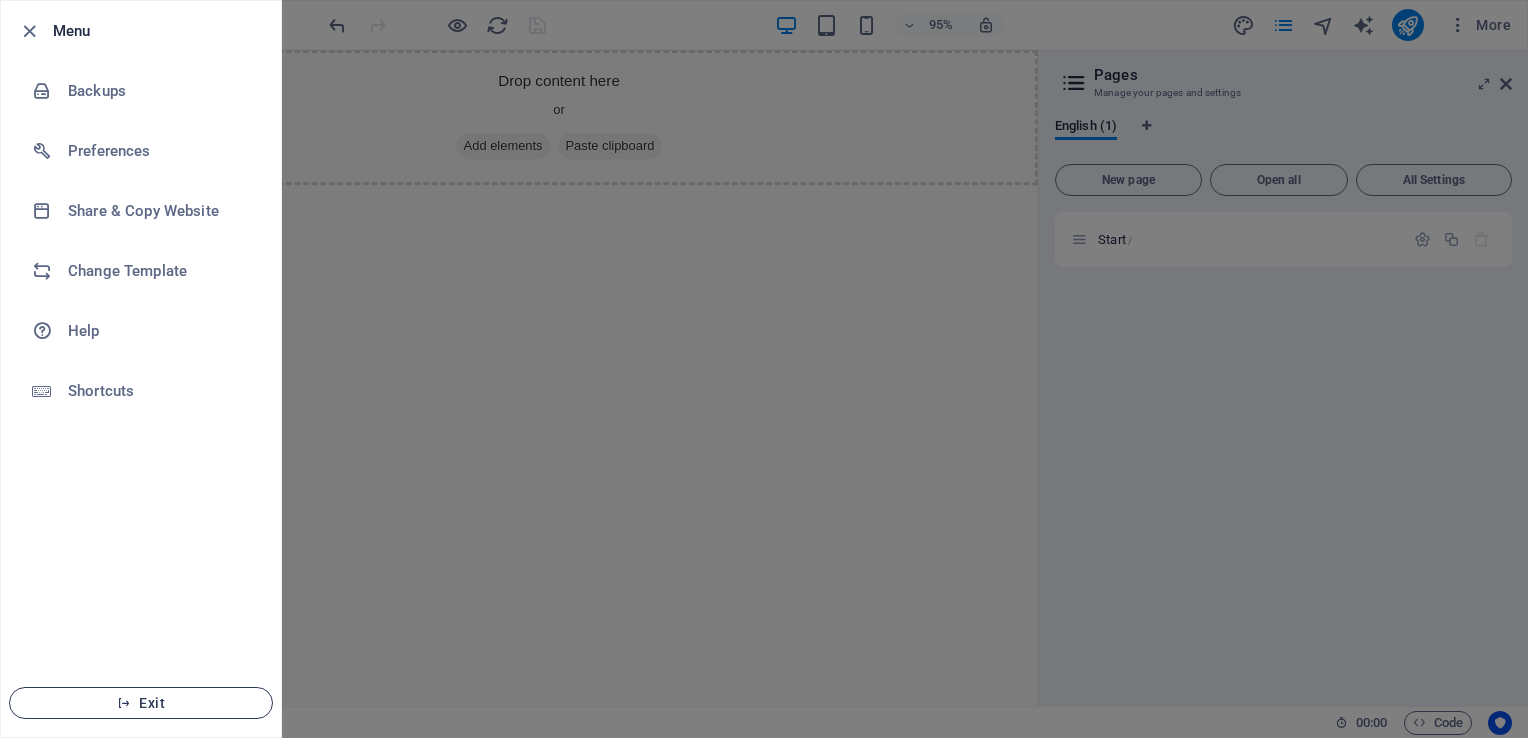 click on "Exit" at bounding box center (141, 703) 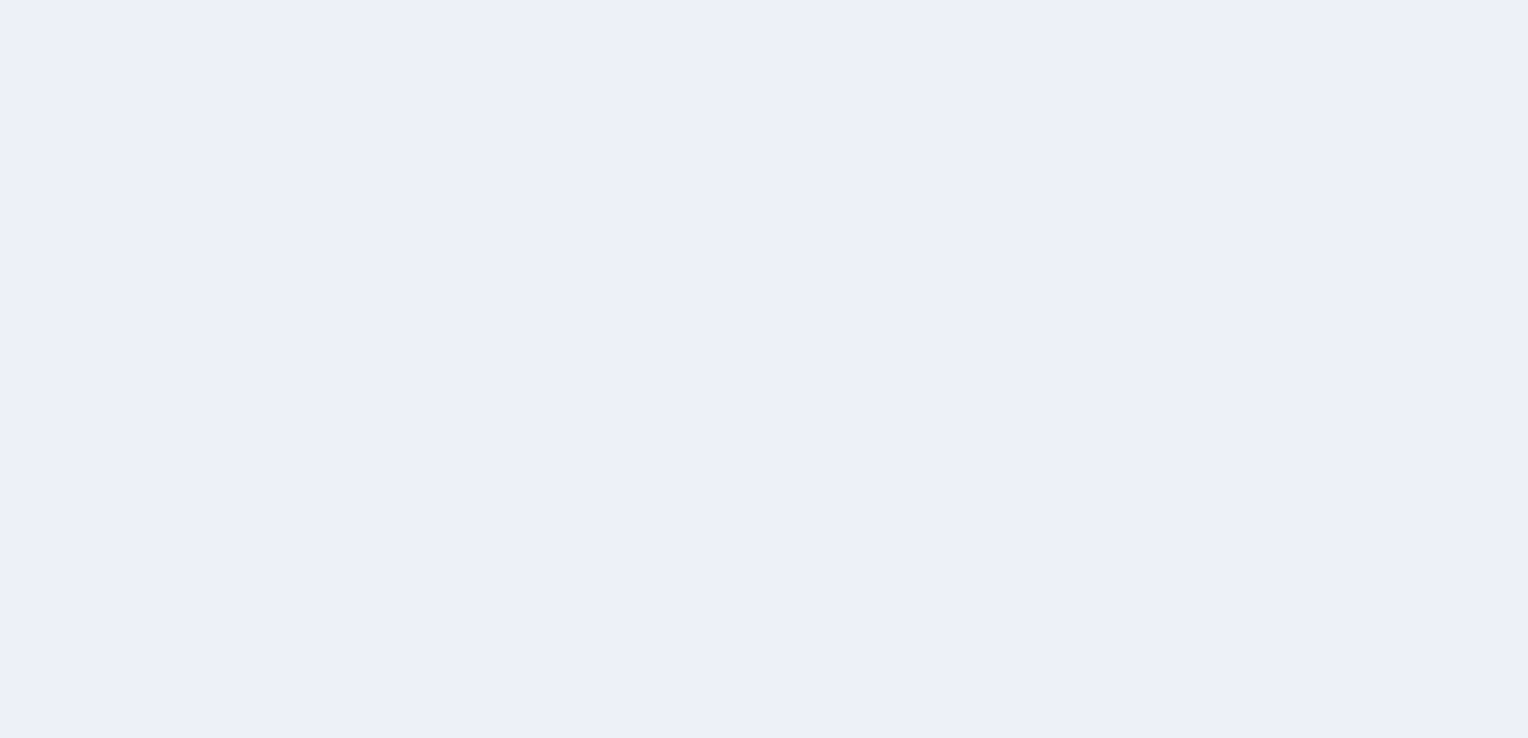 scroll, scrollTop: 0, scrollLeft: 0, axis: both 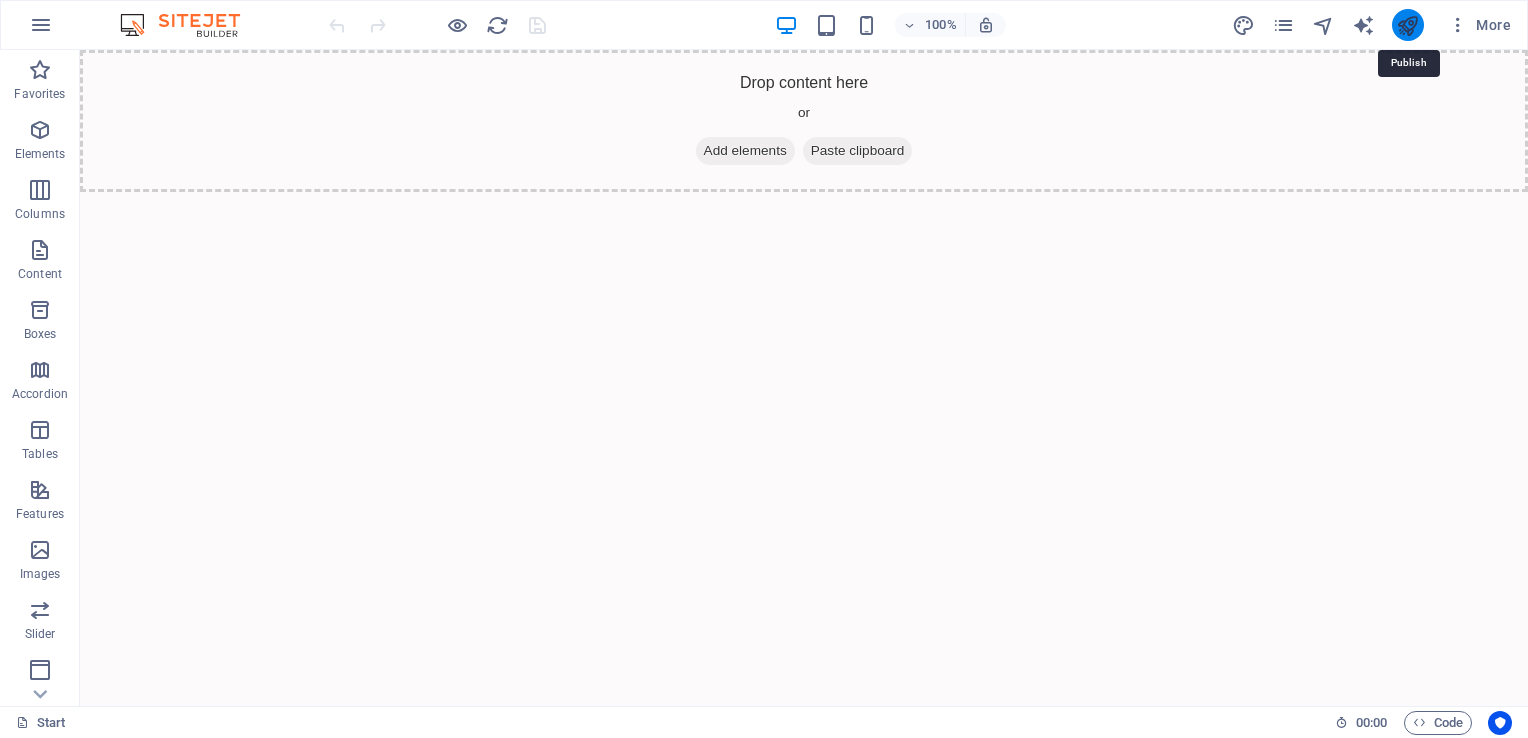 click at bounding box center [1407, 25] 